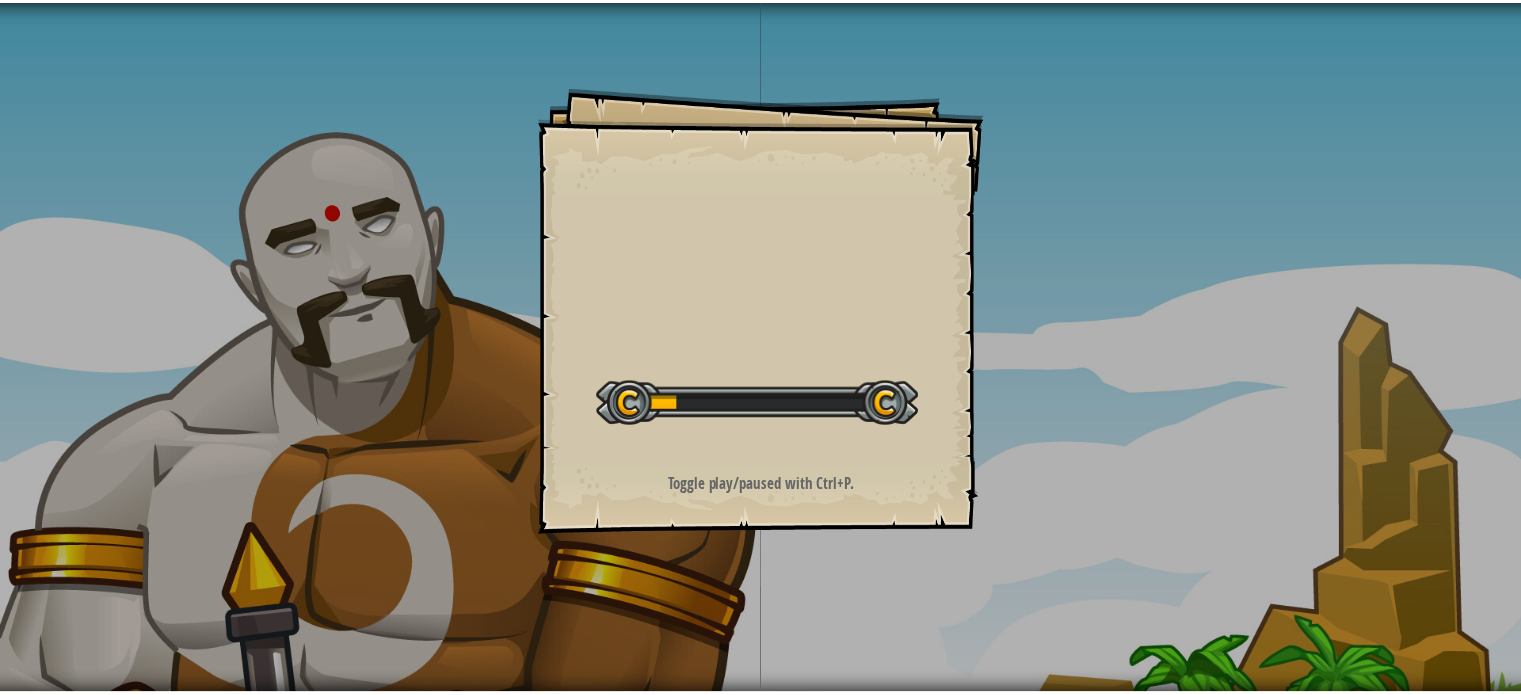 scroll, scrollTop: 0, scrollLeft: 0, axis: both 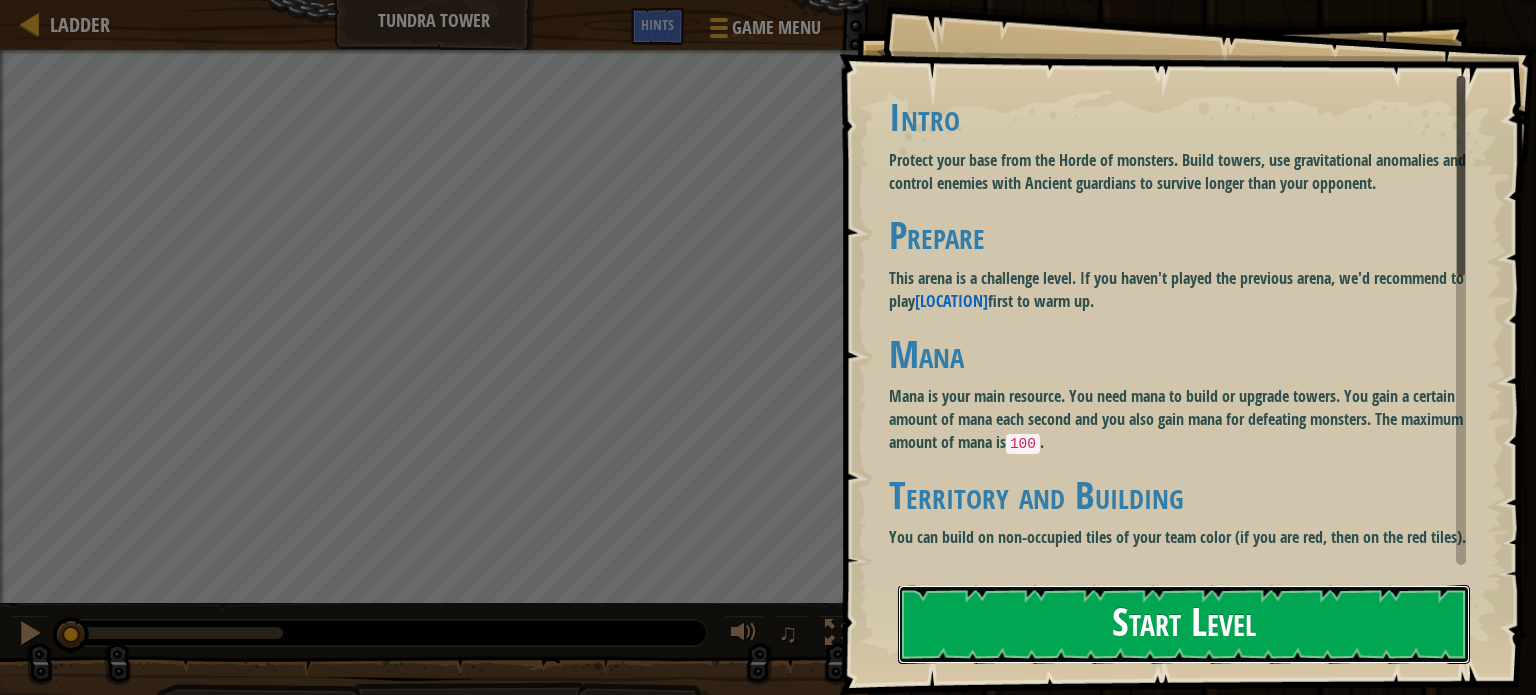 click on "Start Level" at bounding box center [1184, 624] 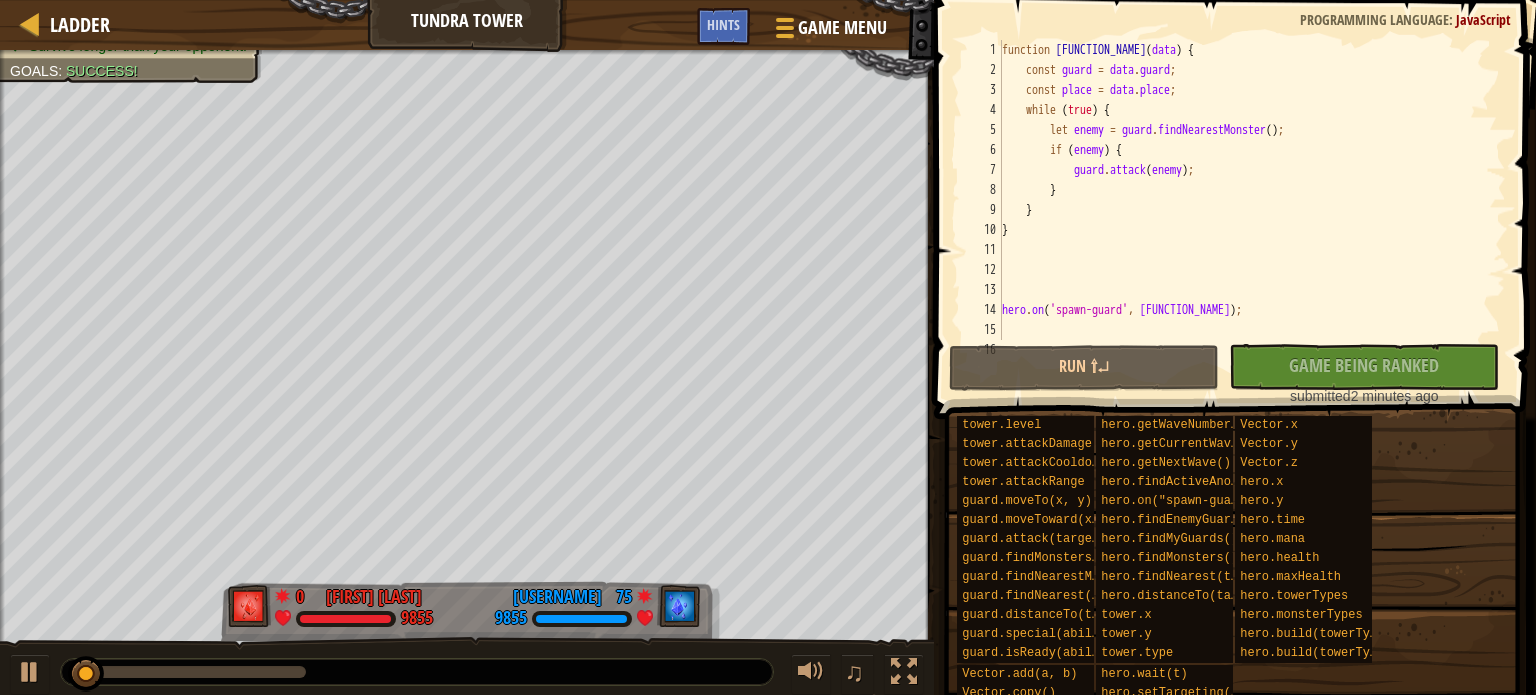 click at bounding box center [188, 672] 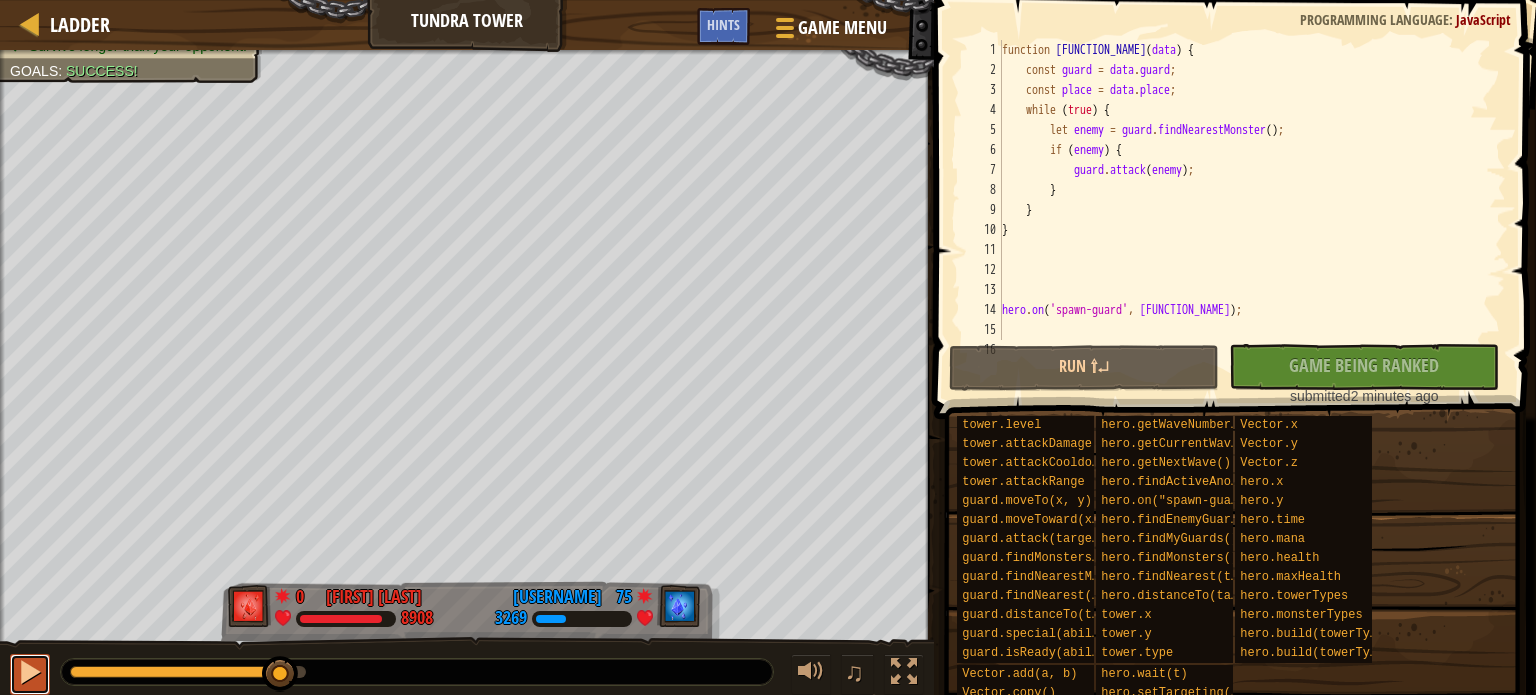 click at bounding box center [30, 672] 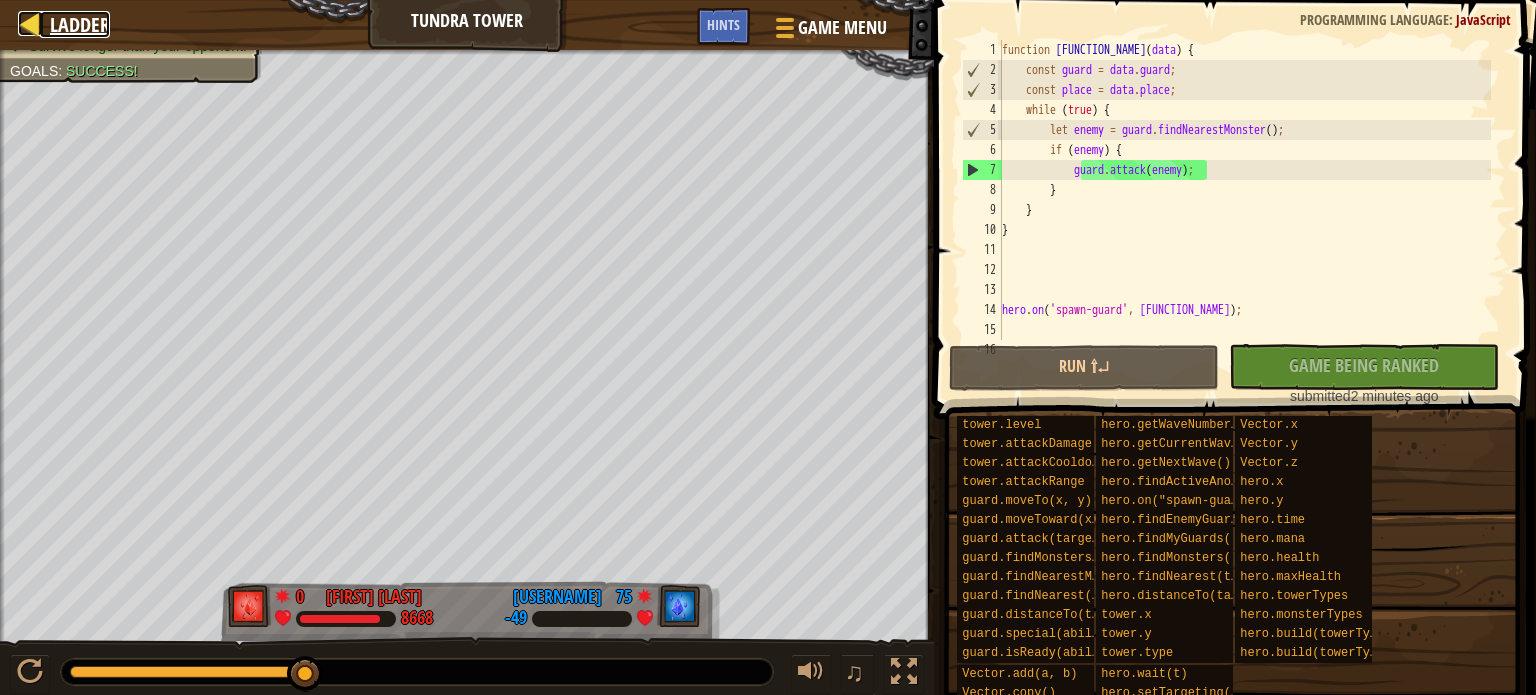 click on "Ladder" at bounding box center (80, 24) 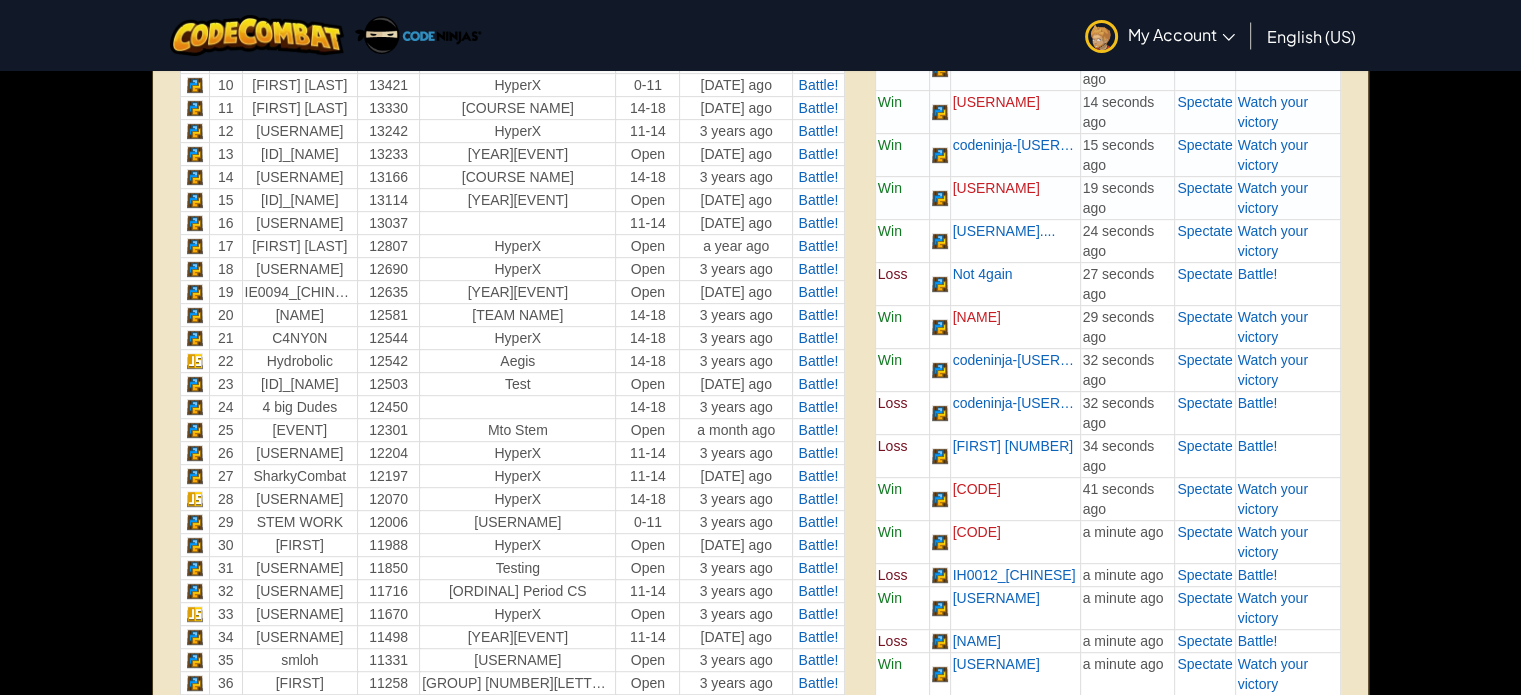 scroll, scrollTop: 400, scrollLeft: 0, axis: vertical 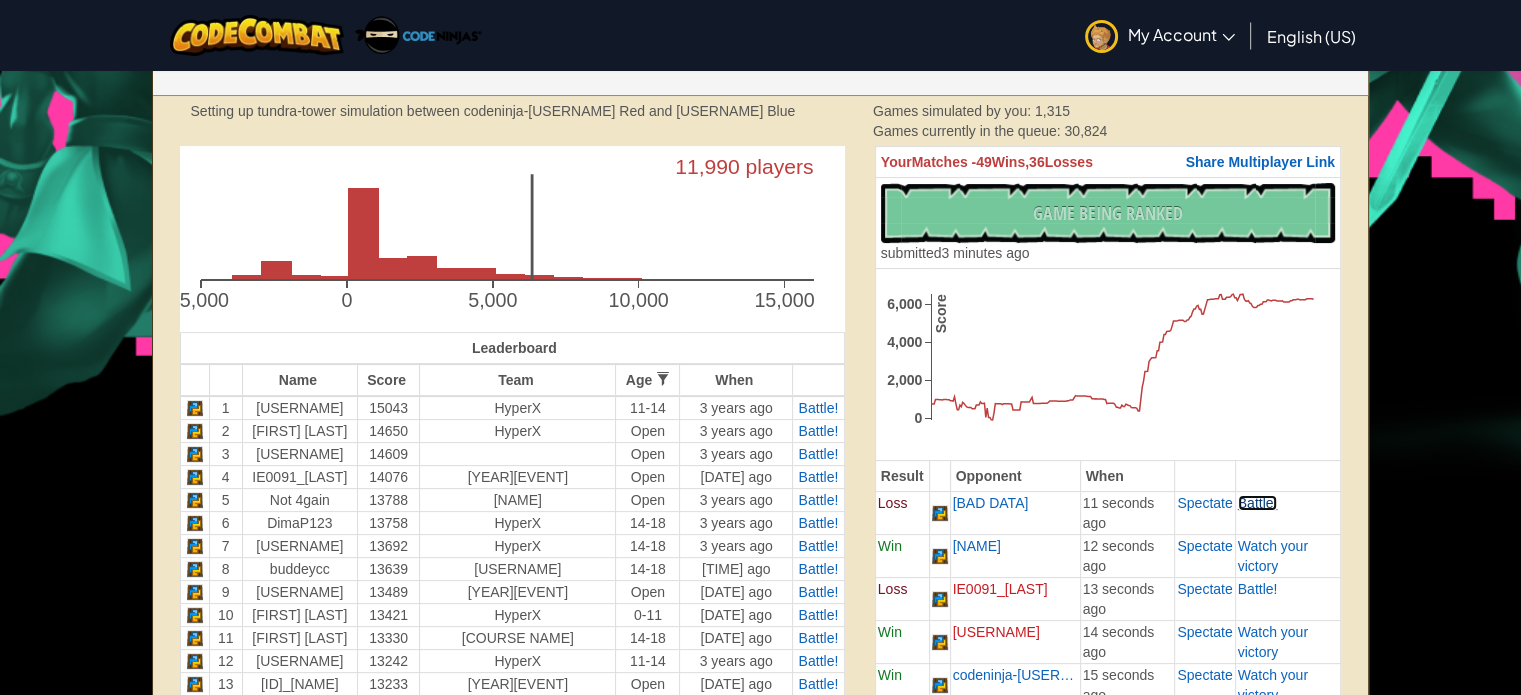 click on "Battle!" at bounding box center (1258, 503) 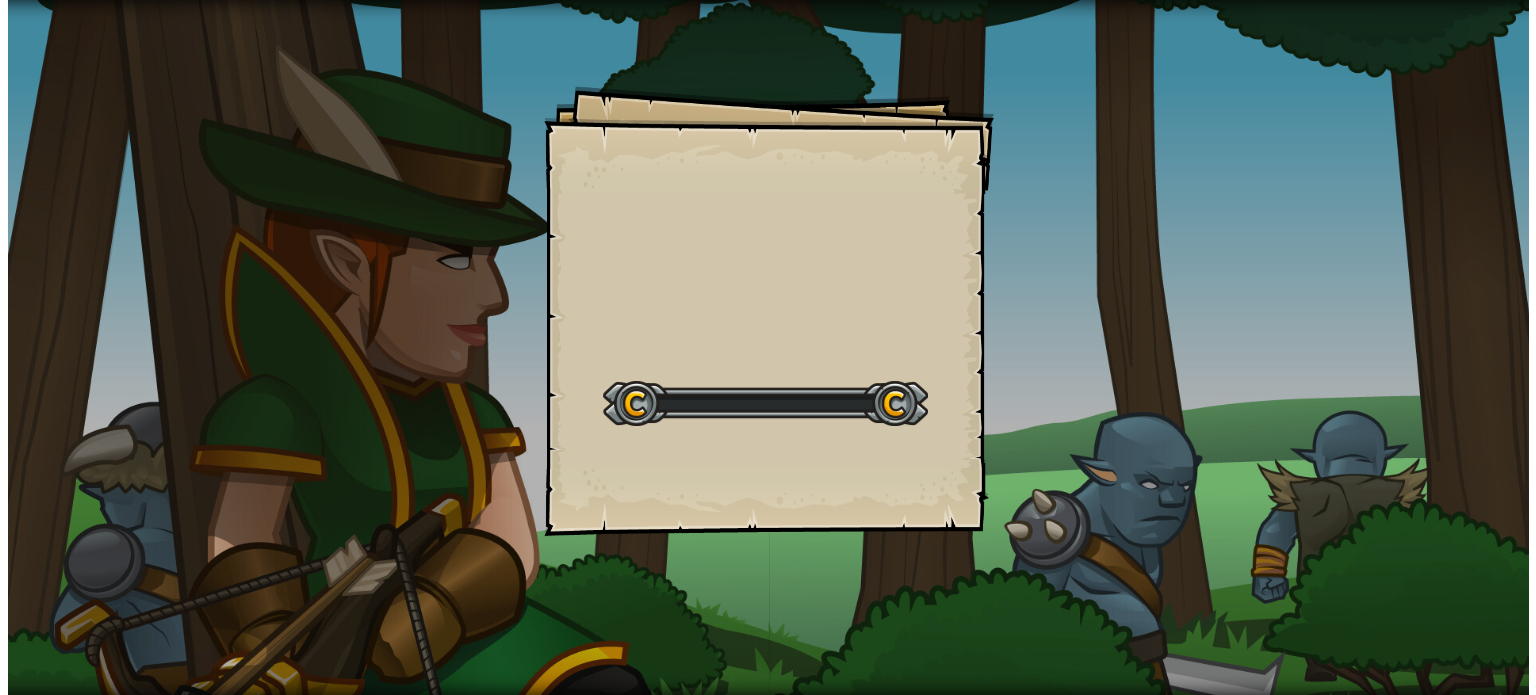 scroll, scrollTop: 0, scrollLeft: 0, axis: both 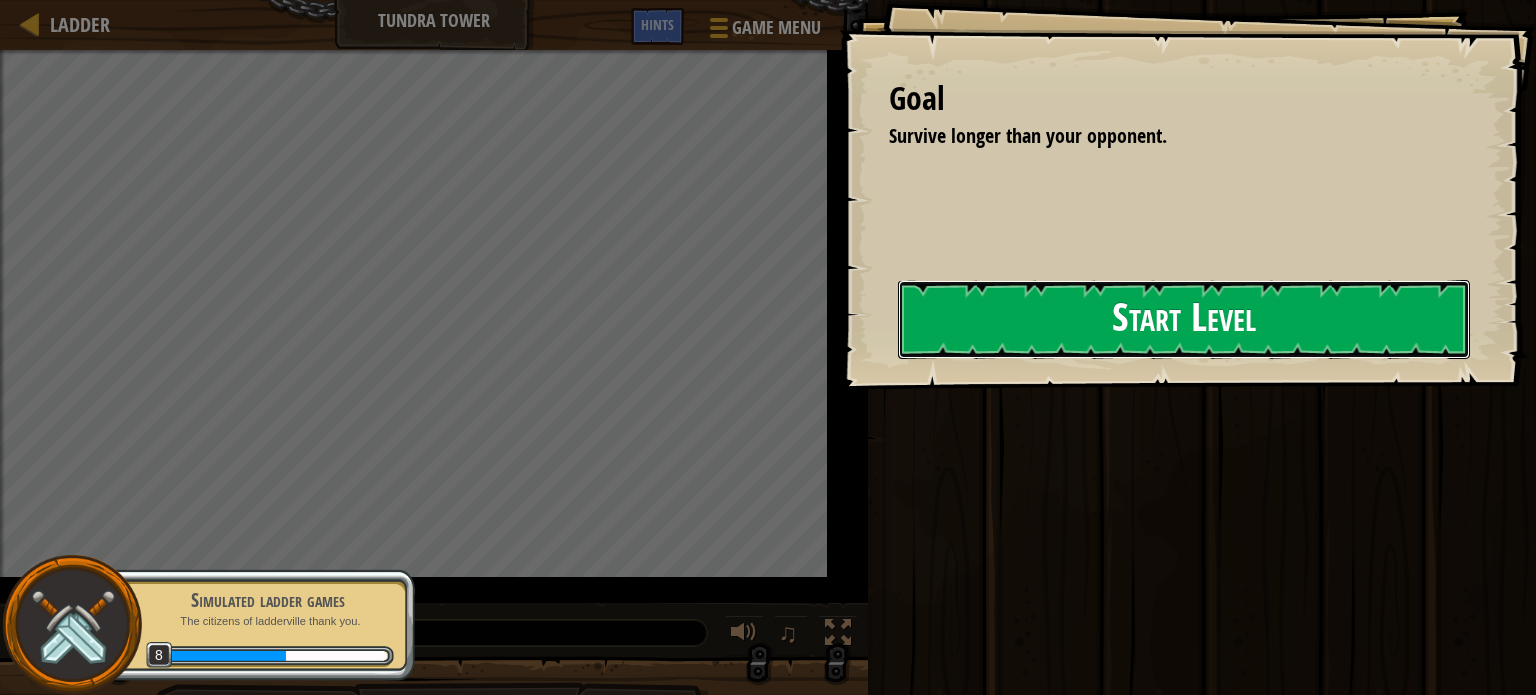 click on "Start Level" at bounding box center (1184, 319) 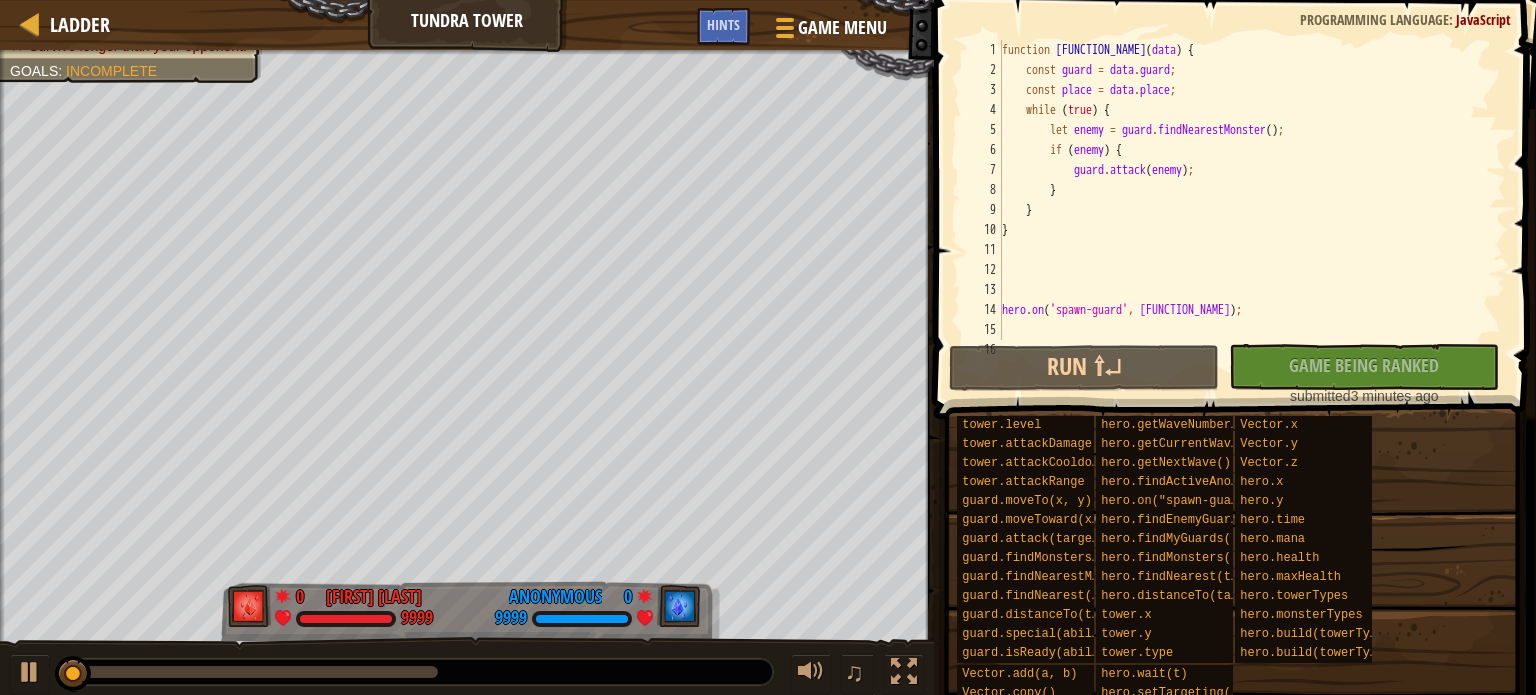 click at bounding box center (254, 672) 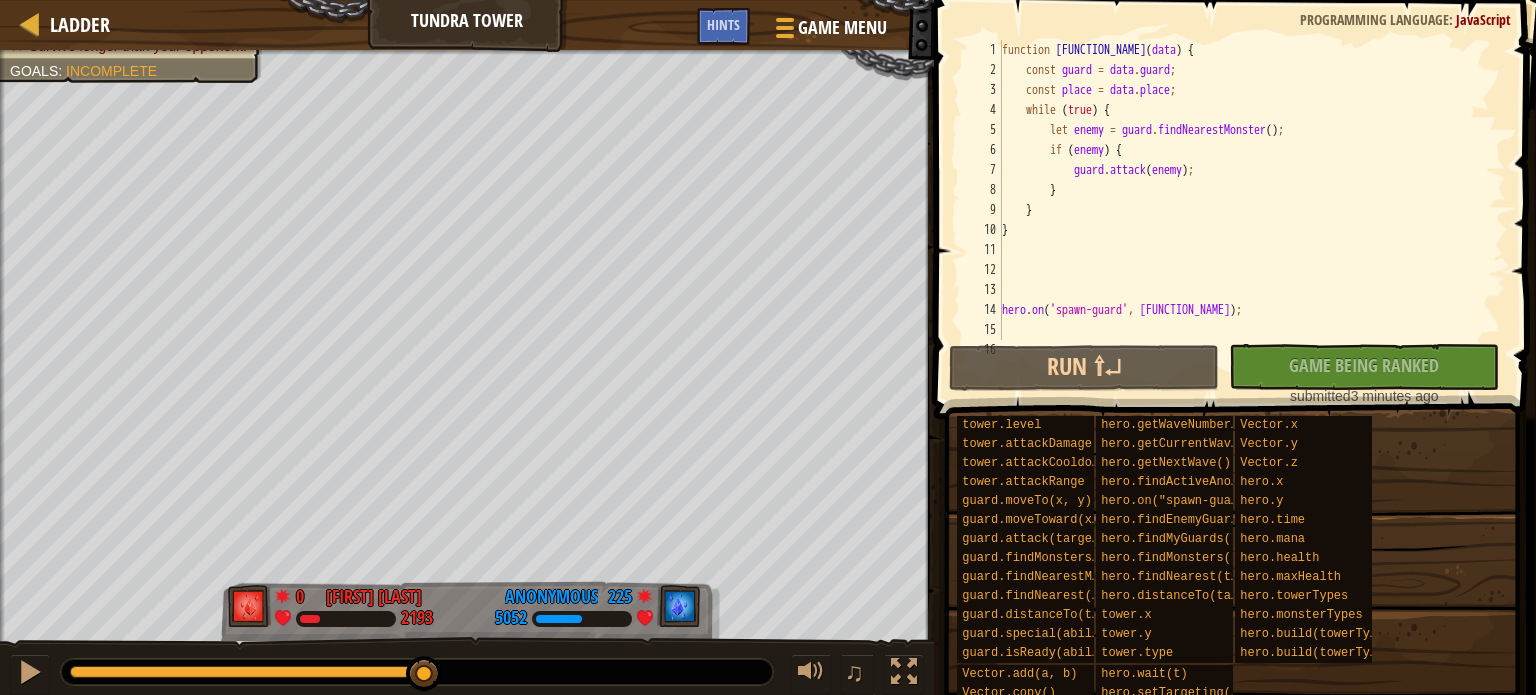 click on "1:33.0 Now:	0:01.2 Max:	1:36.6" at bounding box center [254, 672] 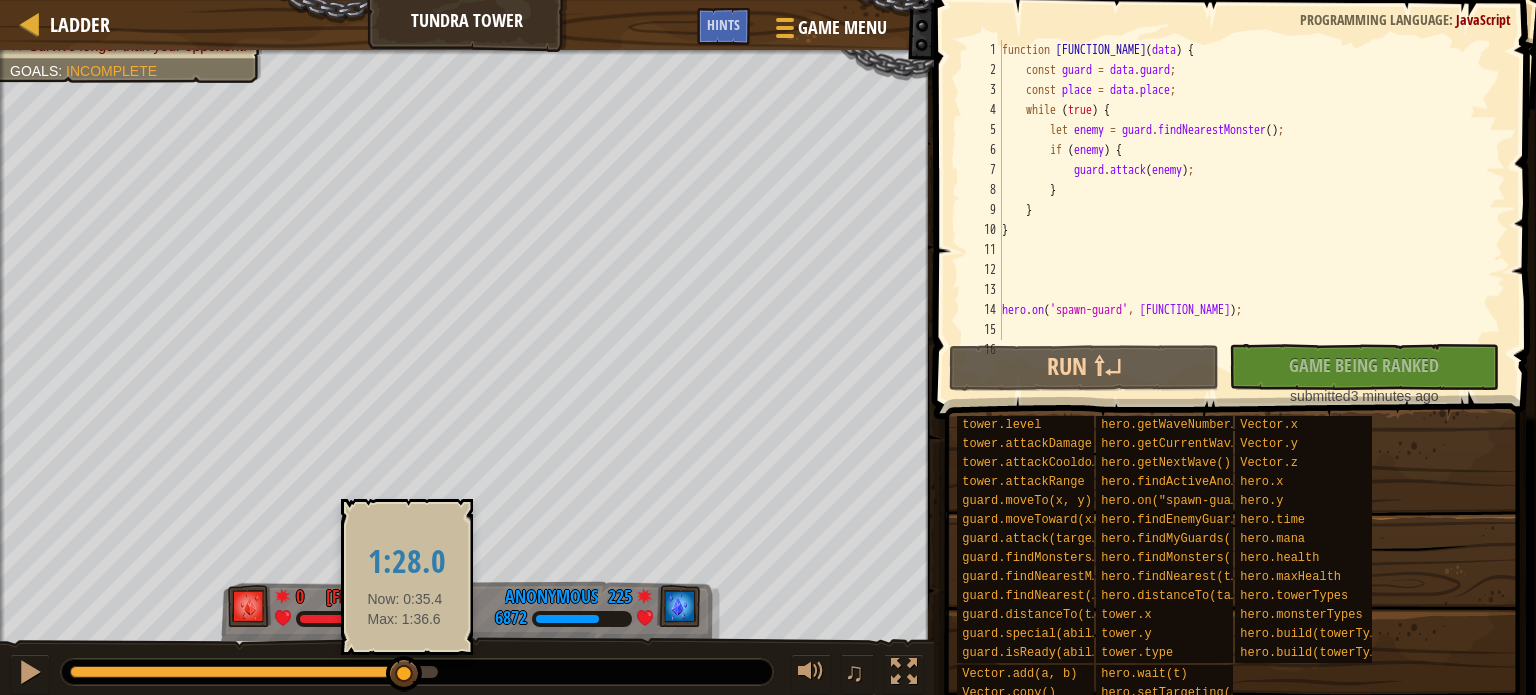 click at bounding box center (254, 672) 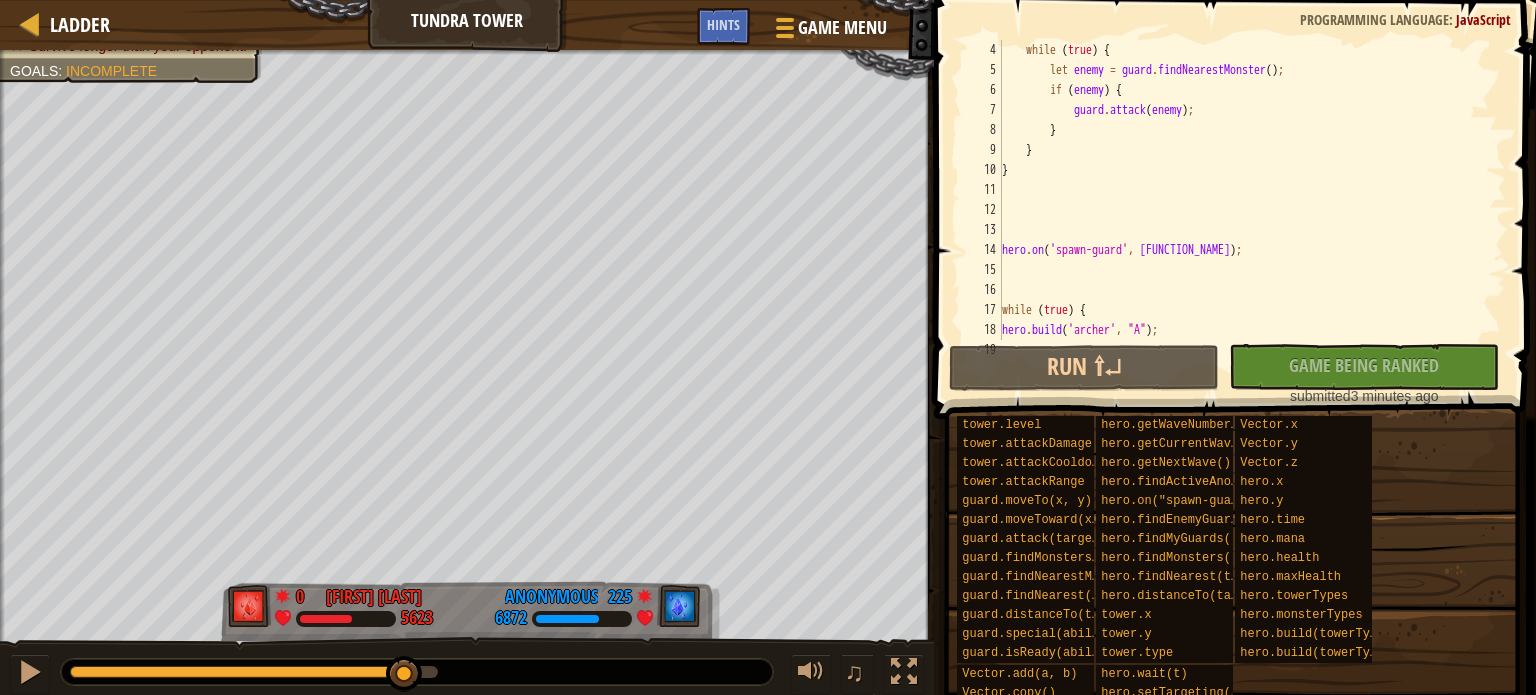 scroll, scrollTop: 120, scrollLeft: 0, axis: vertical 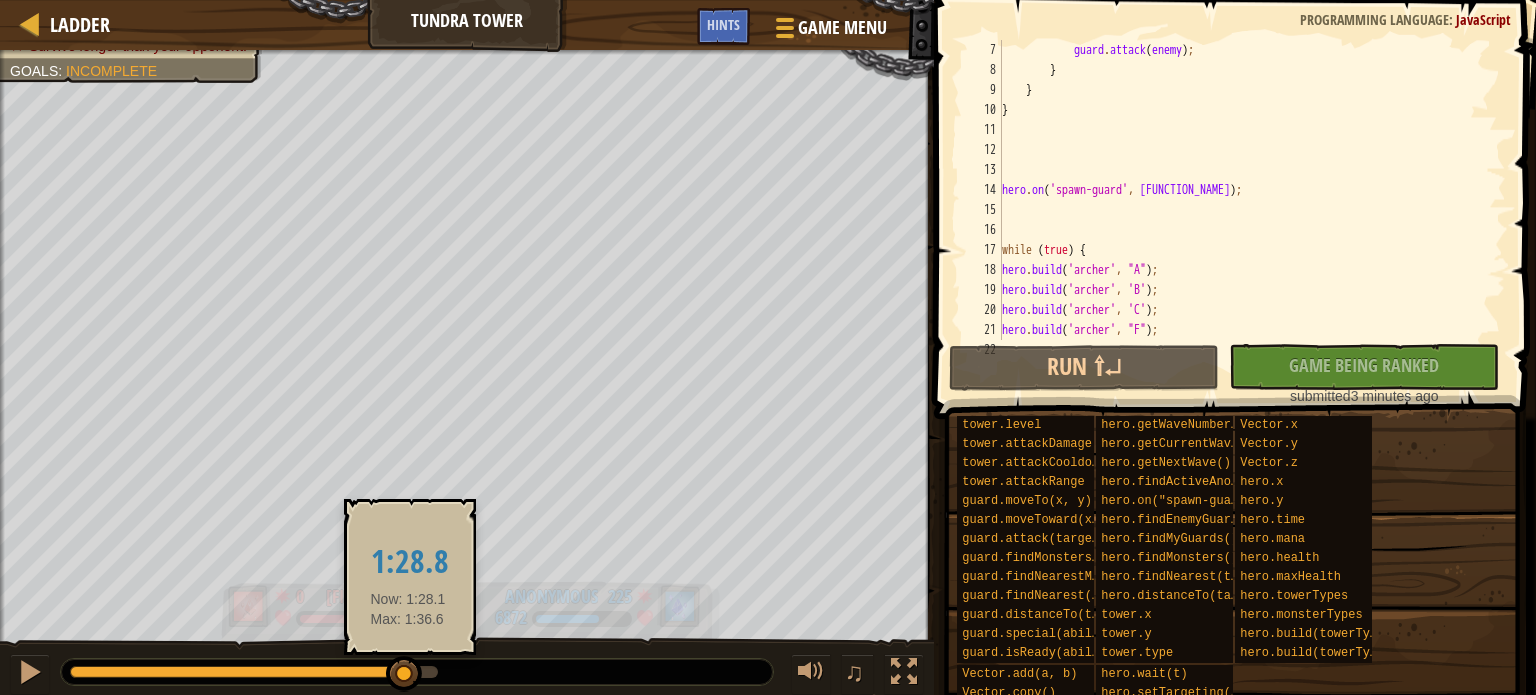 drag, startPoint x: 408, startPoint y: 659, endPoint x: 525, endPoint y: 630, distance: 120.54045 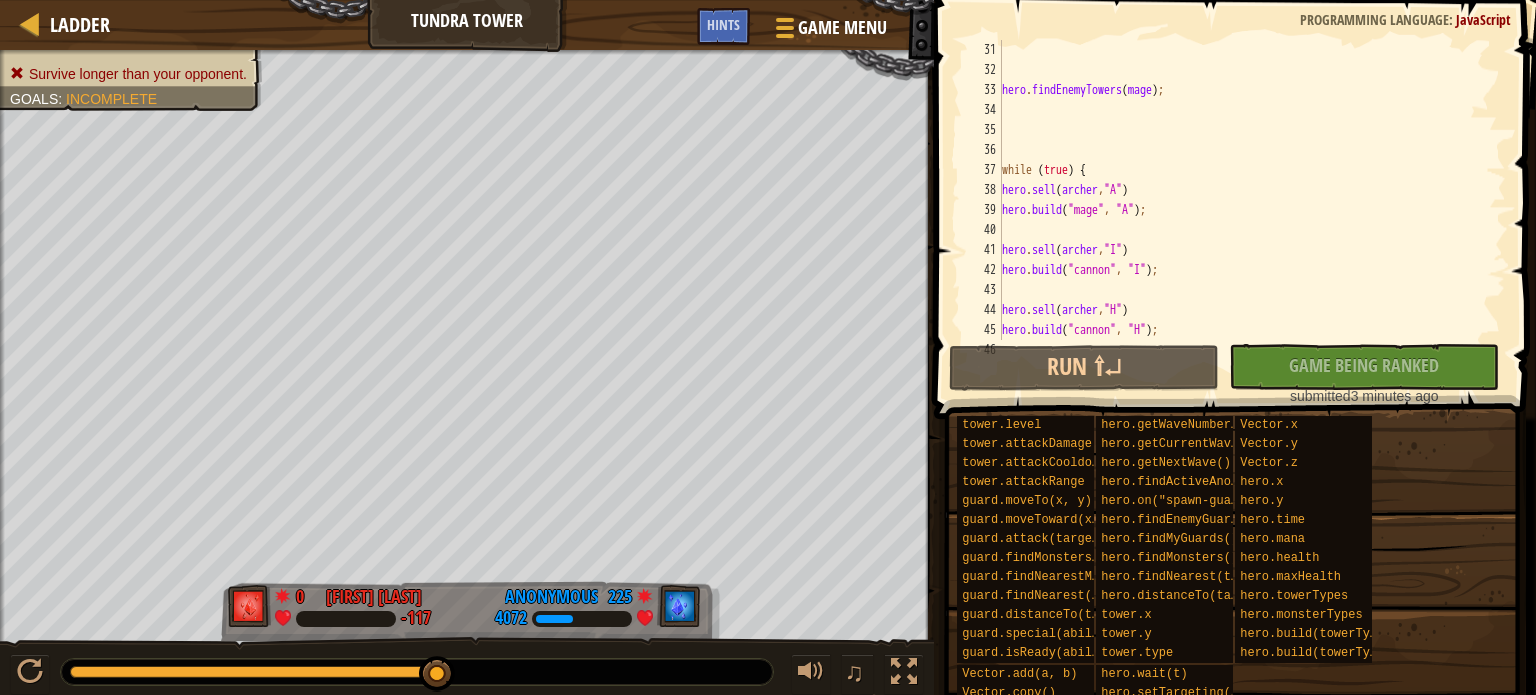 scroll, scrollTop: 600, scrollLeft: 0, axis: vertical 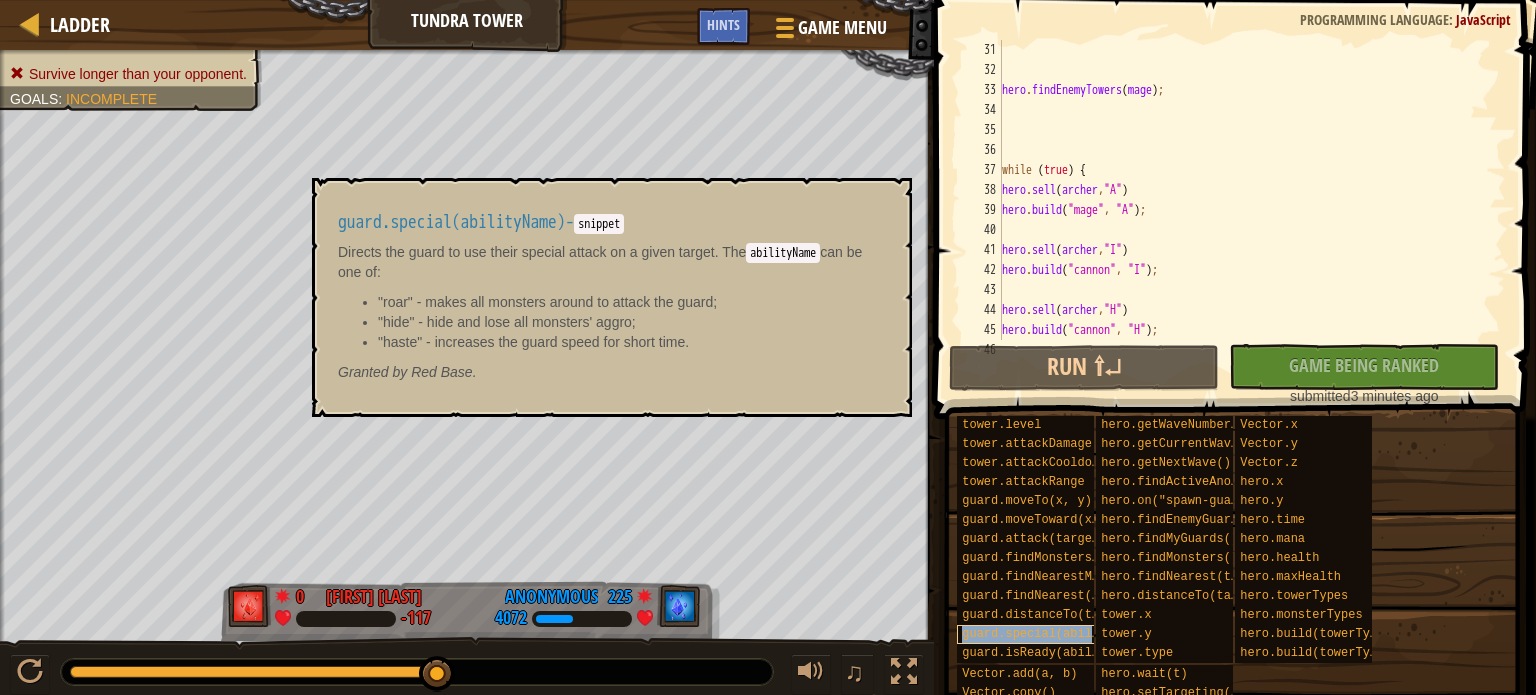 click on "guard.special(abilityName)" at bounding box center (1034, 634) 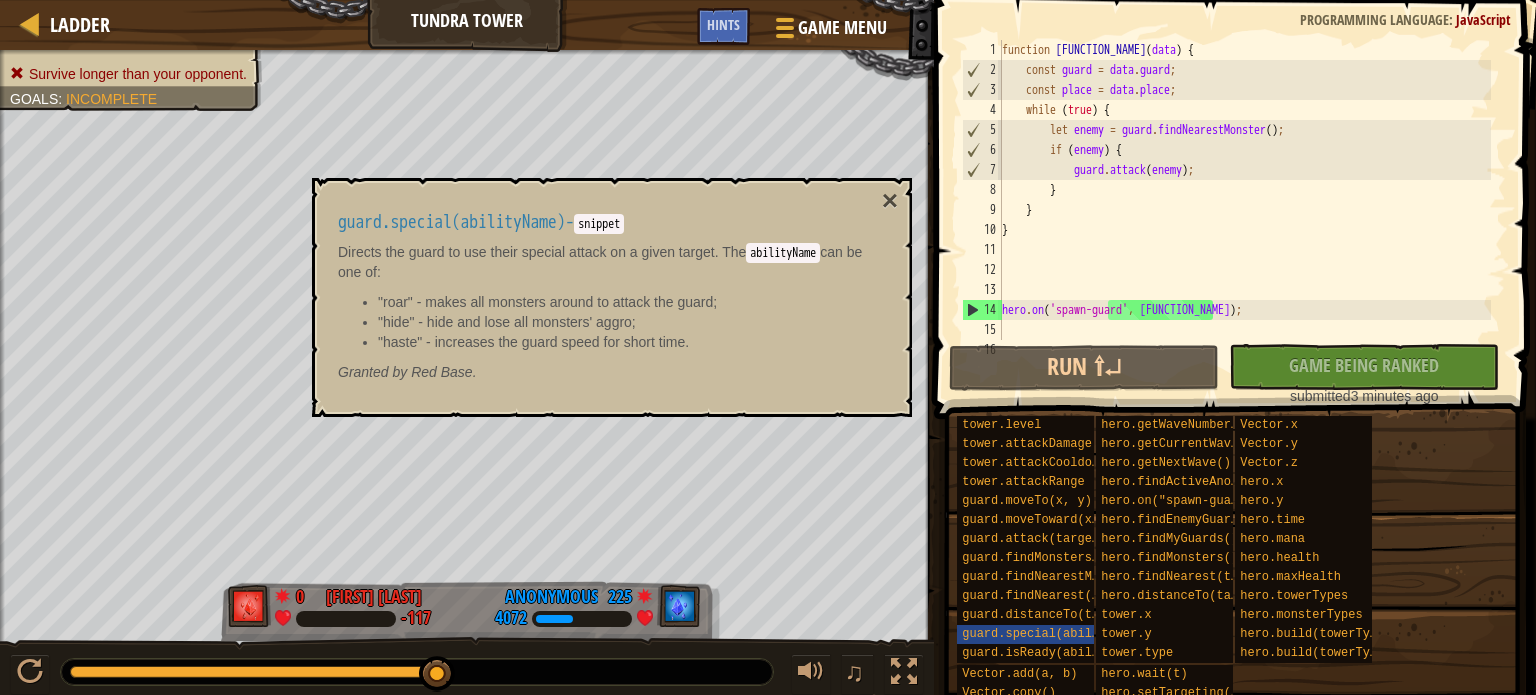 scroll, scrollTop: 0, scrollLeft: 0, axis: both 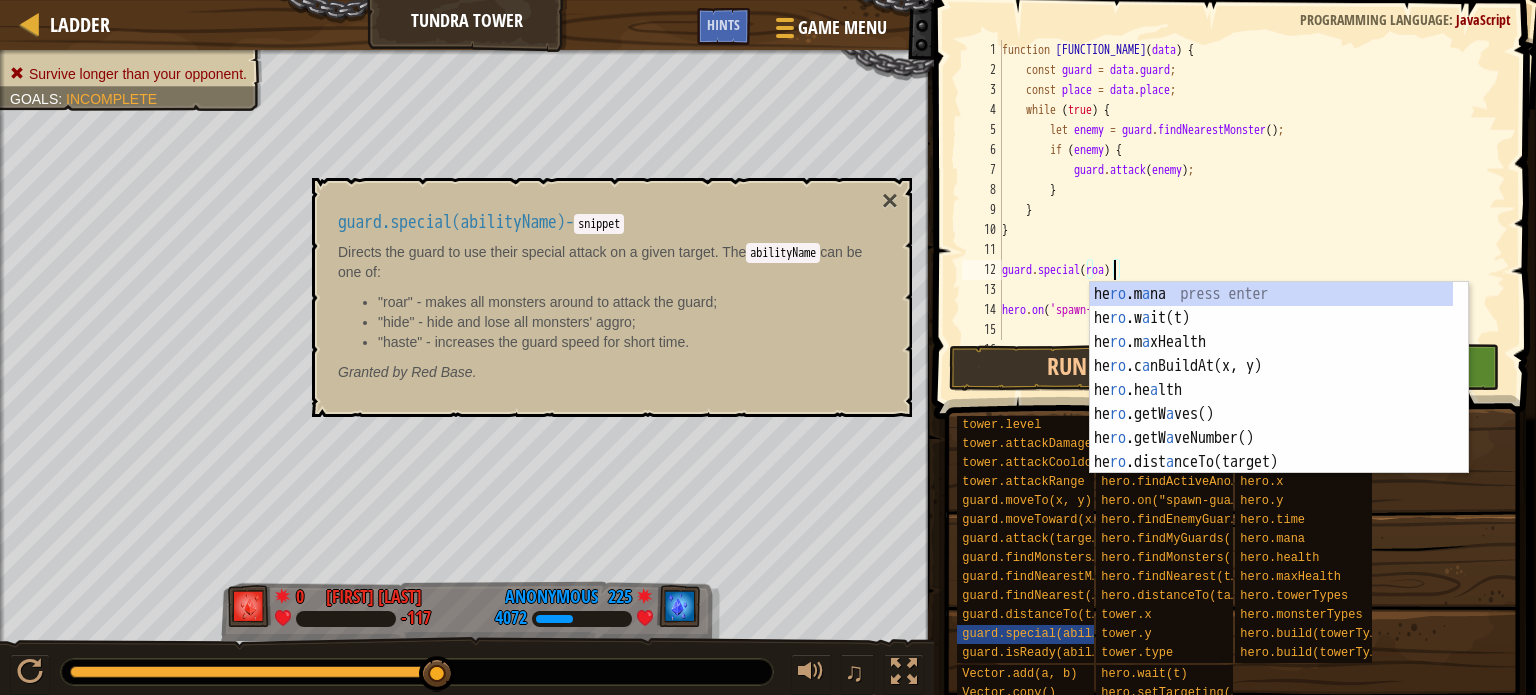 type on "guard.special(roar)" 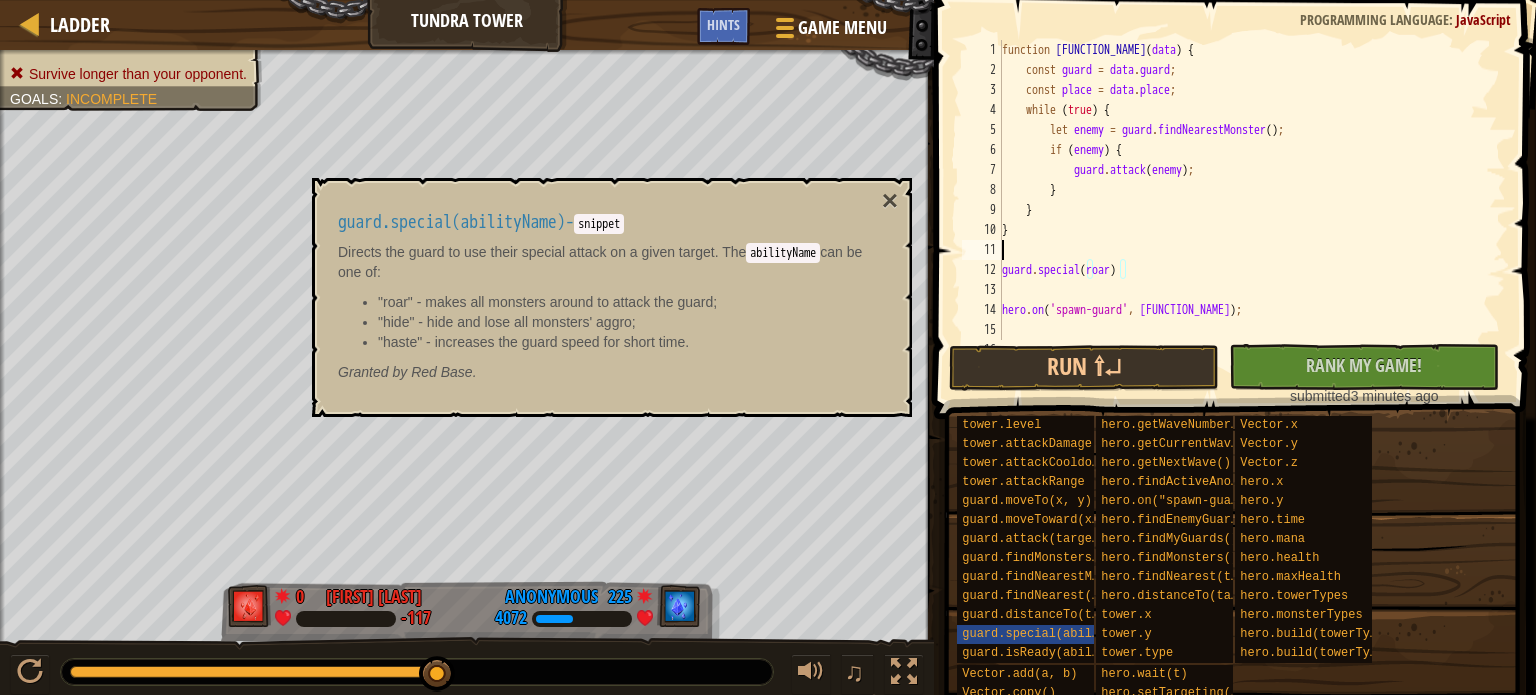 click on "function   guardAct ( data )   {      const   guard   =   data . guard ;      const   place   =   data . place ;      while   ( true )   {          let   enemy   =   guard . findNearestMonster ( ) ;          if   ( enemy )   {              guard . attack ( enemy ) ;          }      } } guard . special ( roar ) hero . on ( 'spawn-guard' ,   guardAct ) ;" at bounding box center [1244, 210] 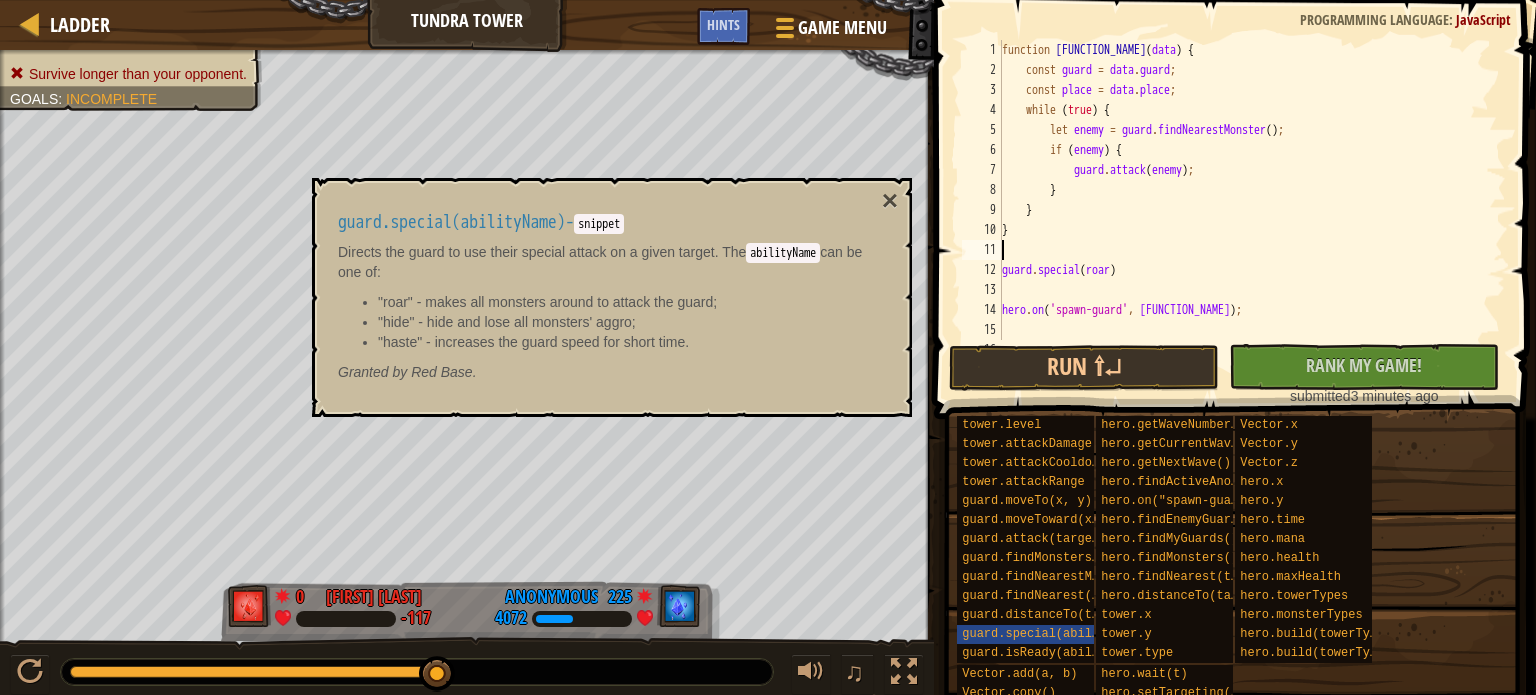 scroll, scrollTop: 9, scrollLeft: 0, axis: vertical 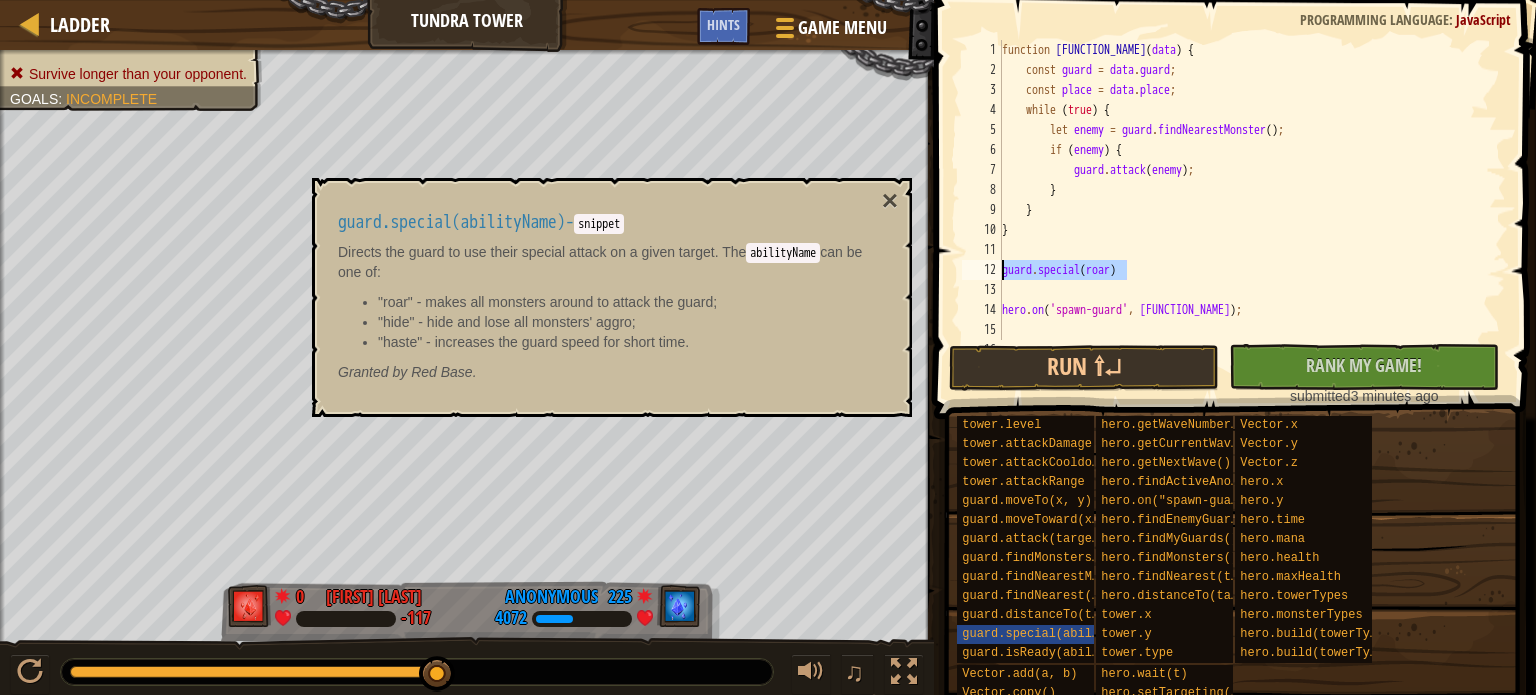 drag, startPoint x: 1135, startPoint y: 270, endPoint x: 1000, endPoint y: 274, distance: 135.05925 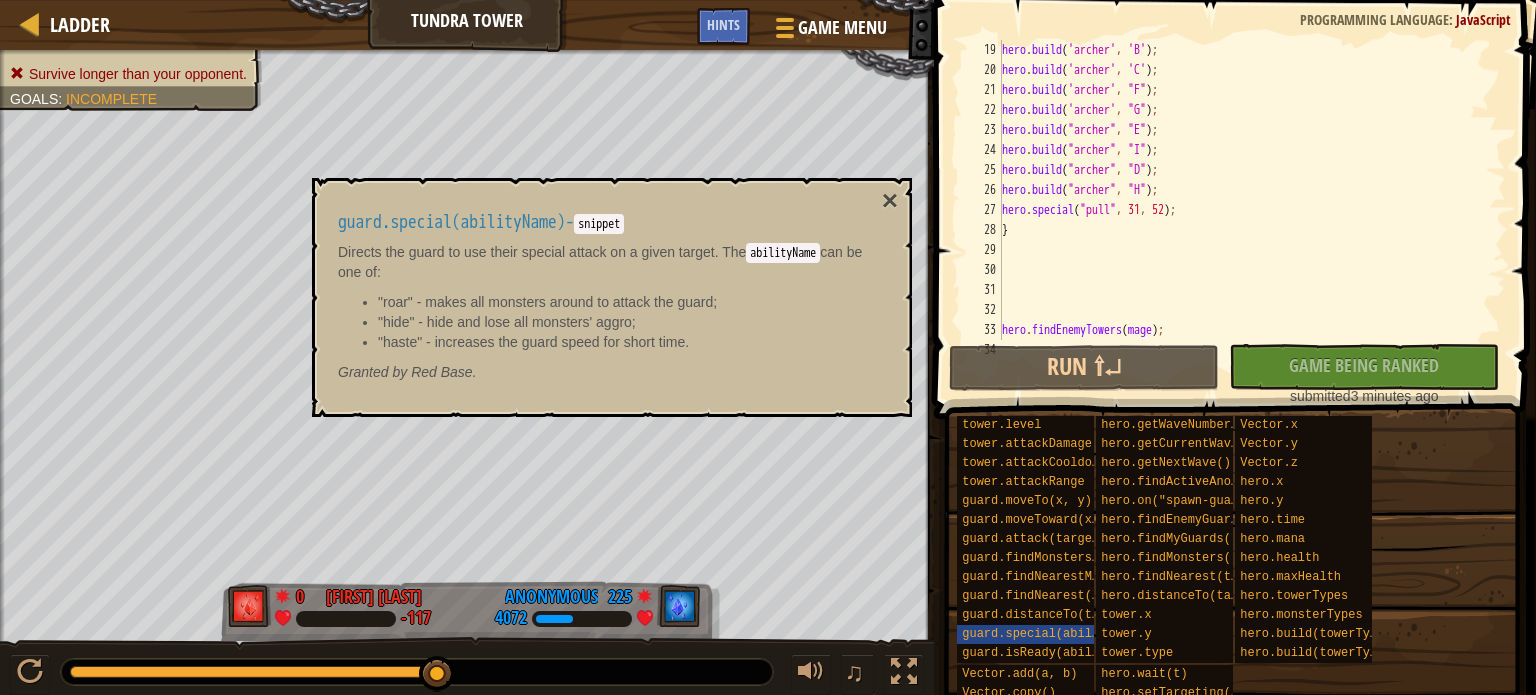 scroll, scrollTop: 300, scrollLeft: 0, axis: vertical 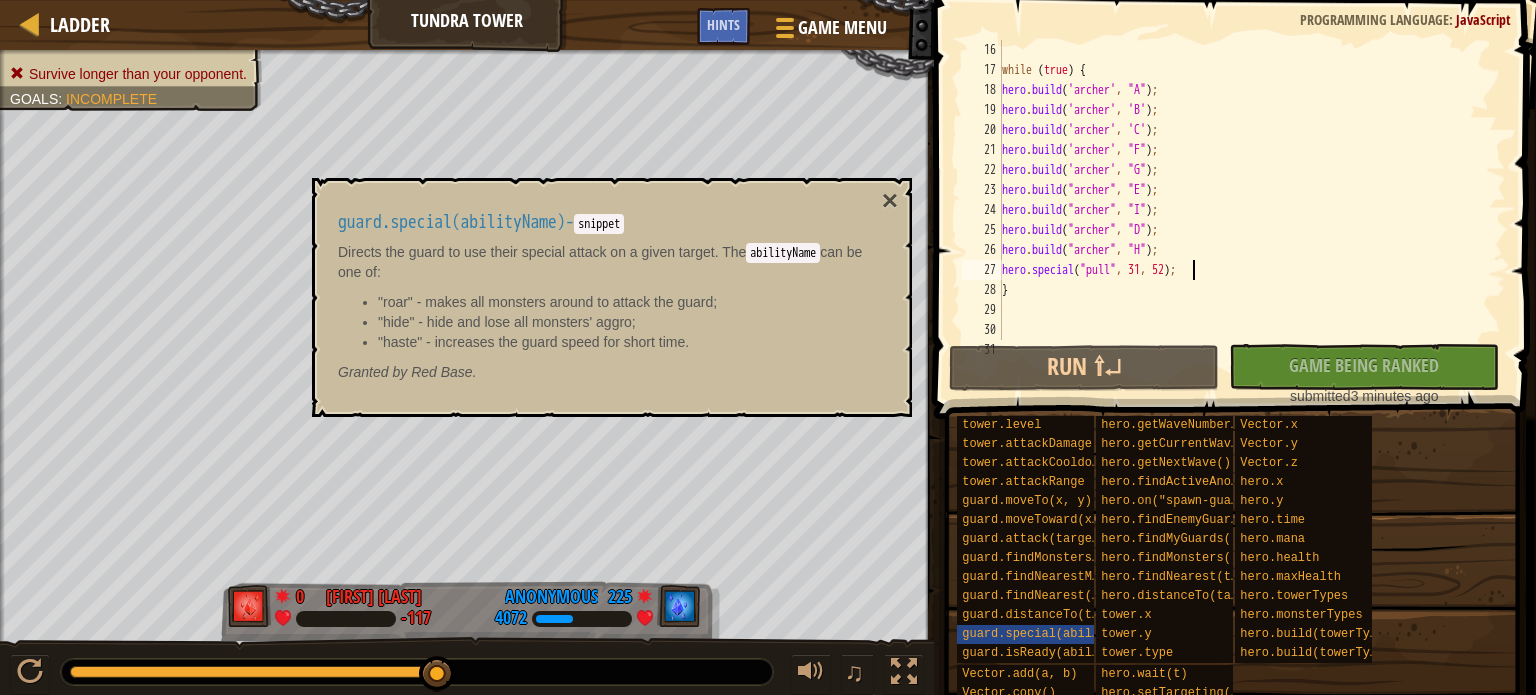 click on "while   ( true )   { hero . build ( 'archer' ,   "A" ) ; hero . build ( 'archer' ,   'B' ) ; hero . build ( 'archer' ,   'C' ) ; hero . build ( 'archer' ,   "F" ) ; hero . build ( 'archer' ,   "G" ) ; hero . build ( "archer" ,   "E" ) ; hero . build ( "archer" ,   "I" ) ; hero . build ( "archer" ,   "D" ) ; hero . build ( "archer" ,   "H" ) ; hero . special ( "pull" ,   31 ,   52 ) ; }" at bounding box center [1244, 210] 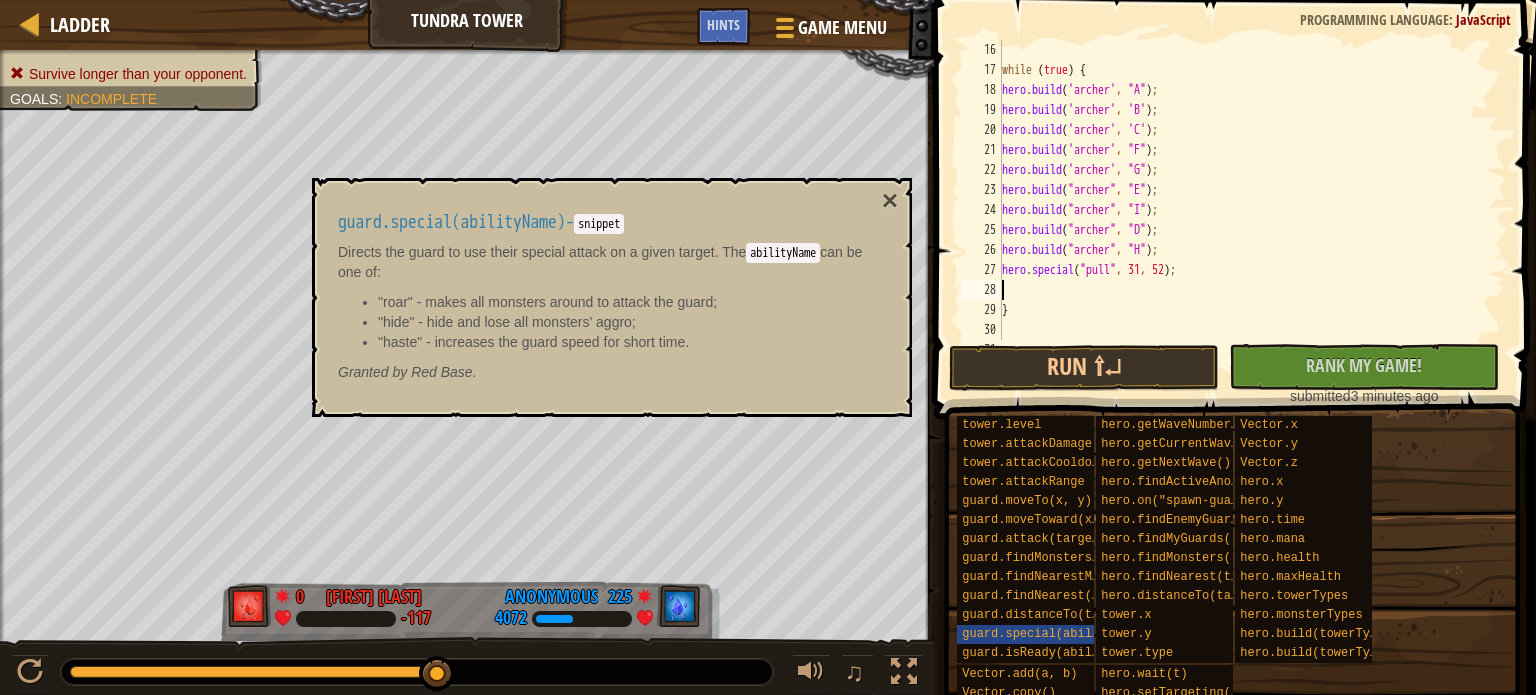 paste on "guard.special(roar)" 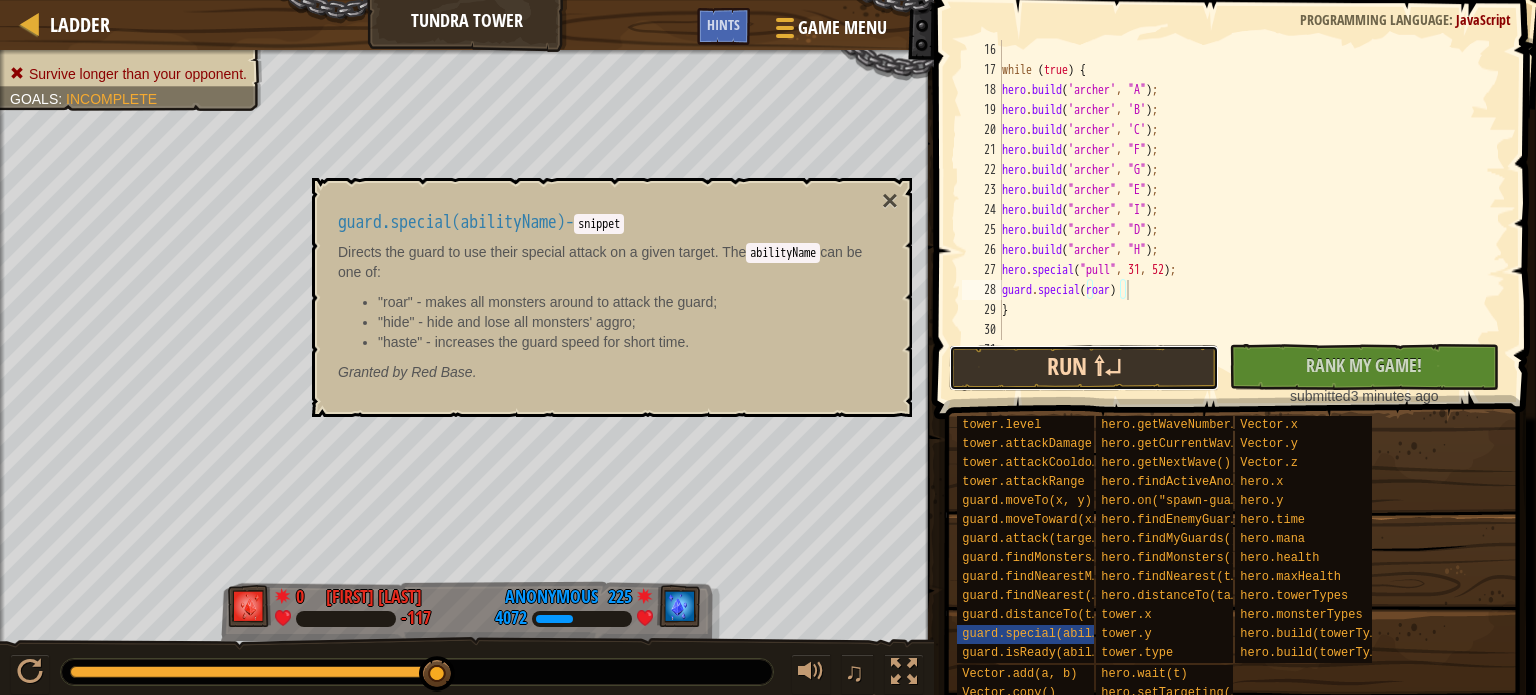 click on "Run ⇧↵" at bounding box center (1084, 368) 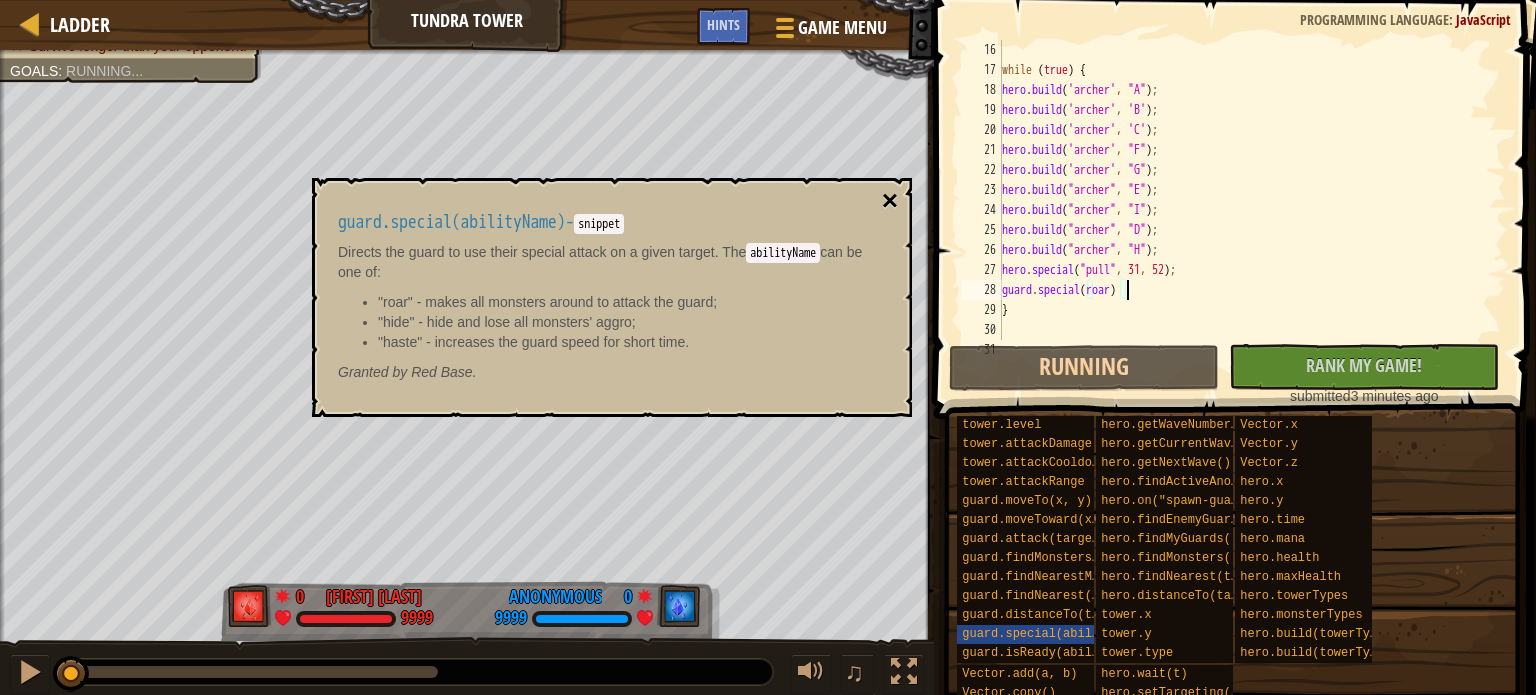 click on "×" at bounding box center [890, 201] 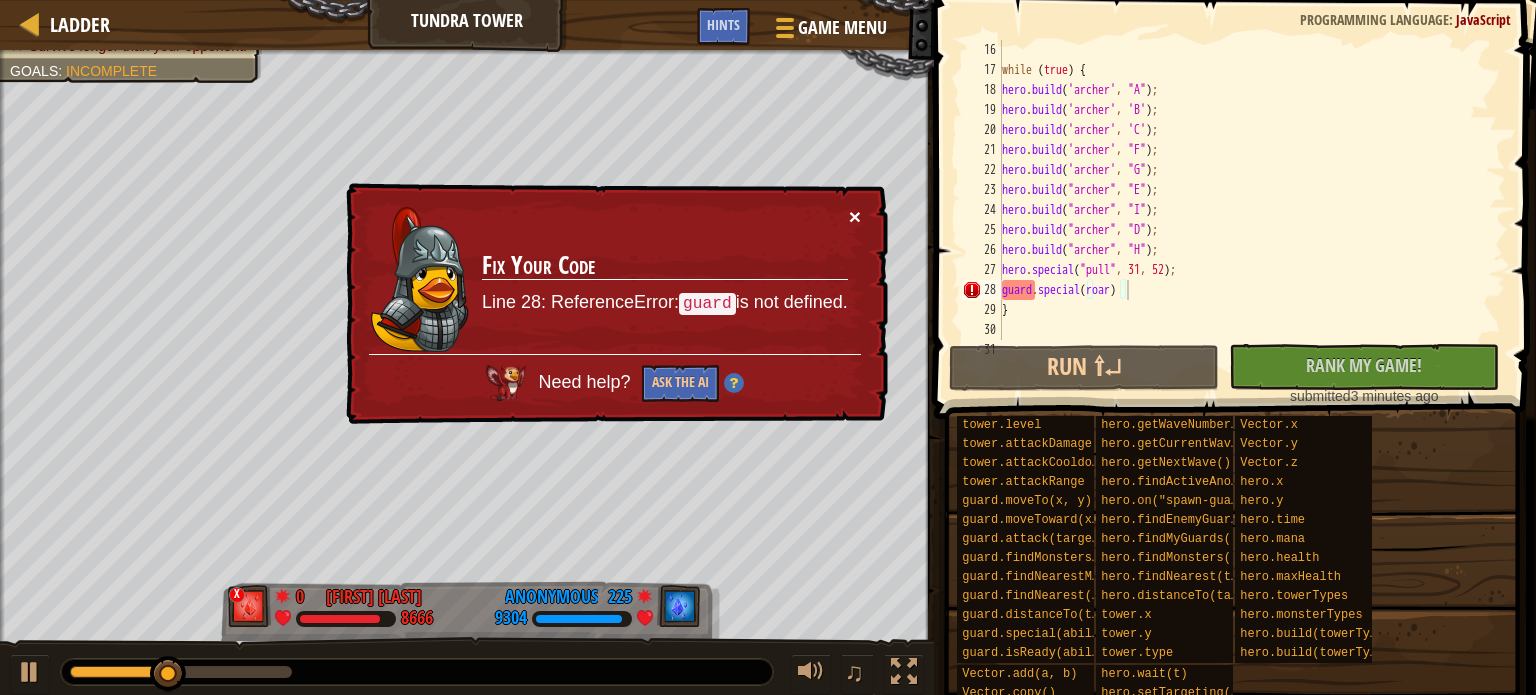 click on "×" at bounding box center (855, 216) 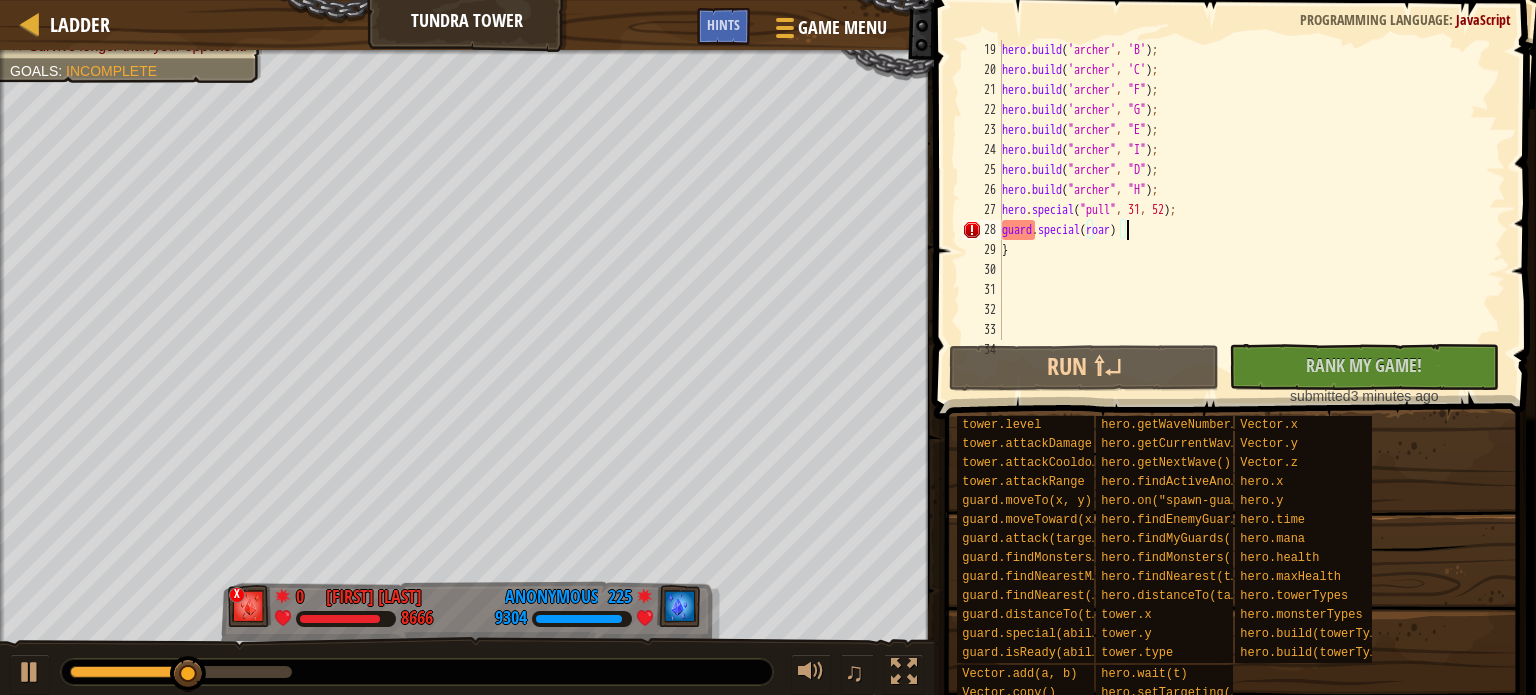 scroll, scrollTop: 360, scrollLeft: 0, axis: vertical 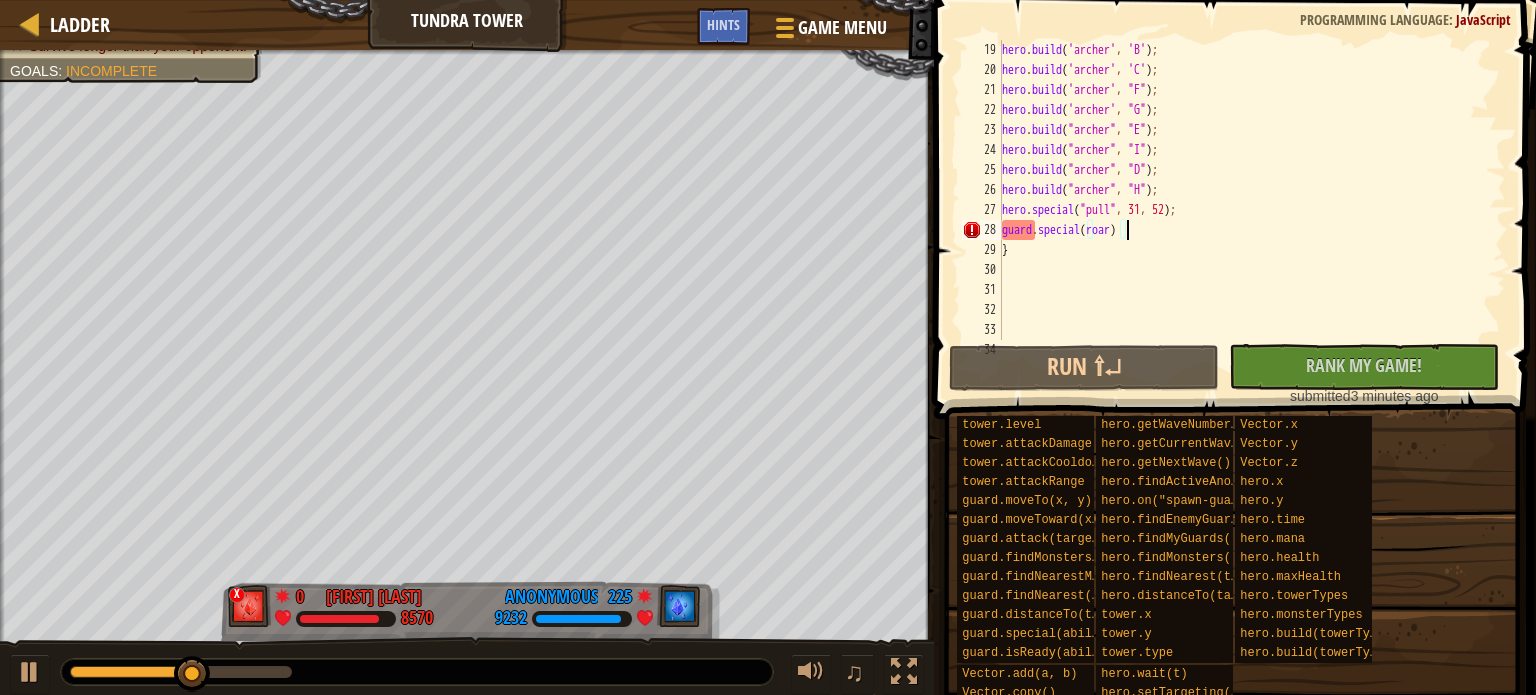 click on "hero . build ( 'archer' ,   'B' ) ; hero . build ( 'archer' ,   'C' ) ; hero . build ( 'archer' ,   "F" ) ; hero . build ( 'archer' ,   "G" ) ; hero . build ( "archer" ,   "E" ) ; hero . build ( "archer" ,   "I" ) ; hero . build ( "archer" ,   "D" ) ; hero . build ( "archer" ,   "H" ) ; hero . special ( "pull" ,   31 ,   52 ) ; guard . special ( roar ) } hero . findEnemyTowers ( mage ) ;" at bounding box center [1244, 210] 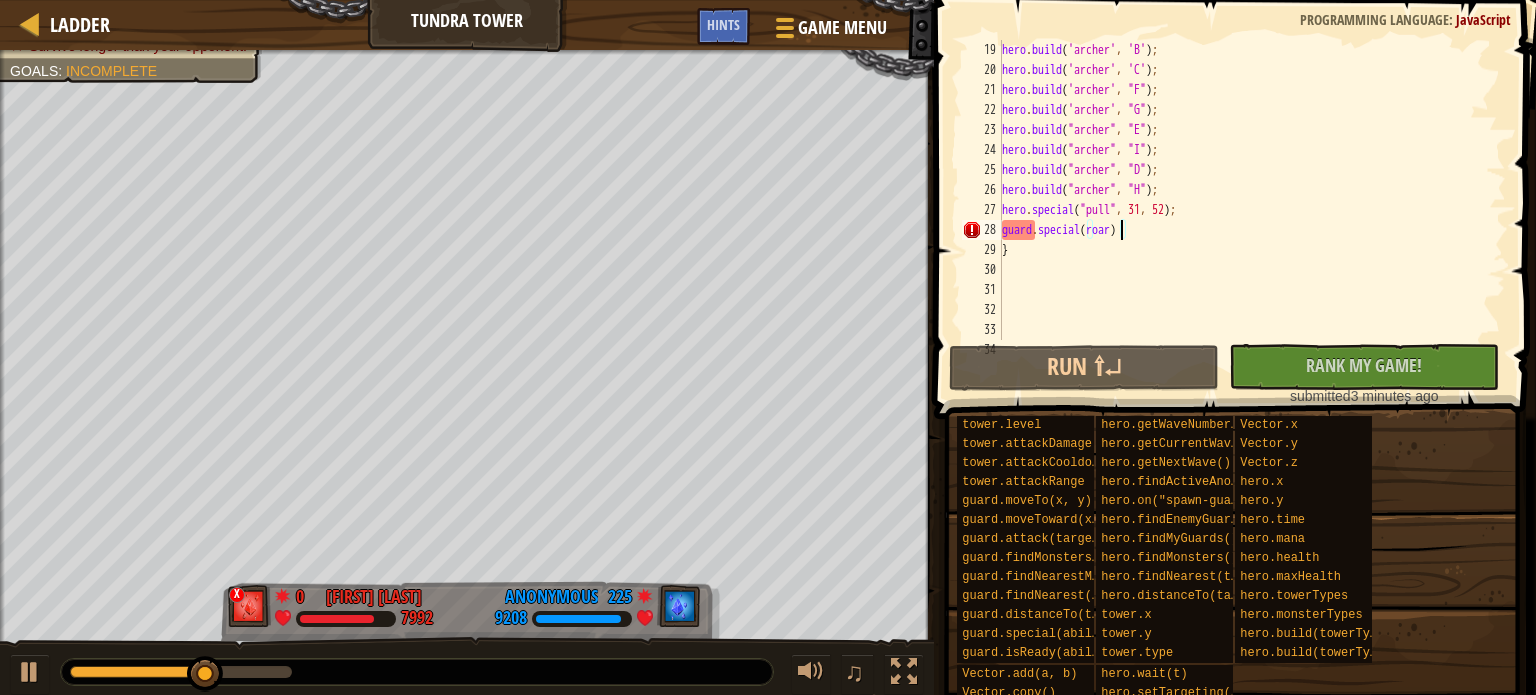 click on "hero . build ( 'archer' ,   'B' ) ; hero . build ( 'archer' ,   'C' ) ; hero . build ( 'archer' ,   "F" ) ; hero . build ( 'archer' ,   "G" ) ; hero . build ( "archer" ,   "E" ) ; hero . build ( "archer" ,   "I" ) ; hero . build ( "archer" ,   "D" ) ; hero . build ( "archer" ,   "H" ) ; hero . special ( "pull" ,   31 ,   52 ) ; guard . special ( roar ) } hero . findEnemyTowers ( mage ) ;" at bounding box center [1244, 210] 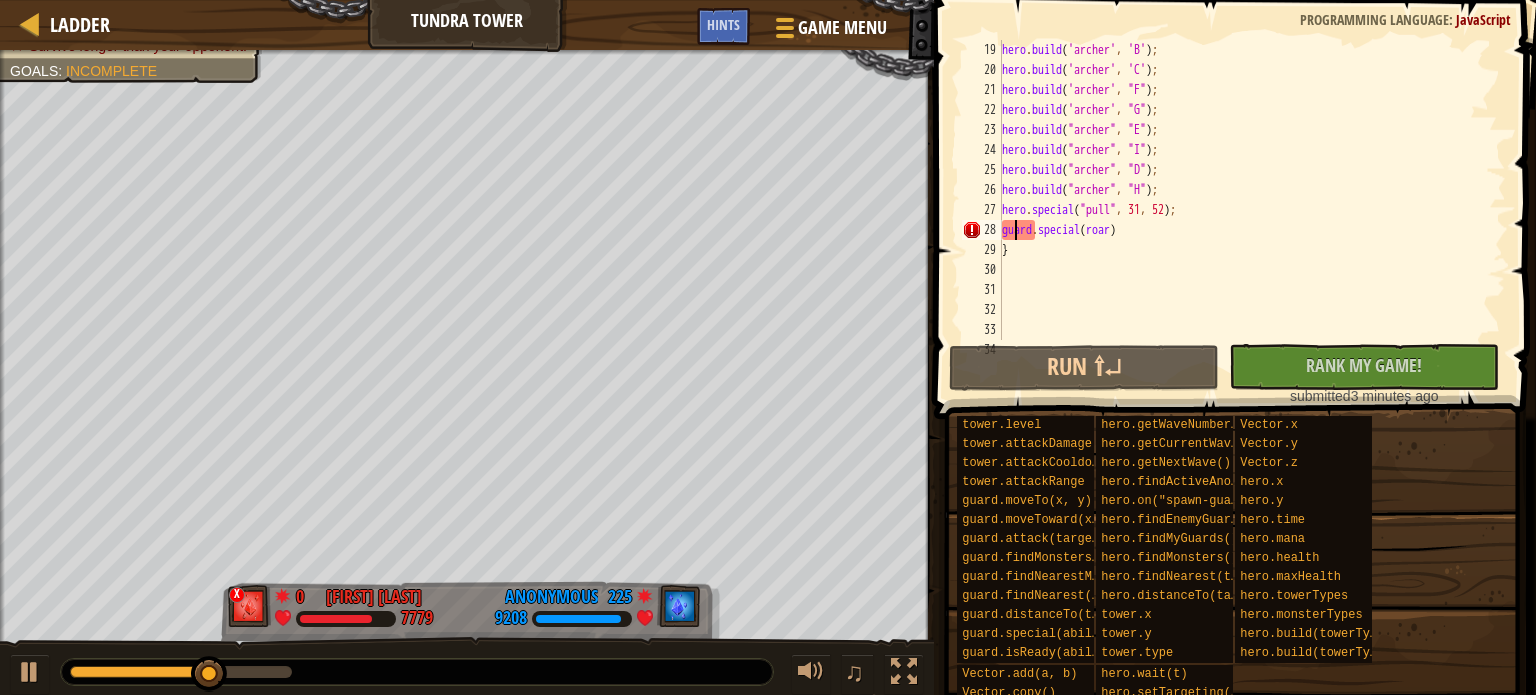 click on "29" at bounding box center [982, 250] 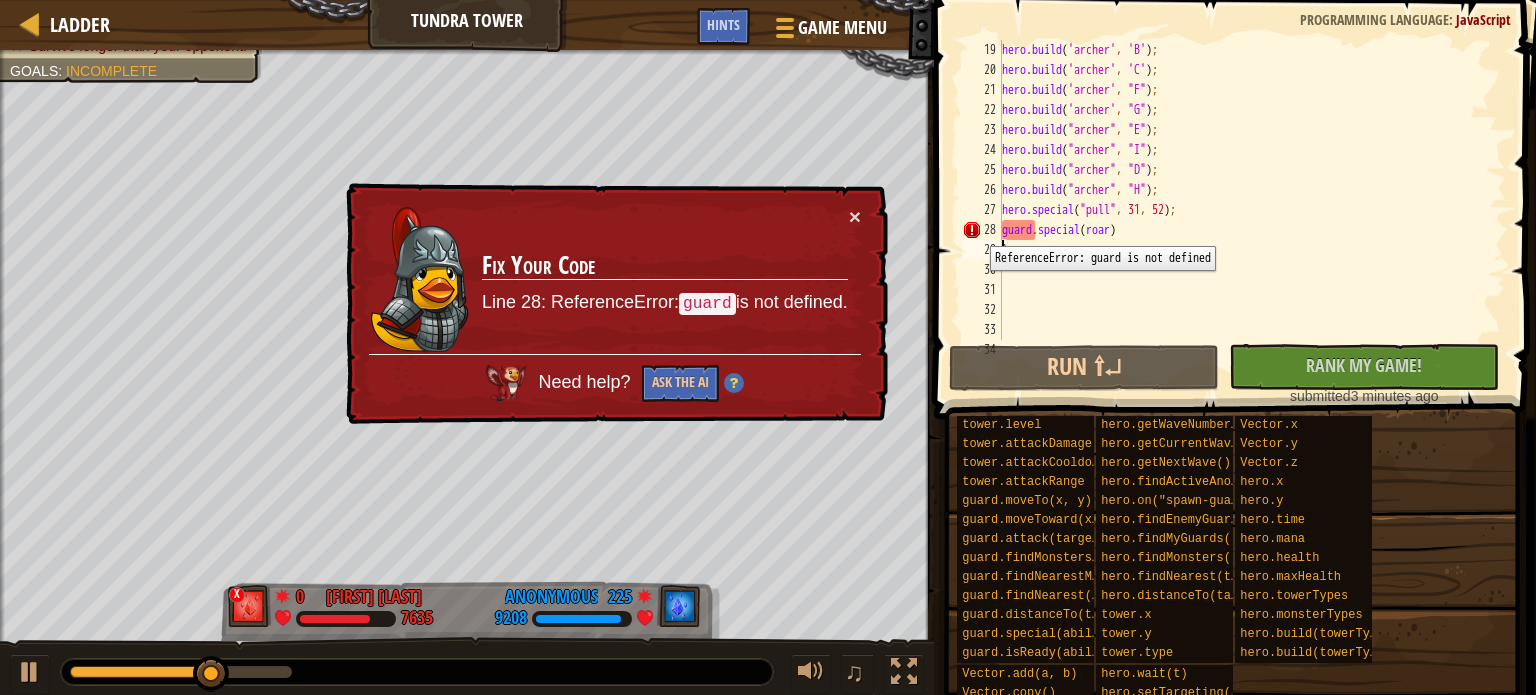 click on "28" at bounding box center [982, 230] 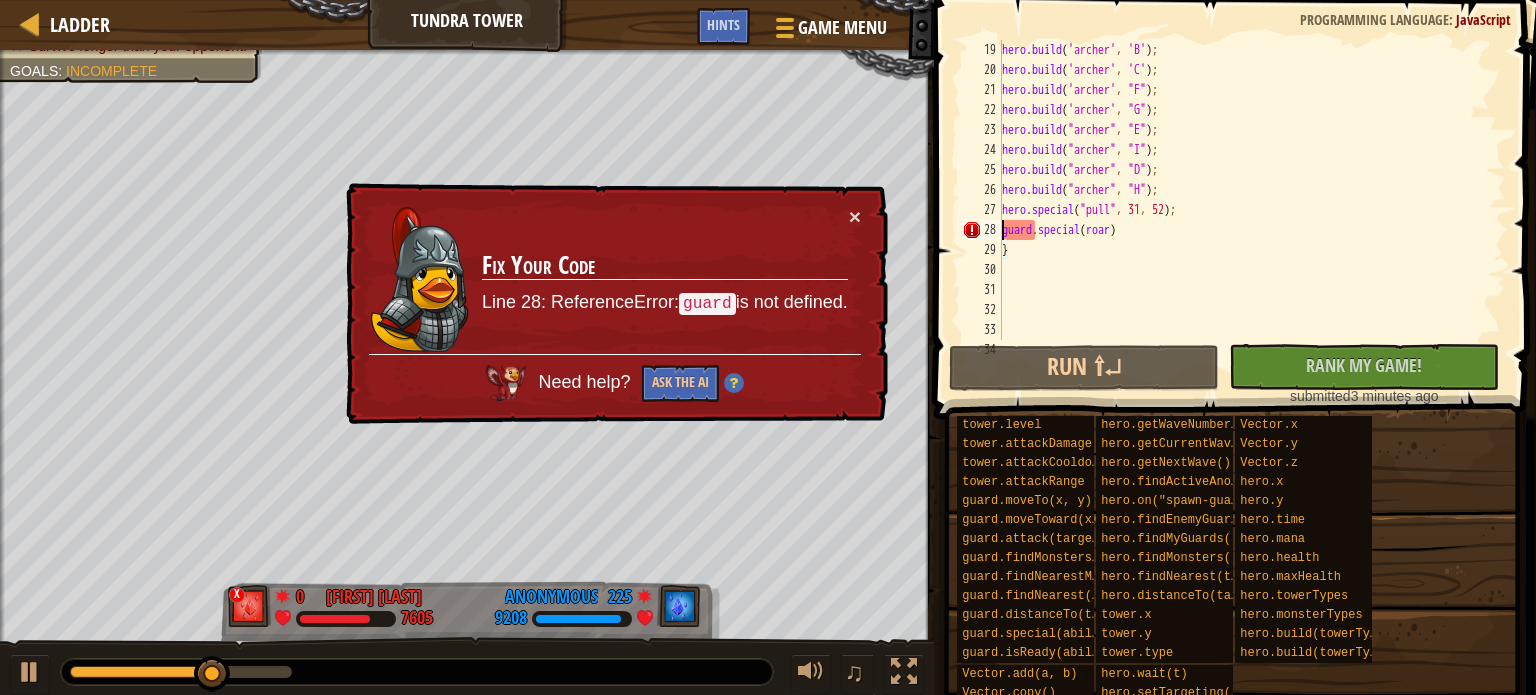 type on "guard.special(roar)" 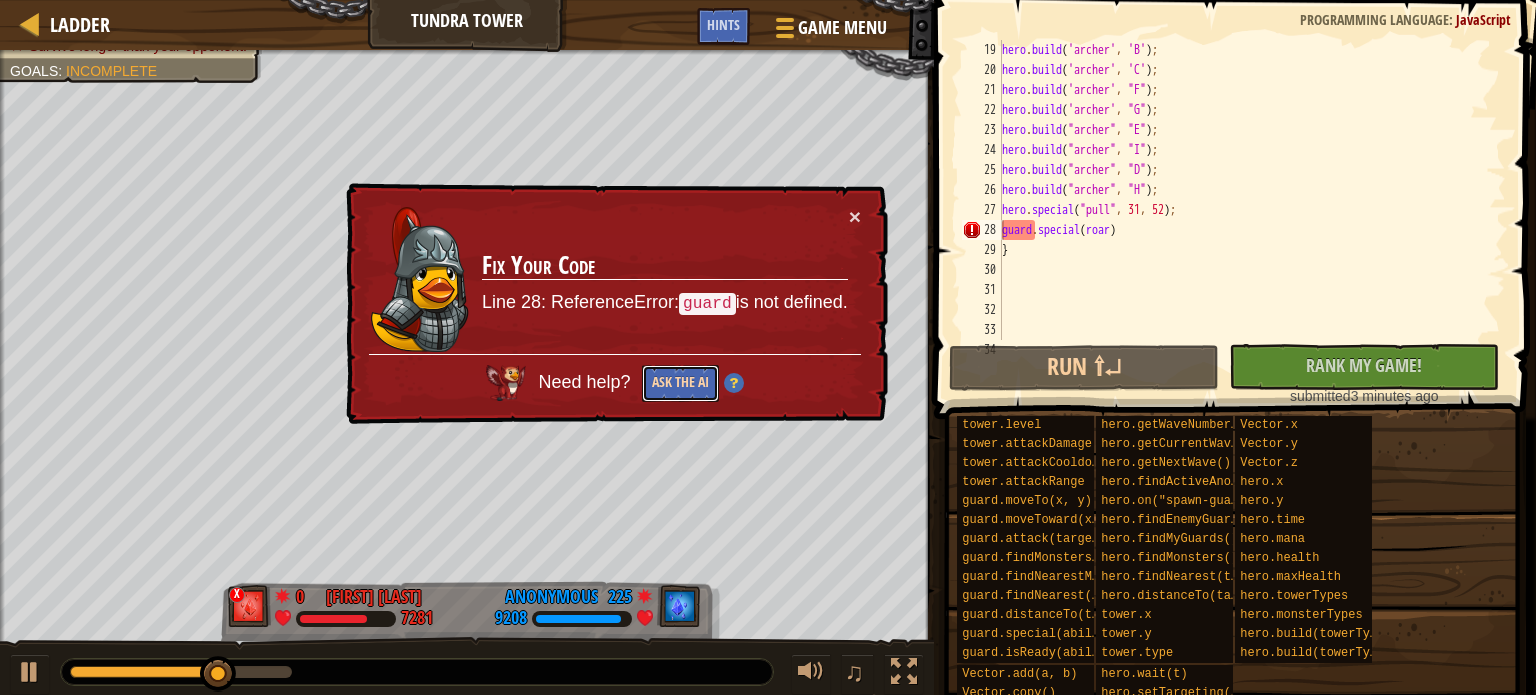 click on "Ask the AI" at bounding box center [678, 384] 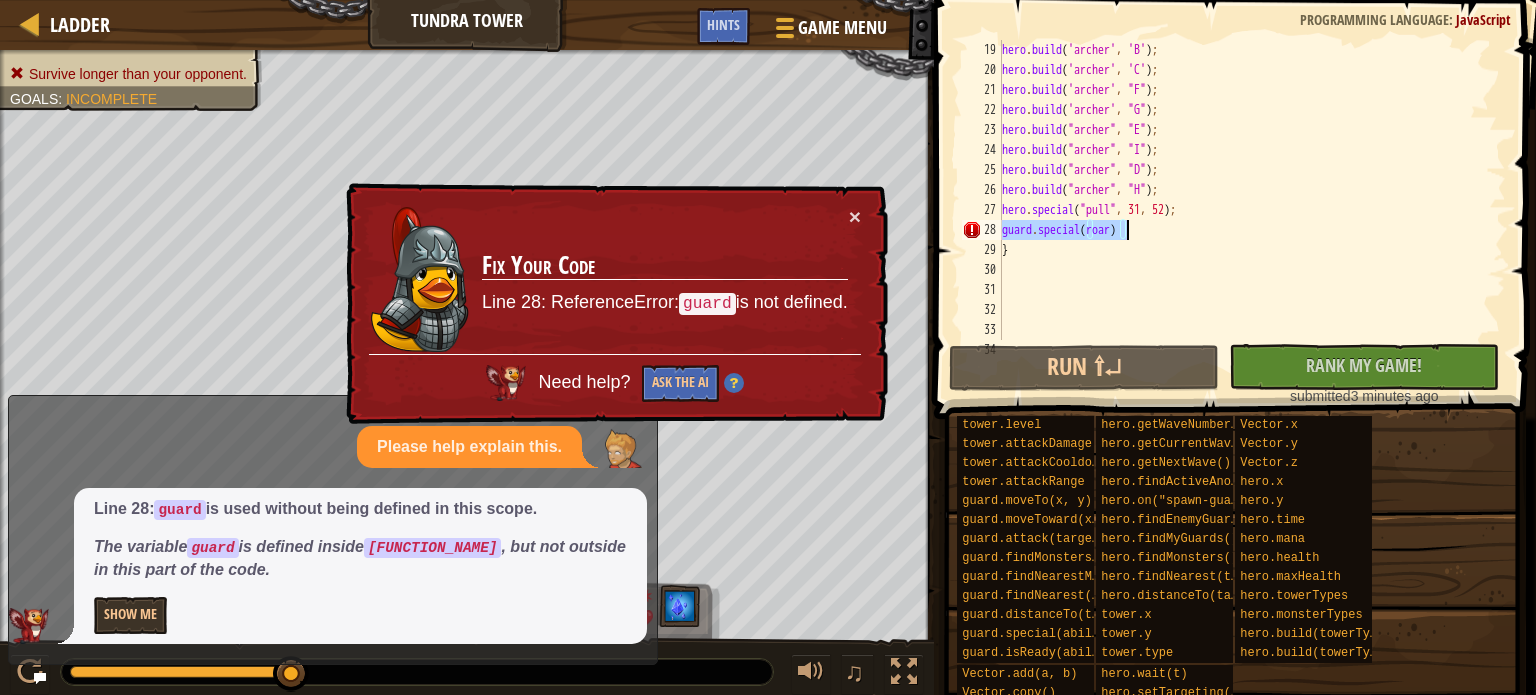 drag, startPoint x: 1004, startPoint y: 236, endPoint x: 1133, endPoint y: 230, distance: 129.13947 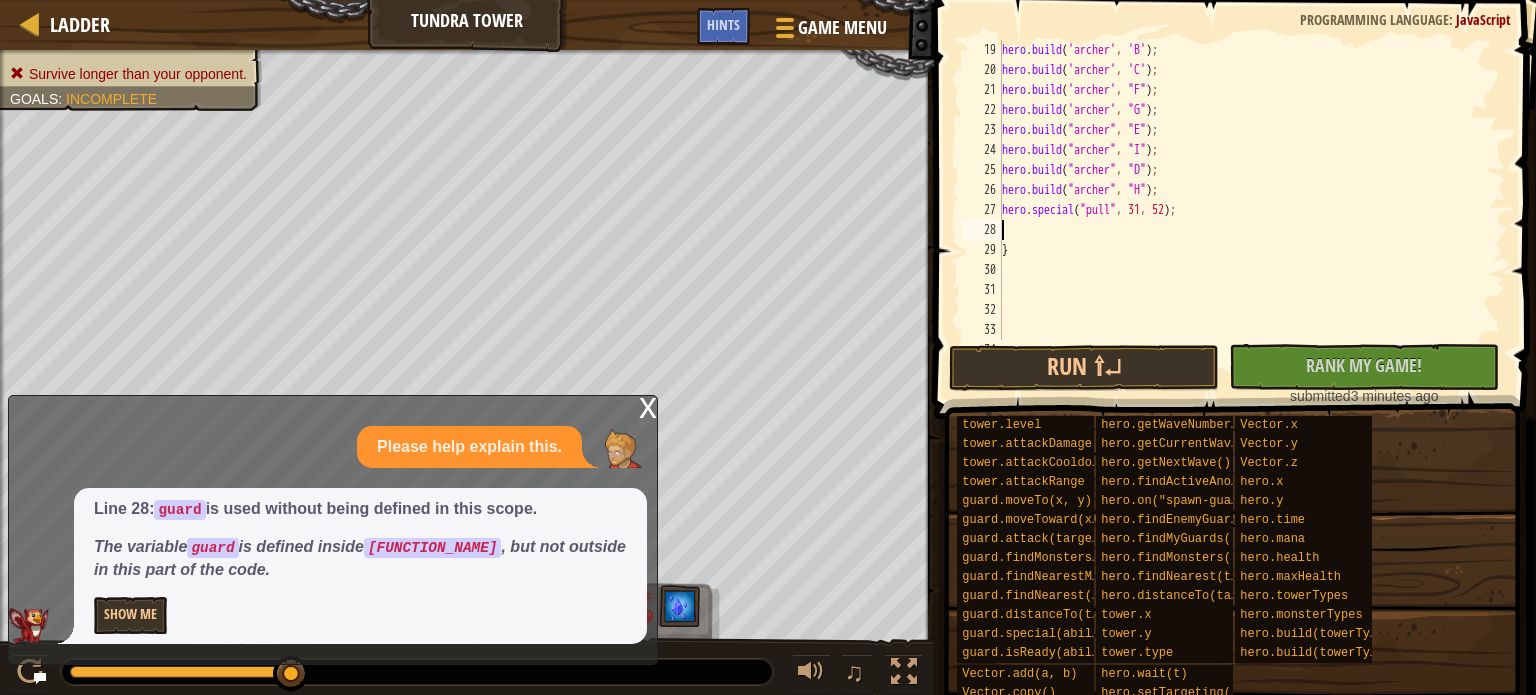 type on "}" 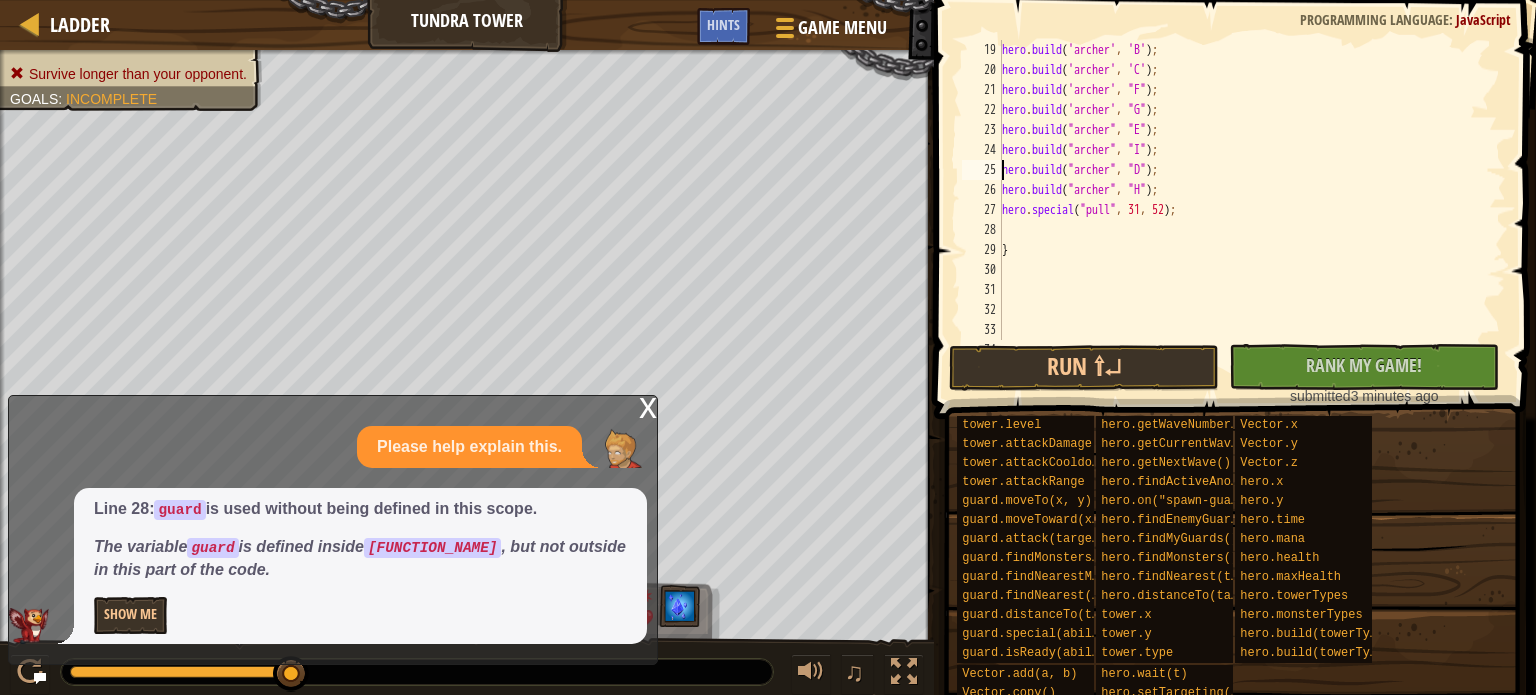 type on "while (true) {" 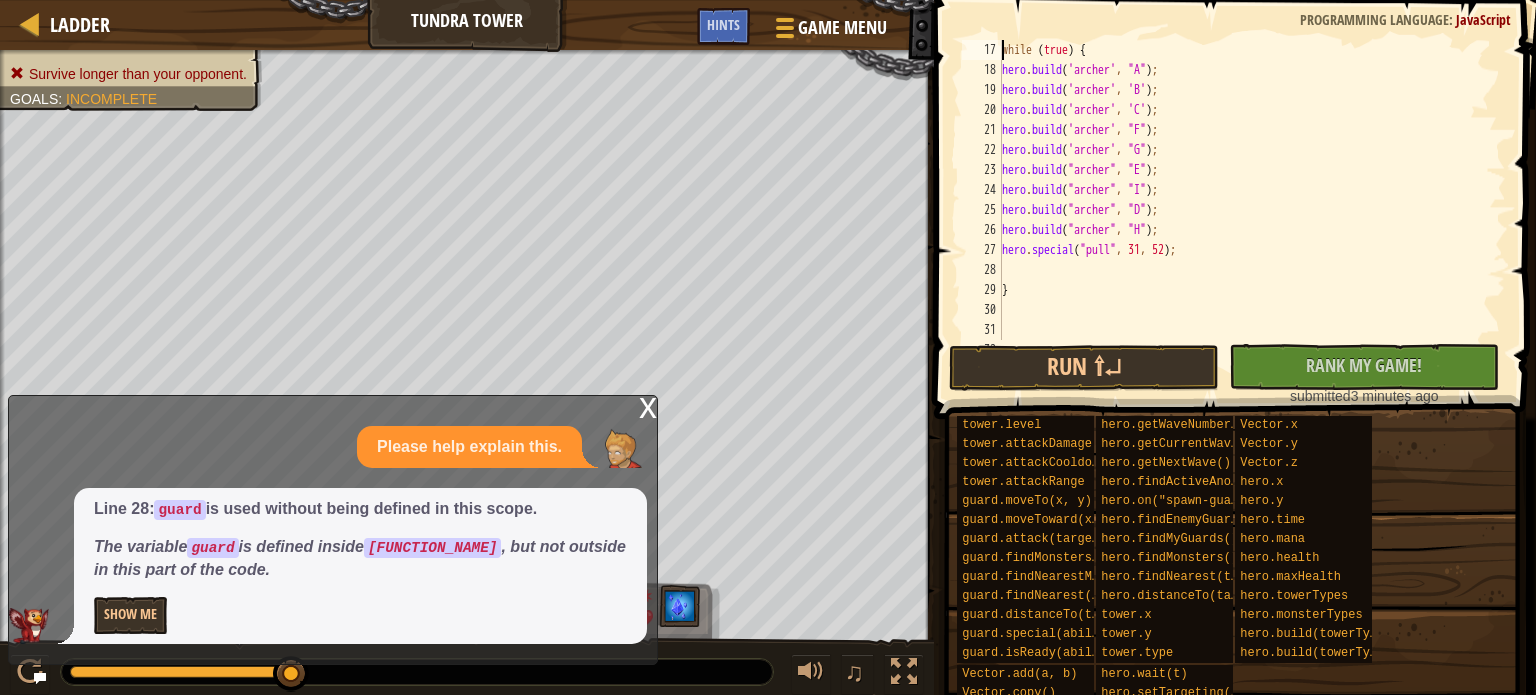 type on "hero.on('spawn-guard', guardAct);" 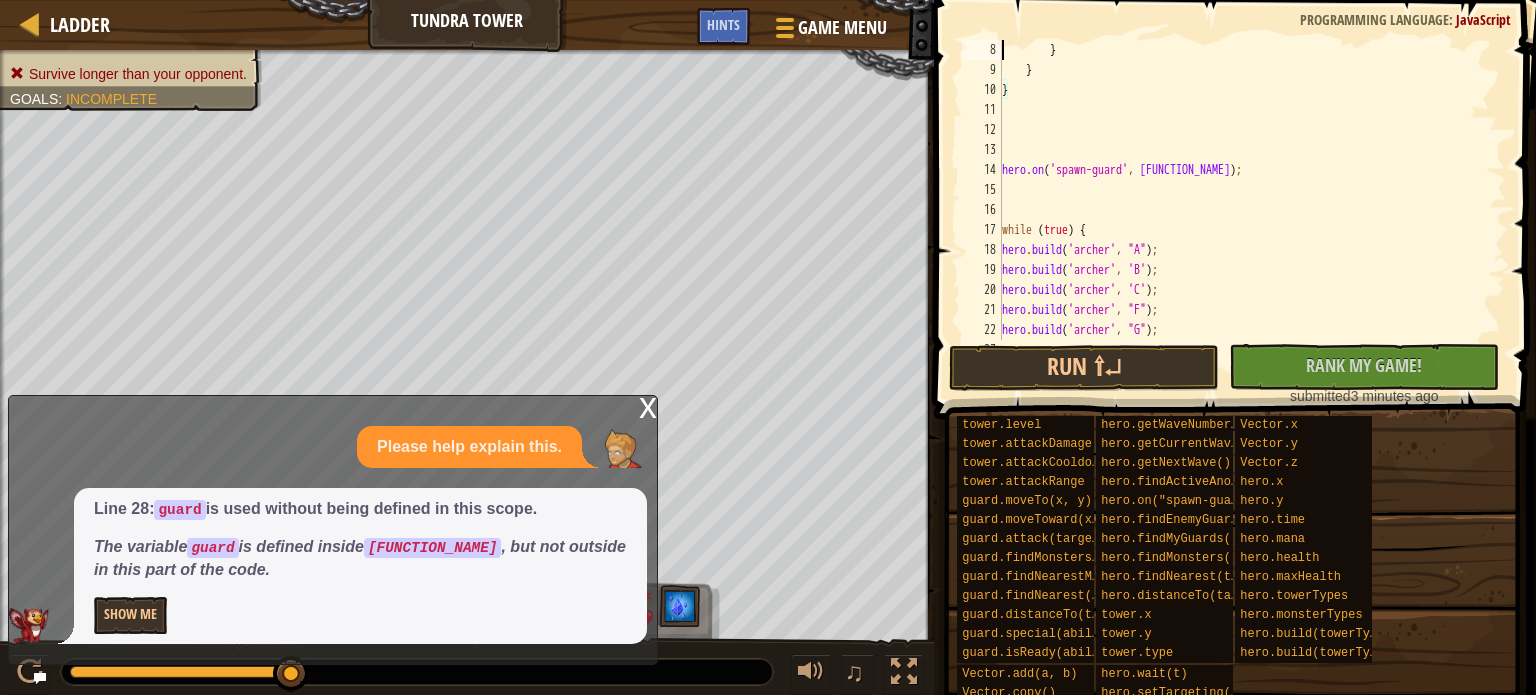 scroll, scrollTop: 40, scrollLeft: 0, axis: vertical 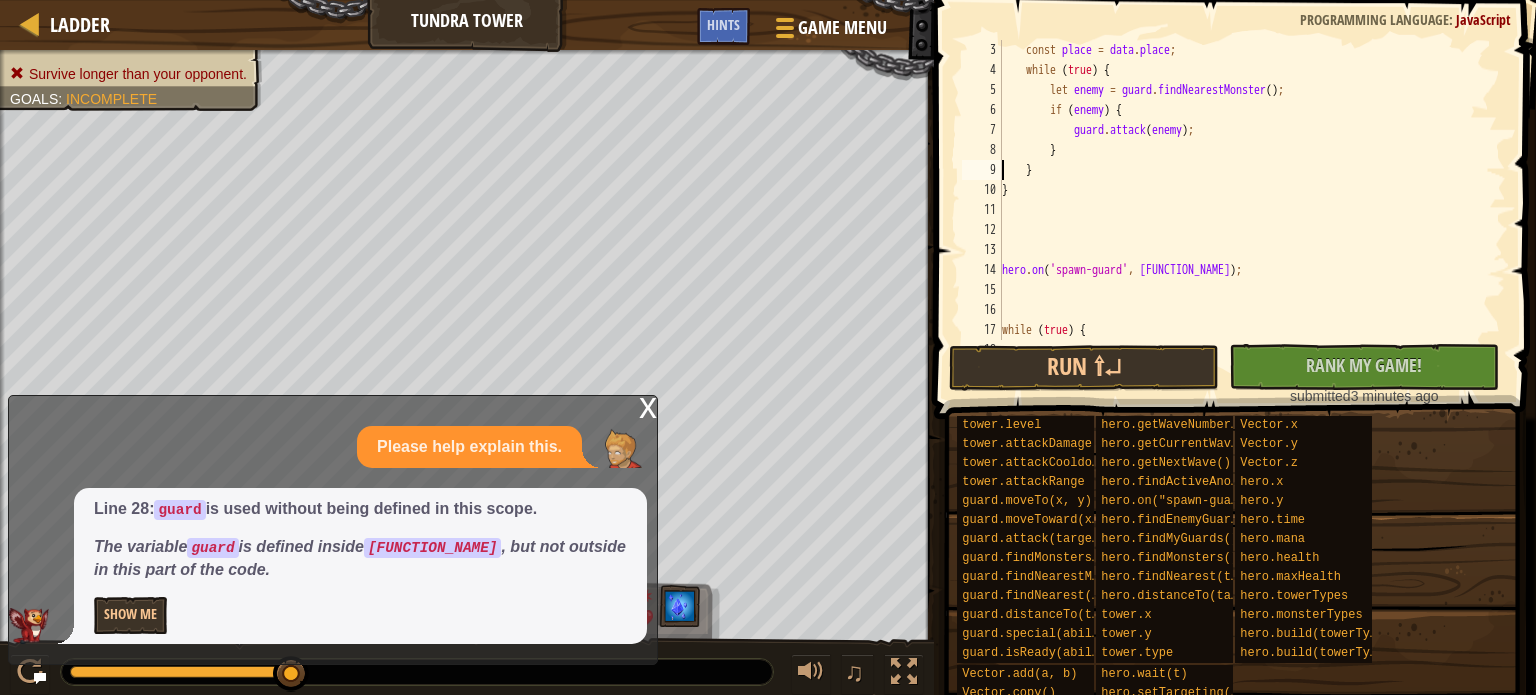 type on "}" 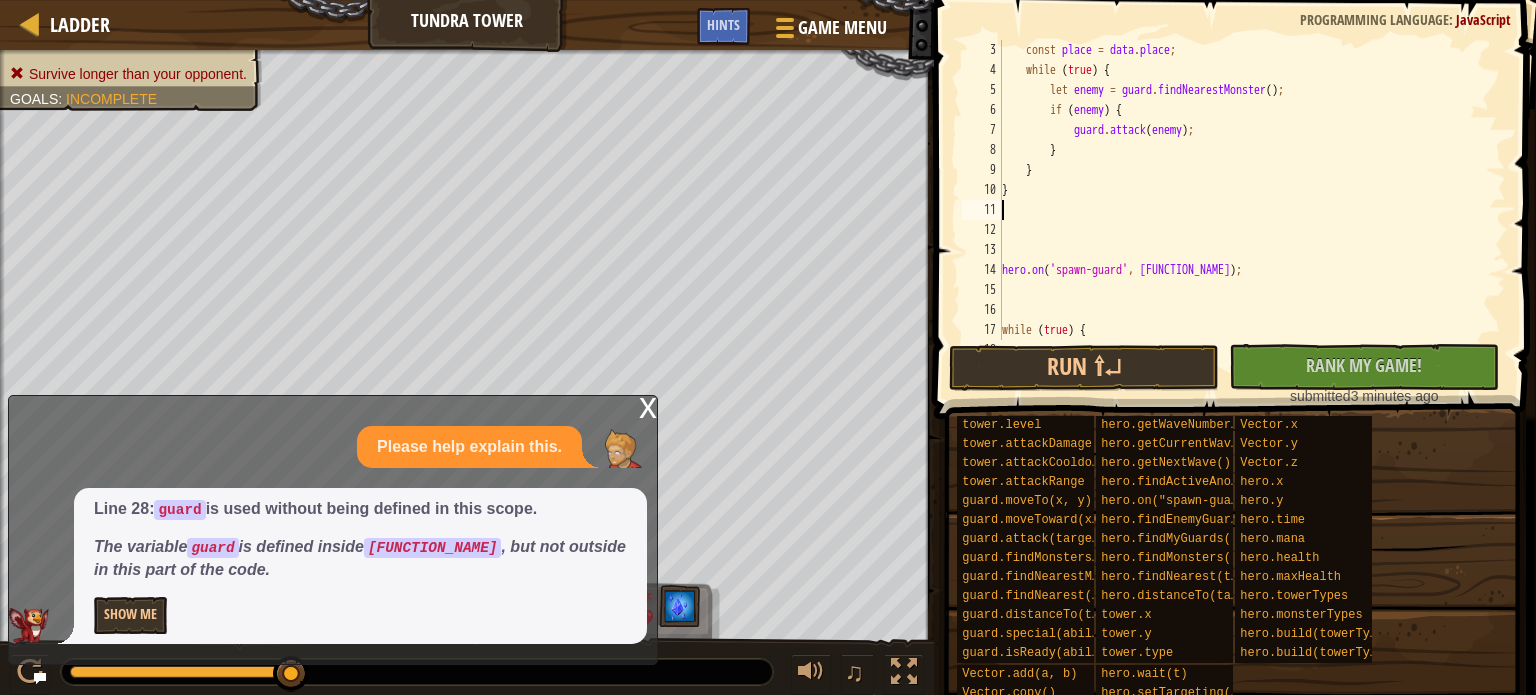 paste on "guard.special(roar)" 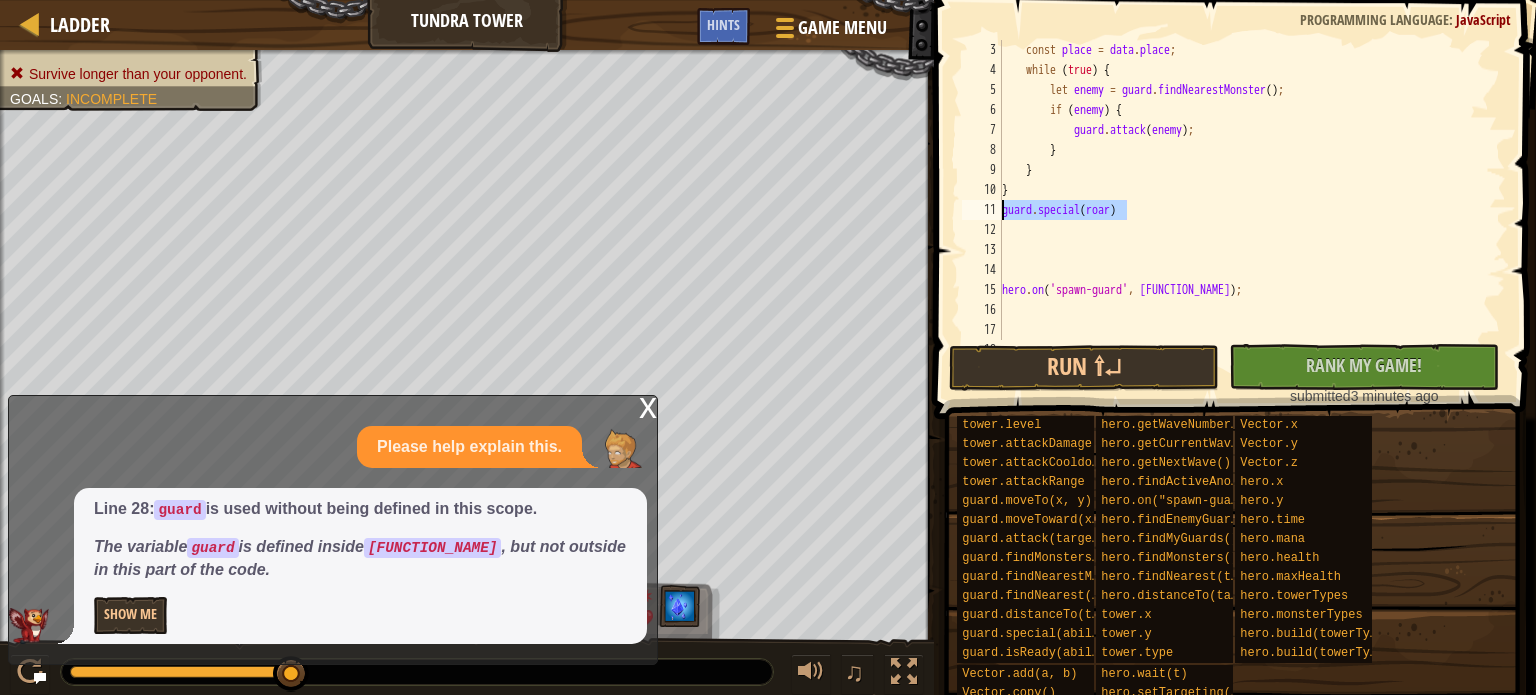 drag, startPoint x: 1161, startPoint y: 217, endPoint x: 1044, endPoint y: 193, distance: 119.43617 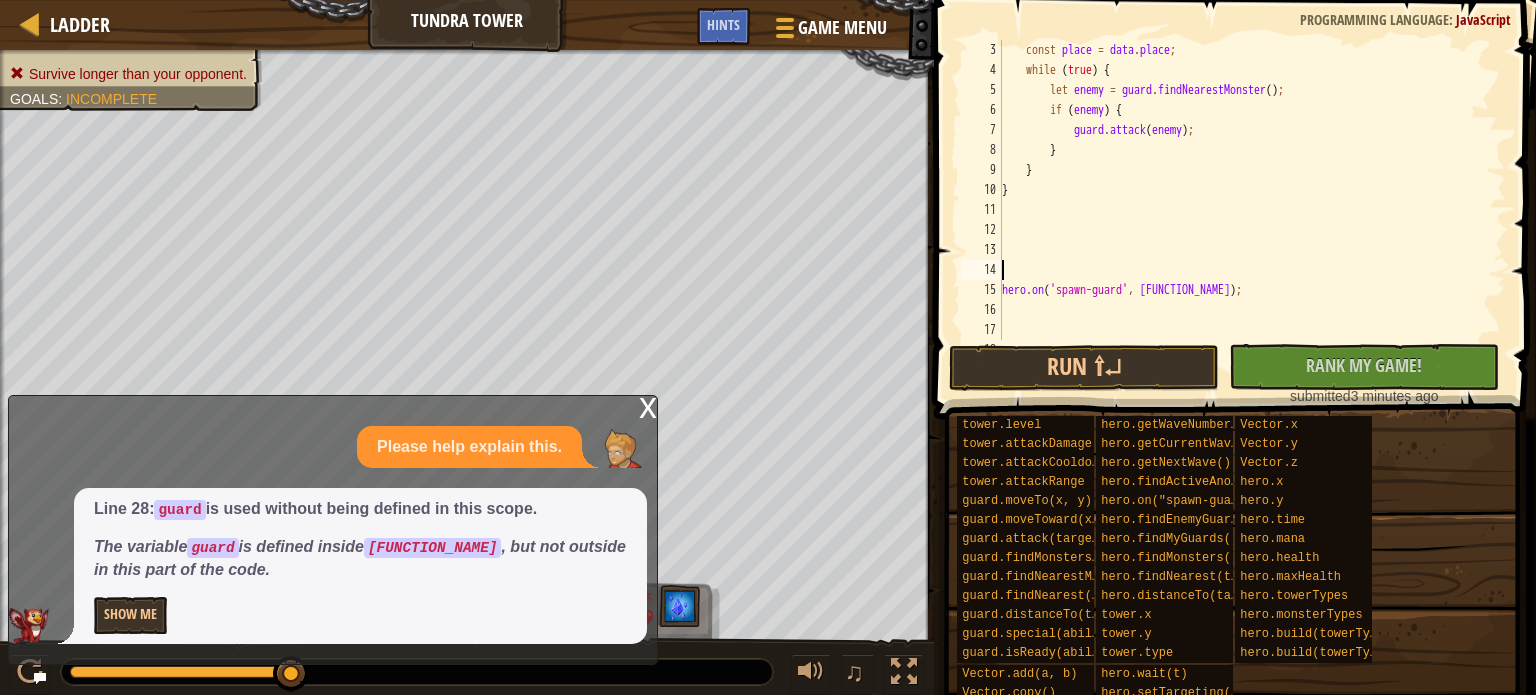 type on "hero.on('spawn-guard', guardAct);" 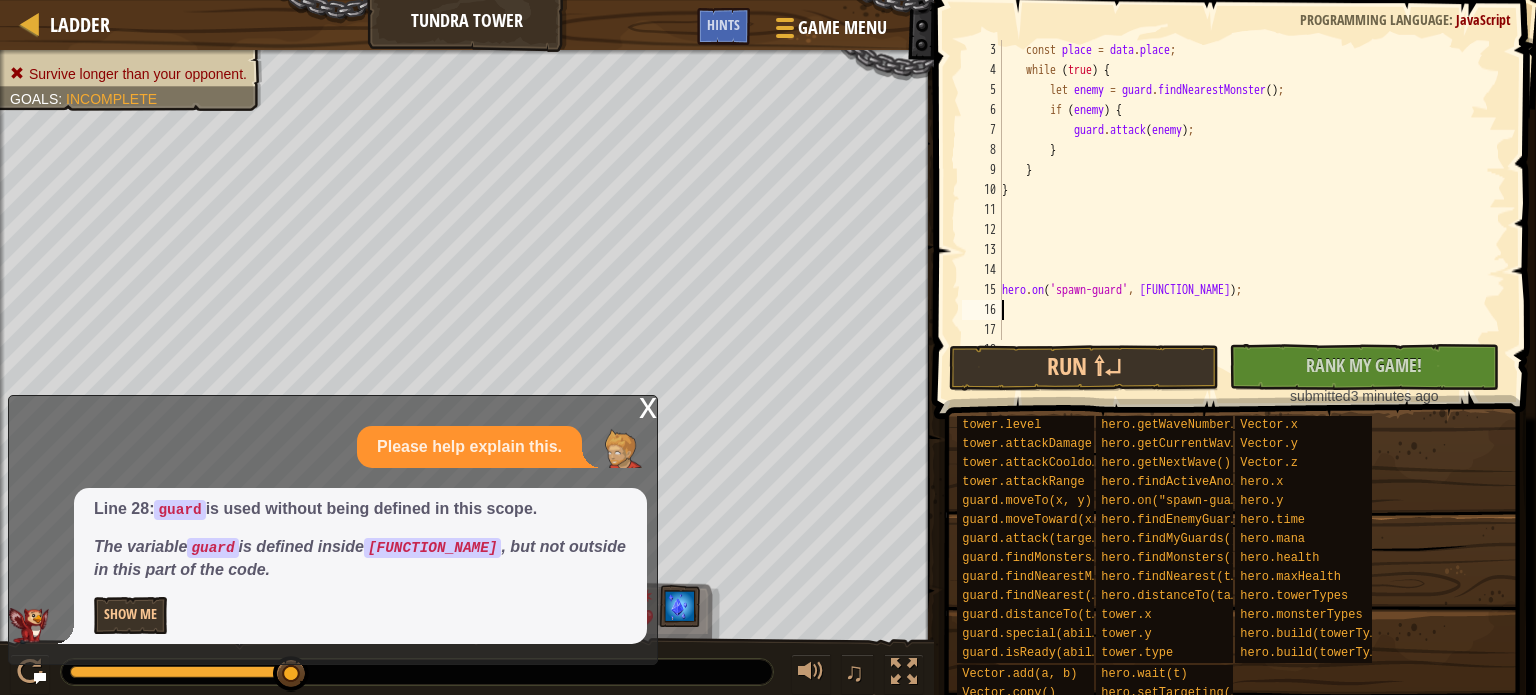 paste on "guard.special(roar)" 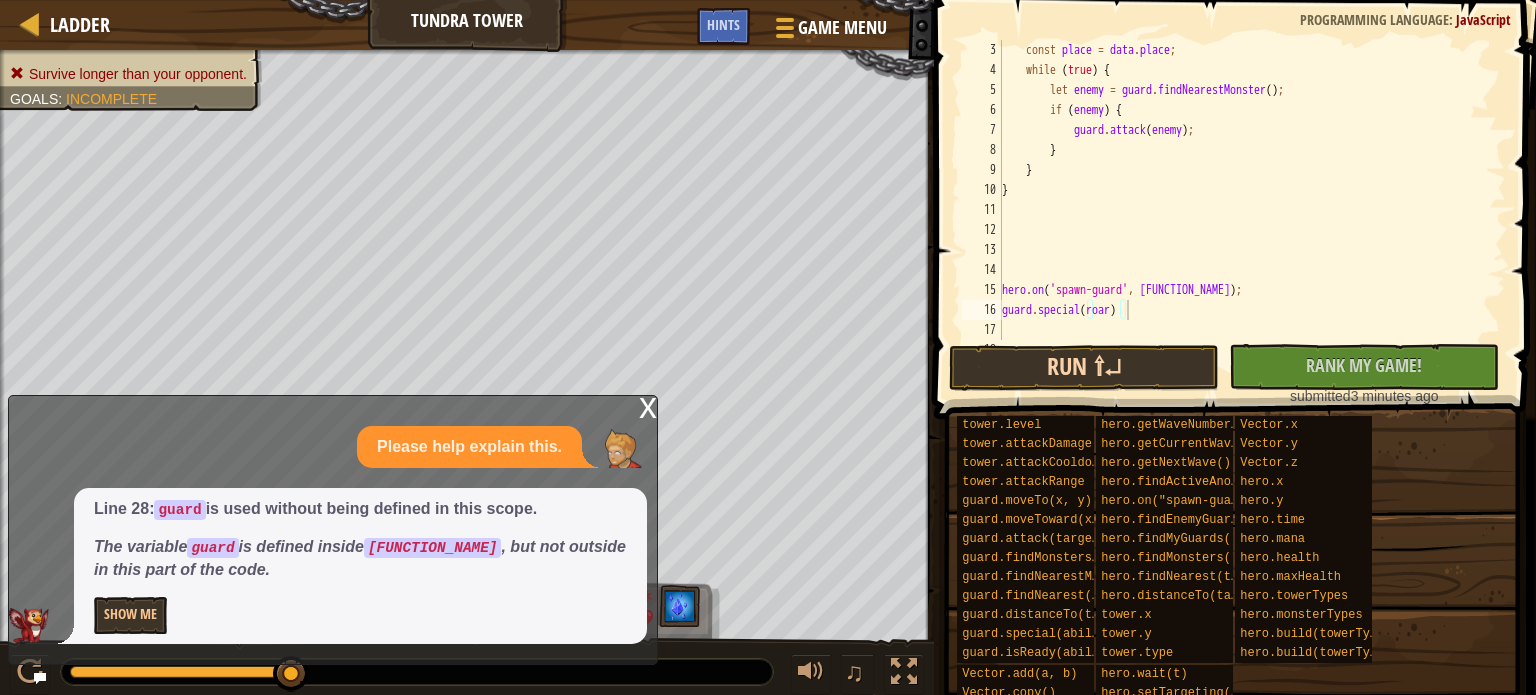 drag, startPoint x: 1158, startPoint y: 392, endPoint x: 1140, endPoint y: 371, distance: 27.658634 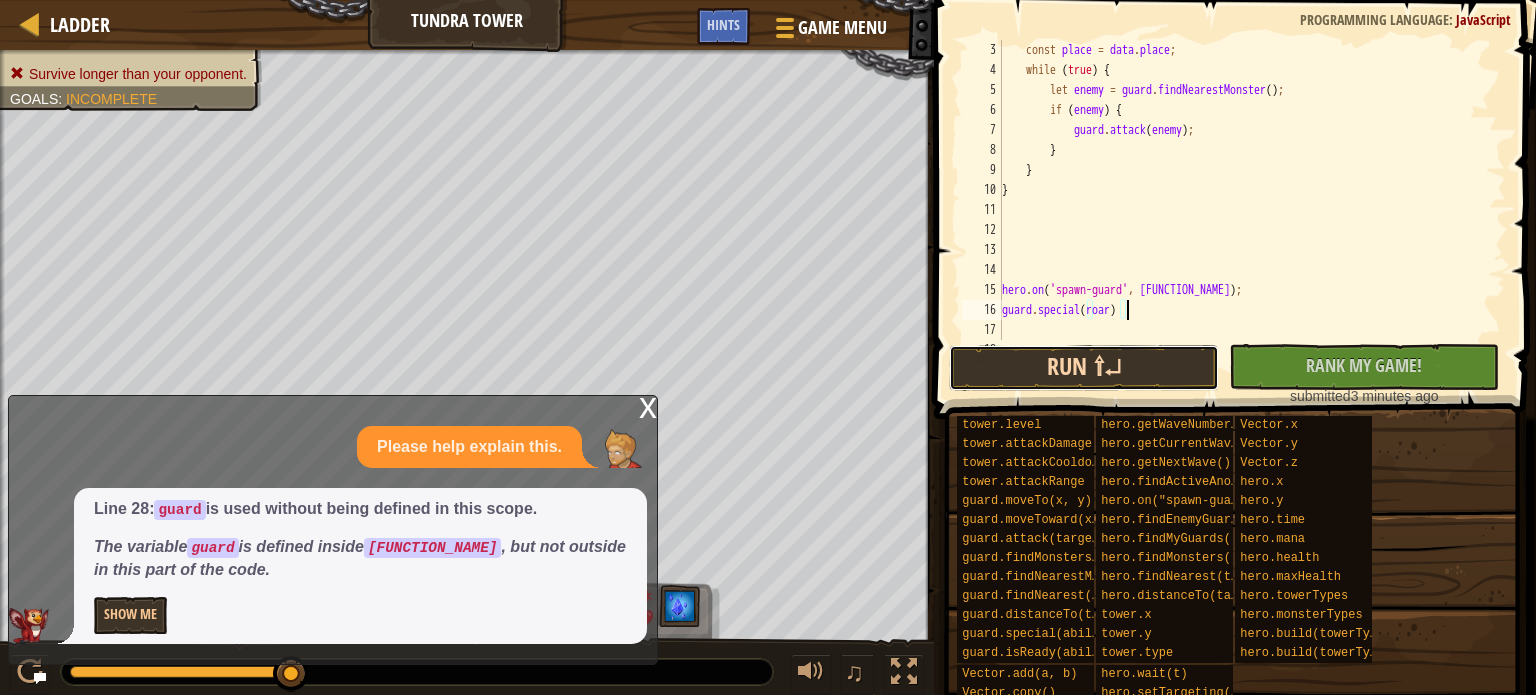click on "Run ⇧↵" at bounding box center [1084, 368] 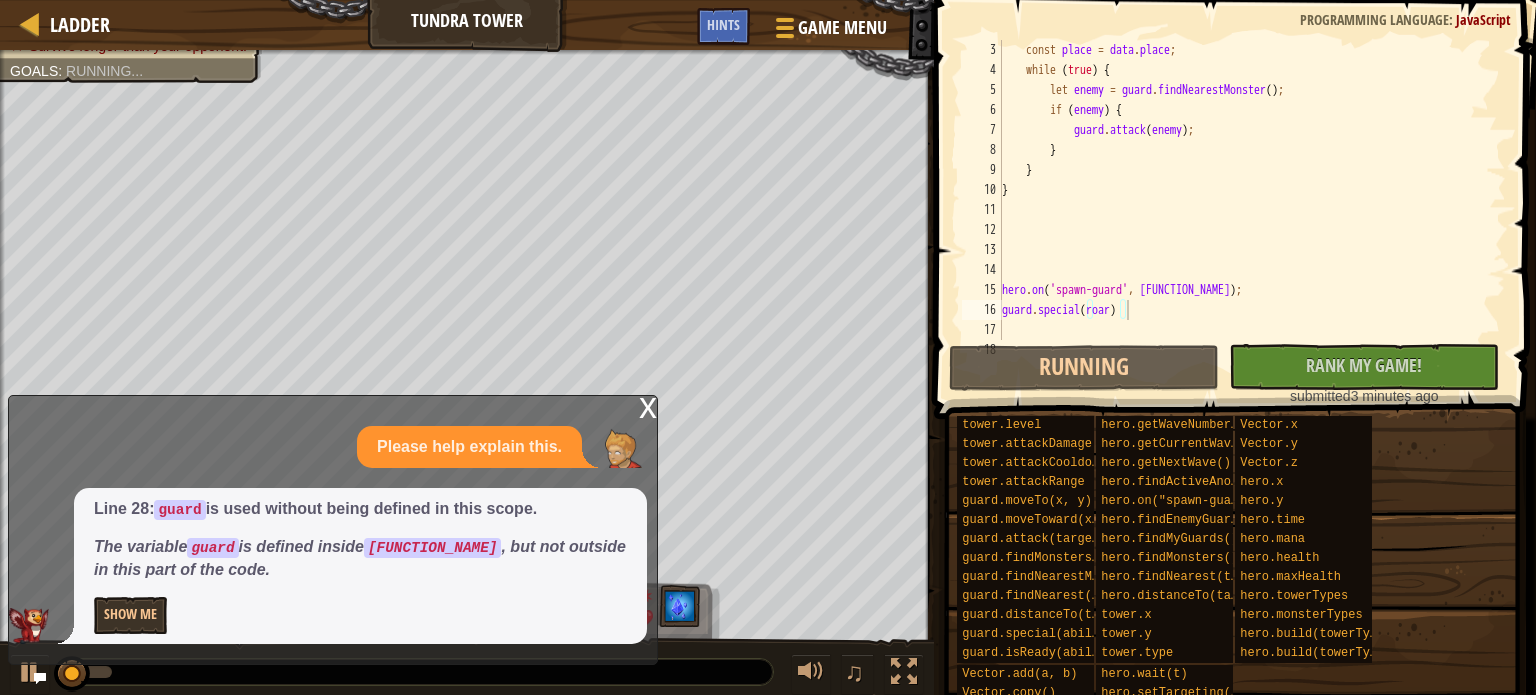 click on "x" at bounding box center (648, 406) 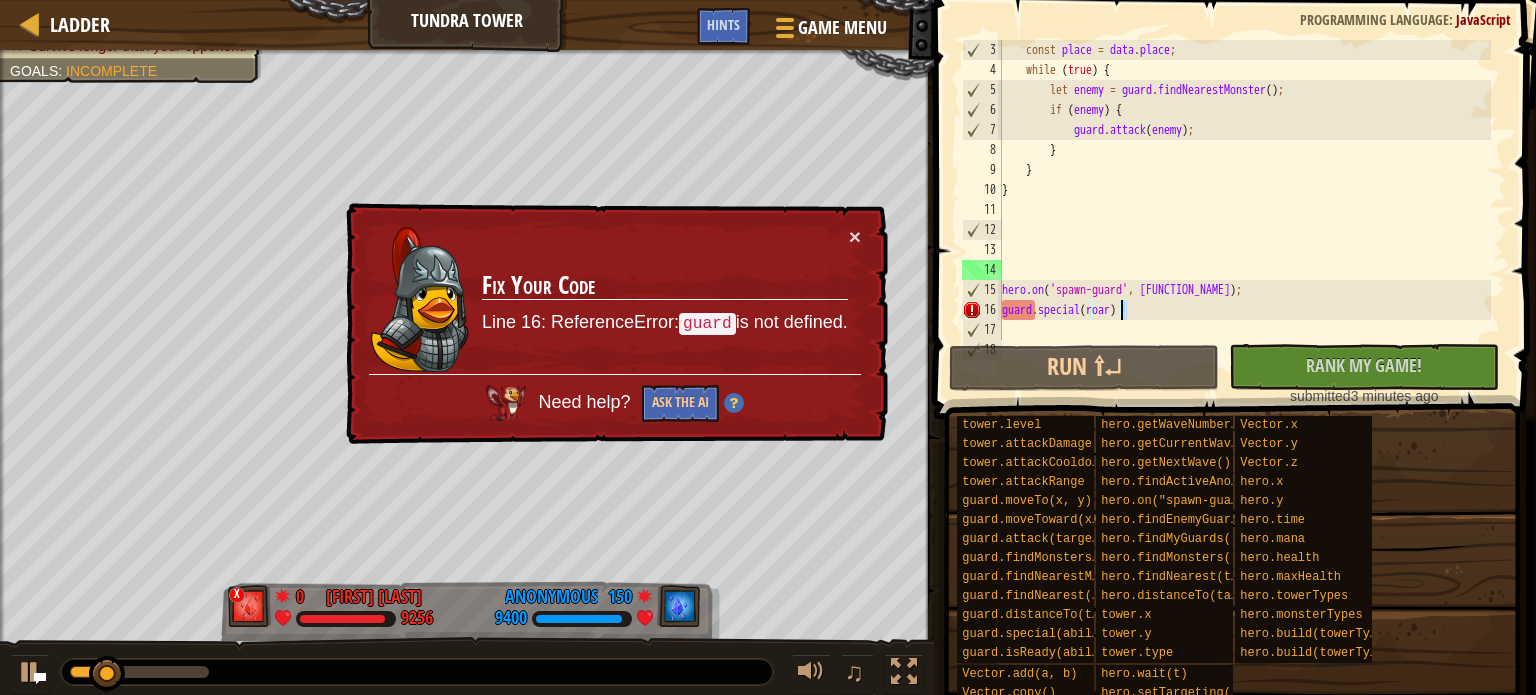 click on "const   place   =   data . place ;      while   ( true )   {          let   enemy   =   guard . findNearestMonster ( ) ;          if   ( enemy )   {              guard . attack ( enemy ) ;          }      } } hero . on ( 'spawn-guard' ,   guardAct ) ; guard . special ( roar ) while   ( true )   {" at bounding box center (1244, 210) 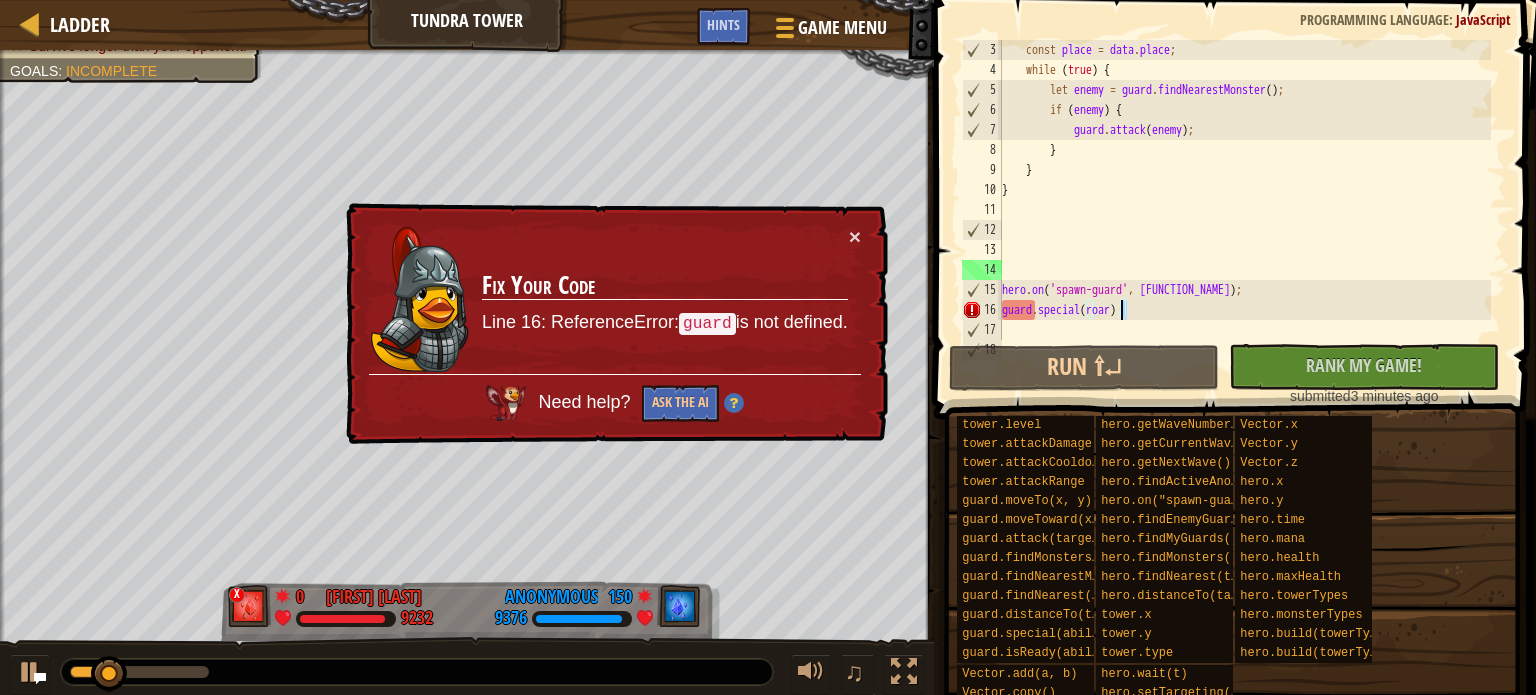 click on "const   place   =   data . place ;      while   ( true )   {          let   enemy   =   guard . findNearestMonster ( ) ;          if   ( enemy )   {              guard . attack ( enemy ) ;          }      } } hero . on ( 'spawn-guard' ,   guardAct ) ; guard . special ( roar ) while   ( true )   {" at bounding box center (1244, 190) 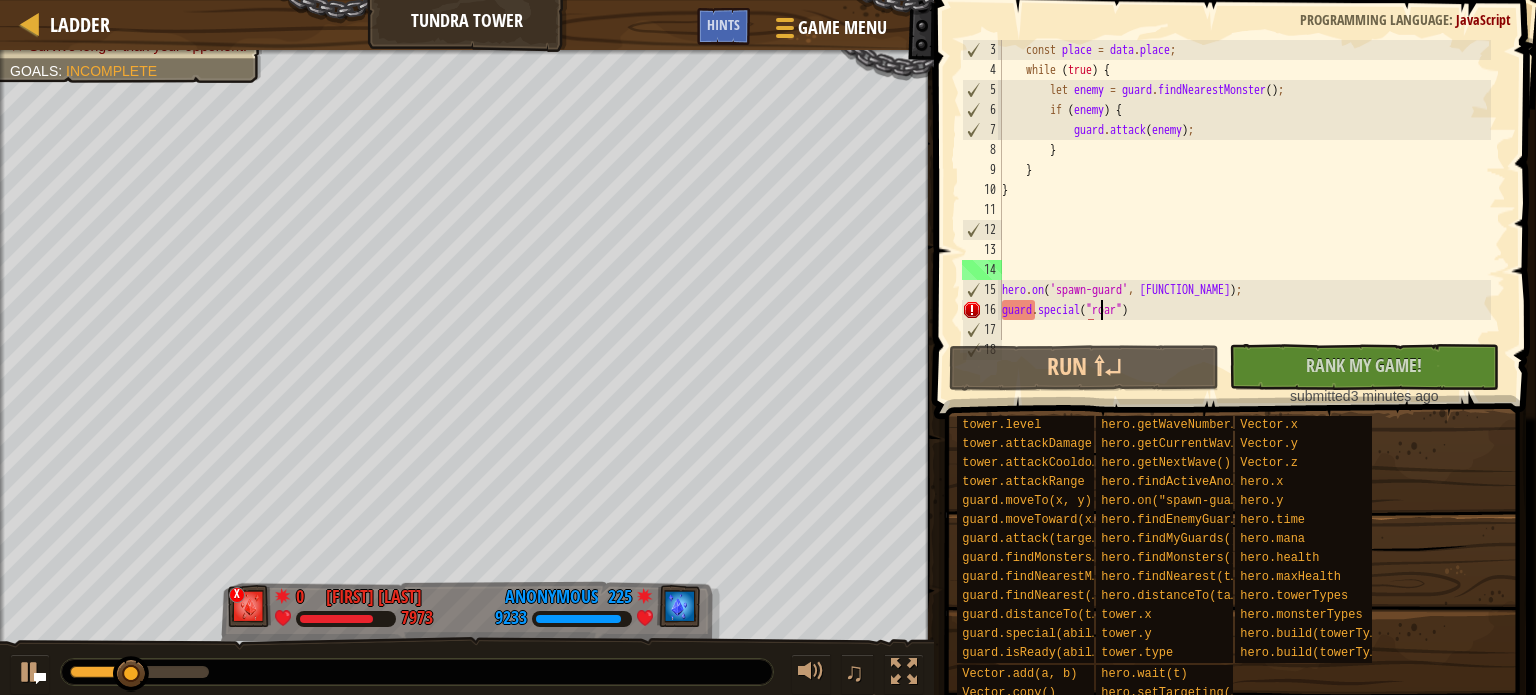 scroll, scrollTop: 9, scrollLeft: 8, axis: both 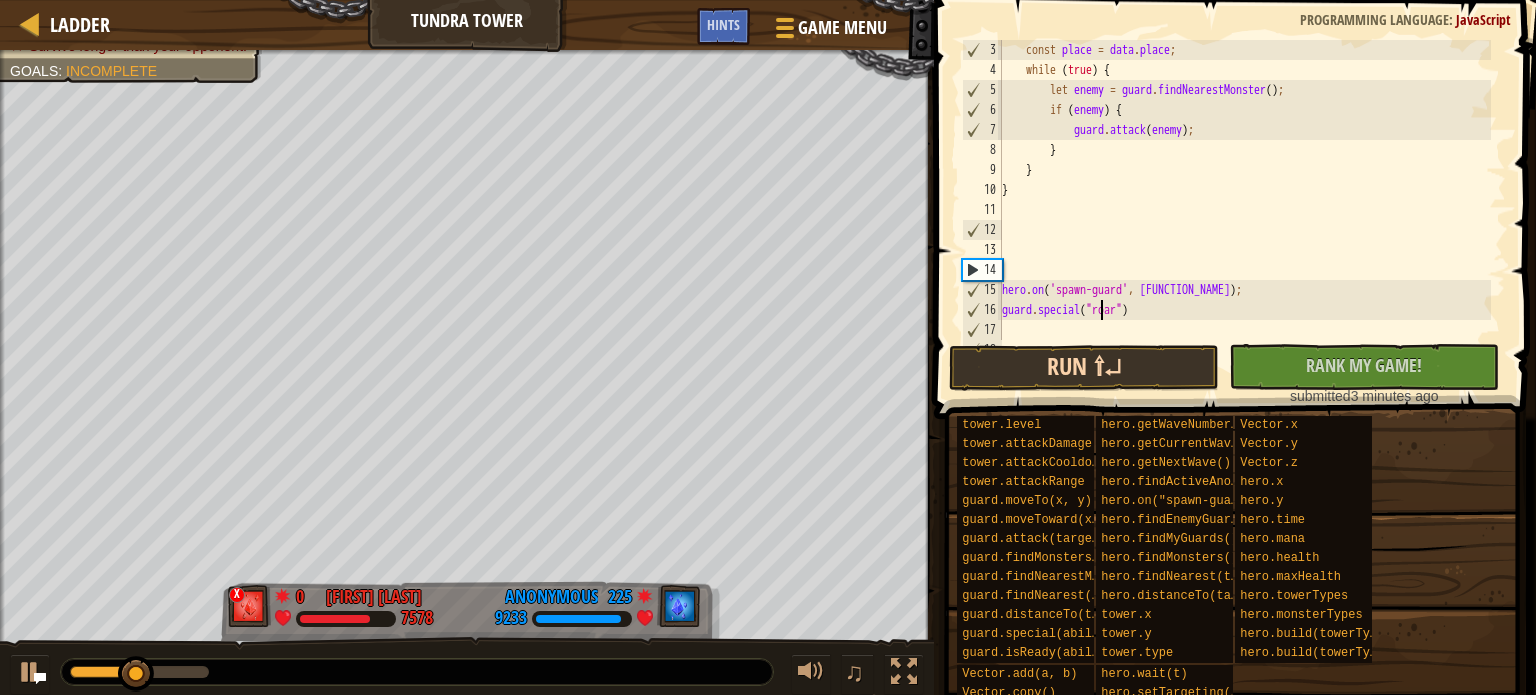type on "guard.special("roar")" 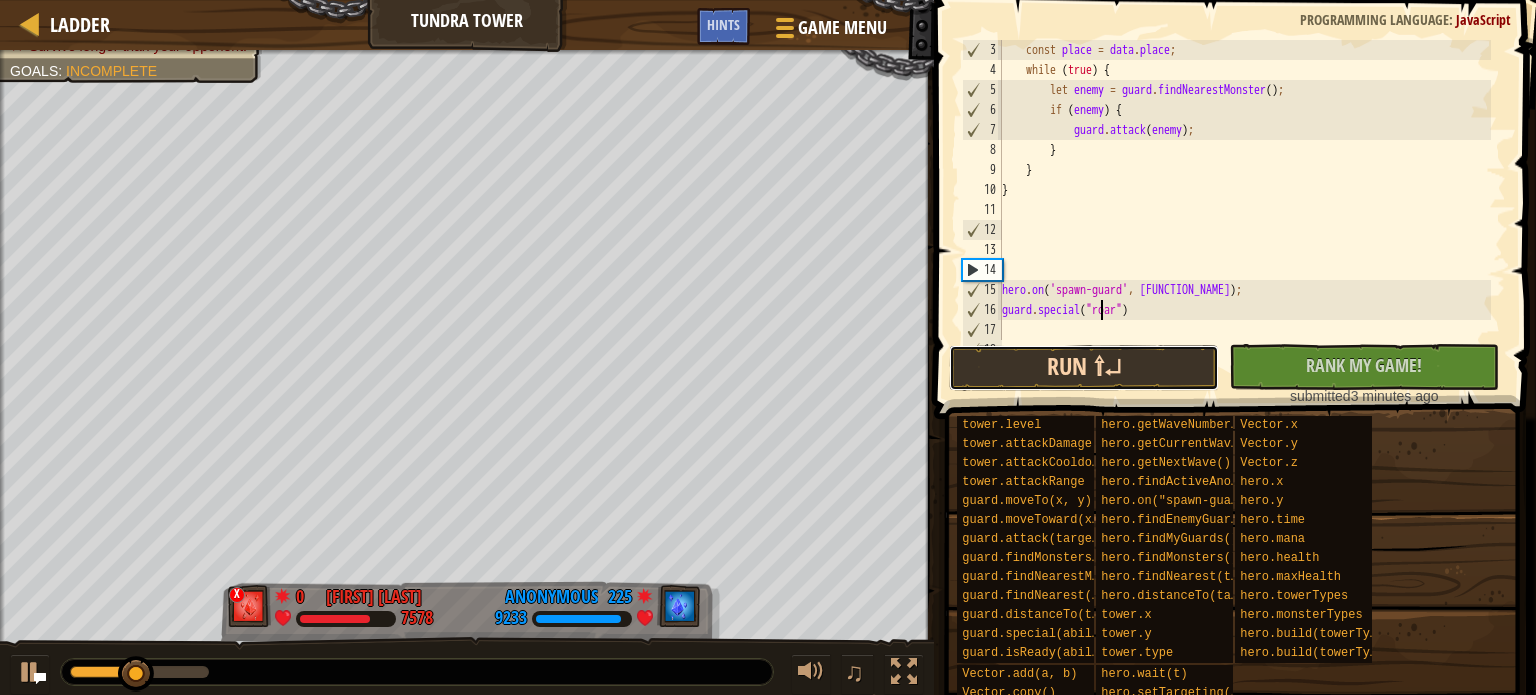 click on "Run ⇧↵" at bounding box center (1084, 368) 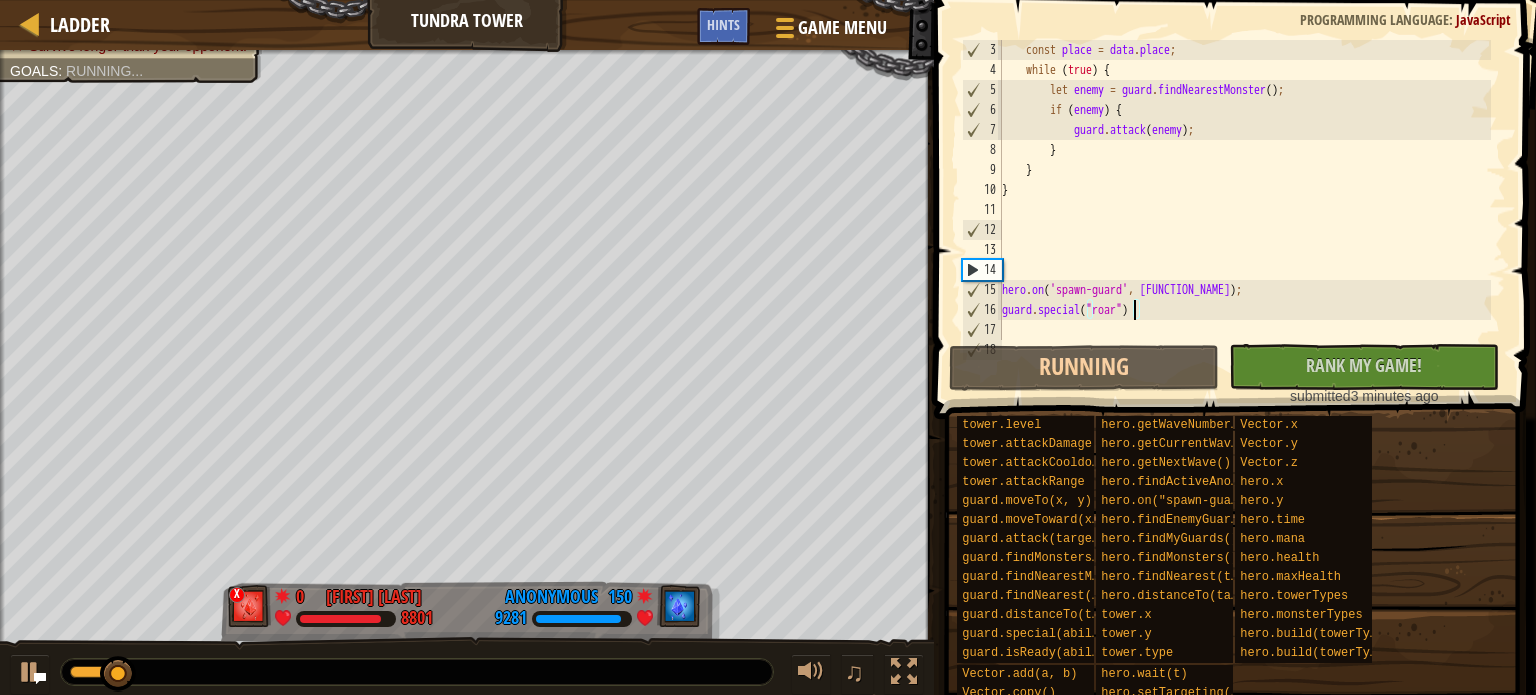 click on "const   place   =   data . place ;      while   ( true )   {          let   enemy   =   guard . findNearestMonster ( ) ;          if   ( enemy )   {              guard . attack ( enemy ) ;          }      } } hero . on ( 'spawn-guard' ,   guardAct ) ; guard . special ( "roar" ) while   ( true )   {" at bounding box center (1244, 210) 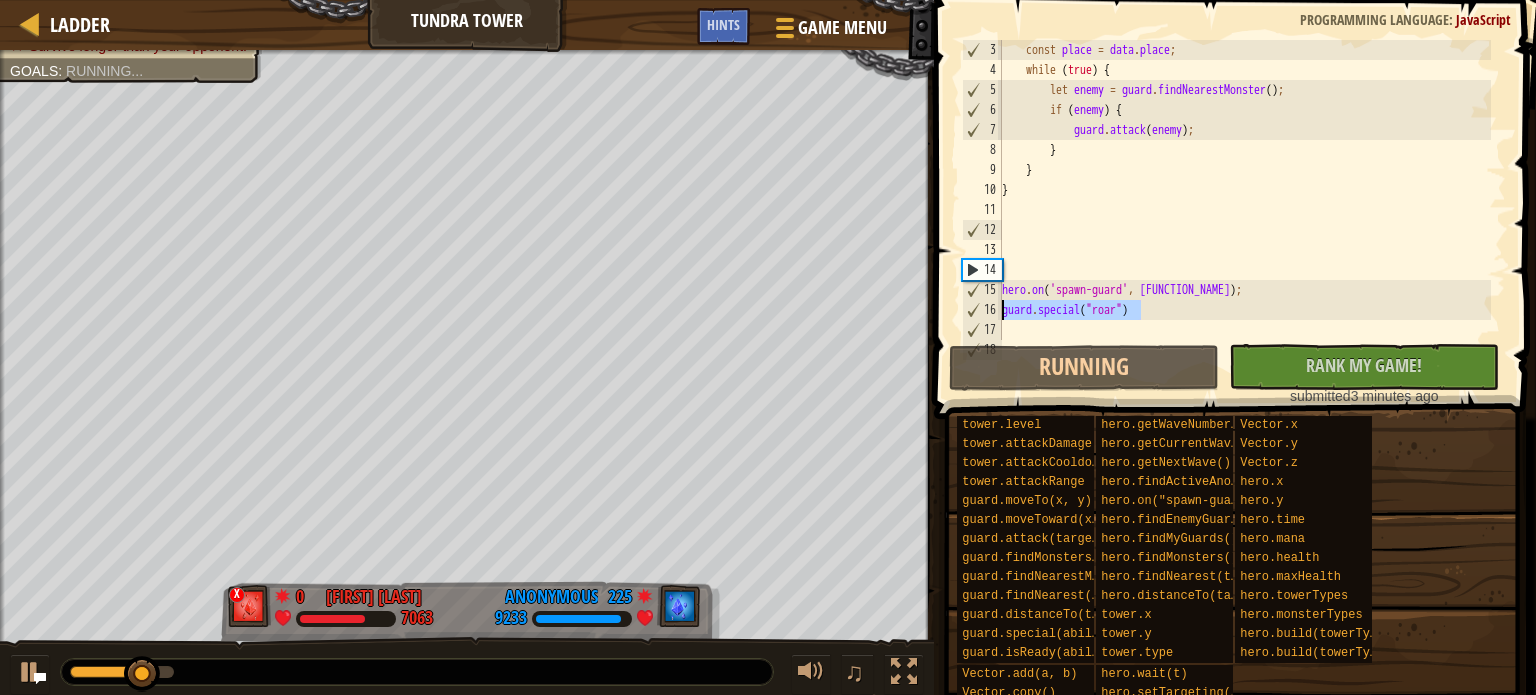 drag, startPoint x: 1145, startPoint y: 311, endPoint x: 993, endPoint y: 319, distance: 152.21039 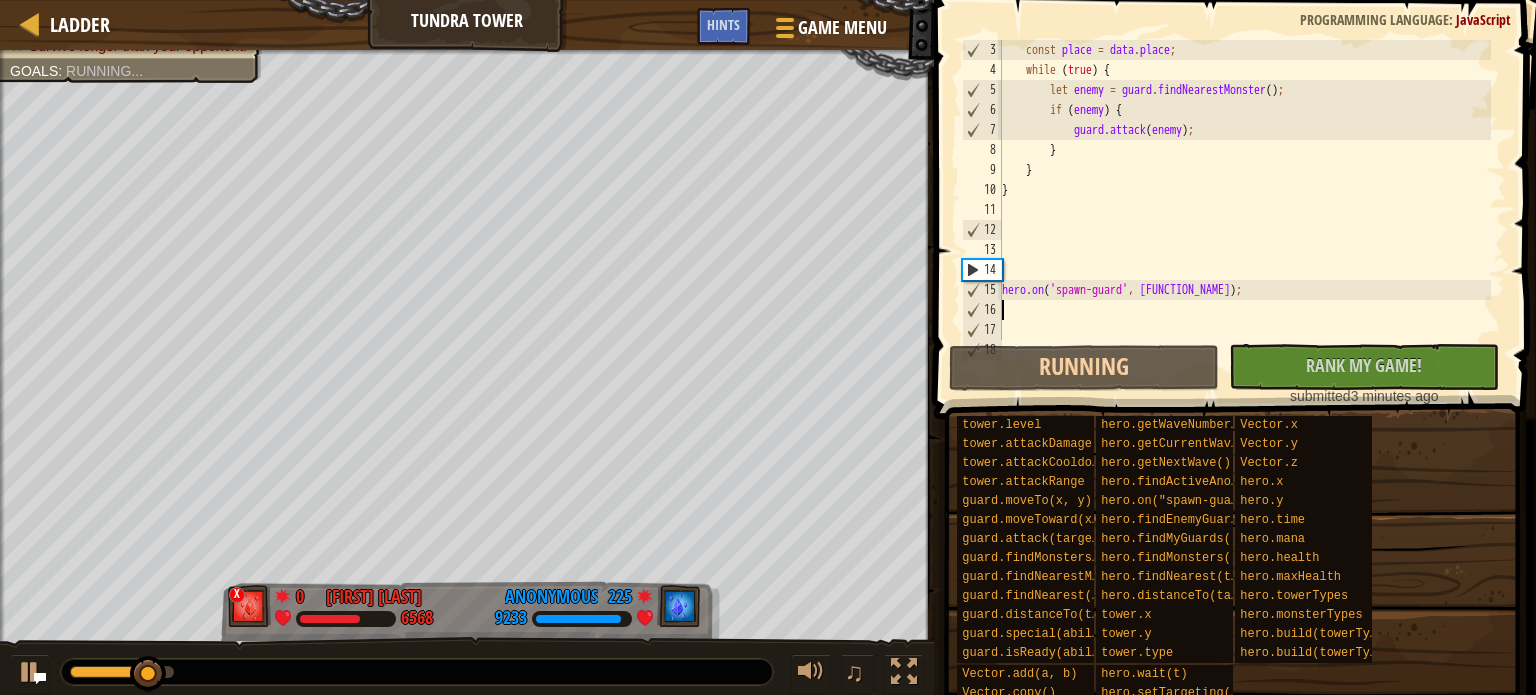 scroll, scrollTop: 9, scrollLeft: 0, axis: vertical 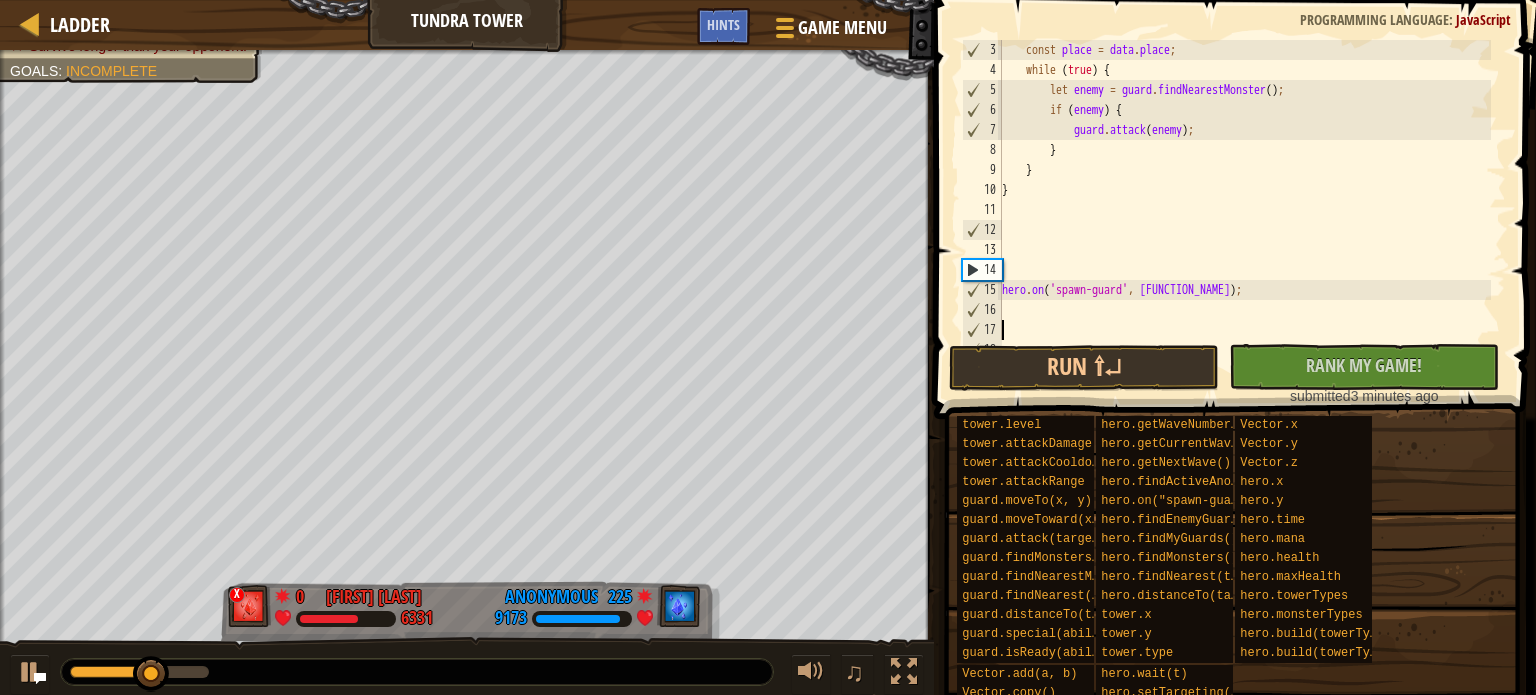type on "hero.special("pull", 31, 52);" 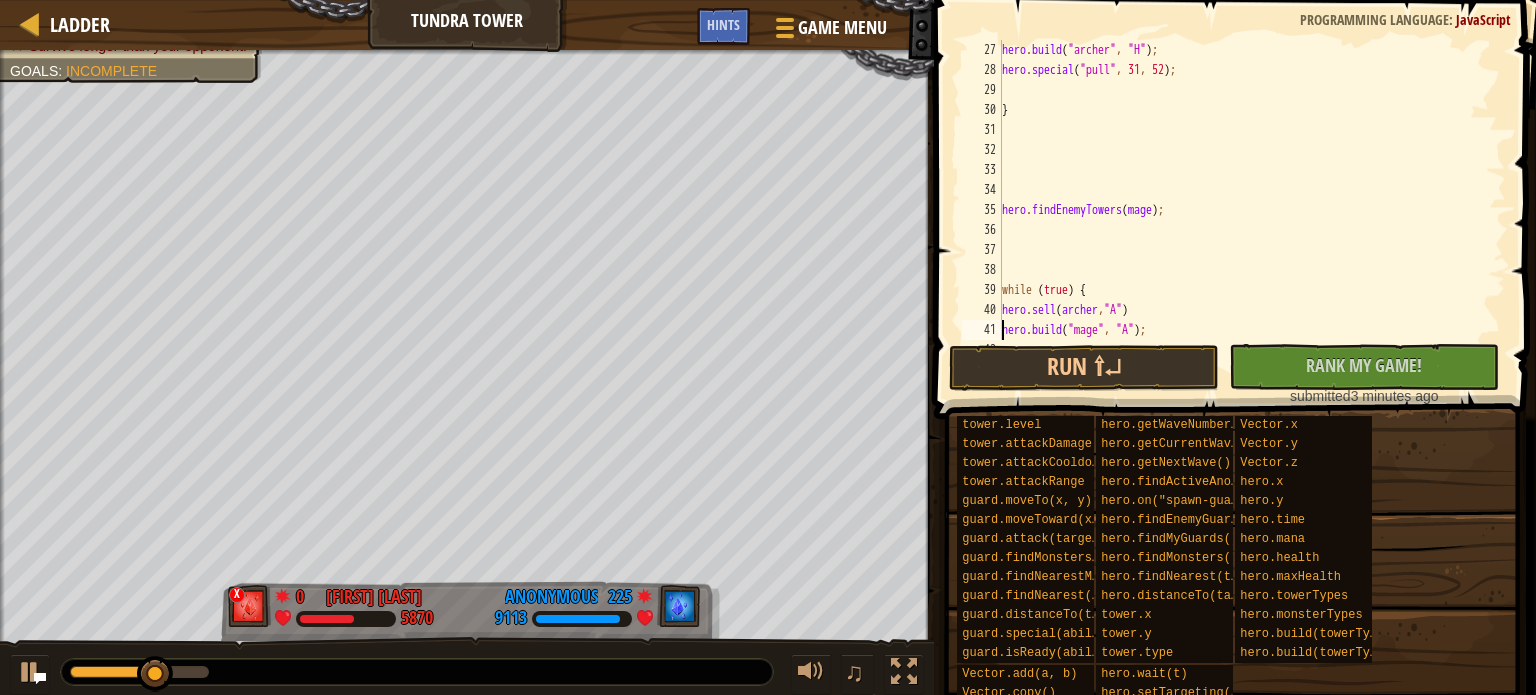 scroll, scrollTop: 520, scrollLeft: 0, axis: vertical 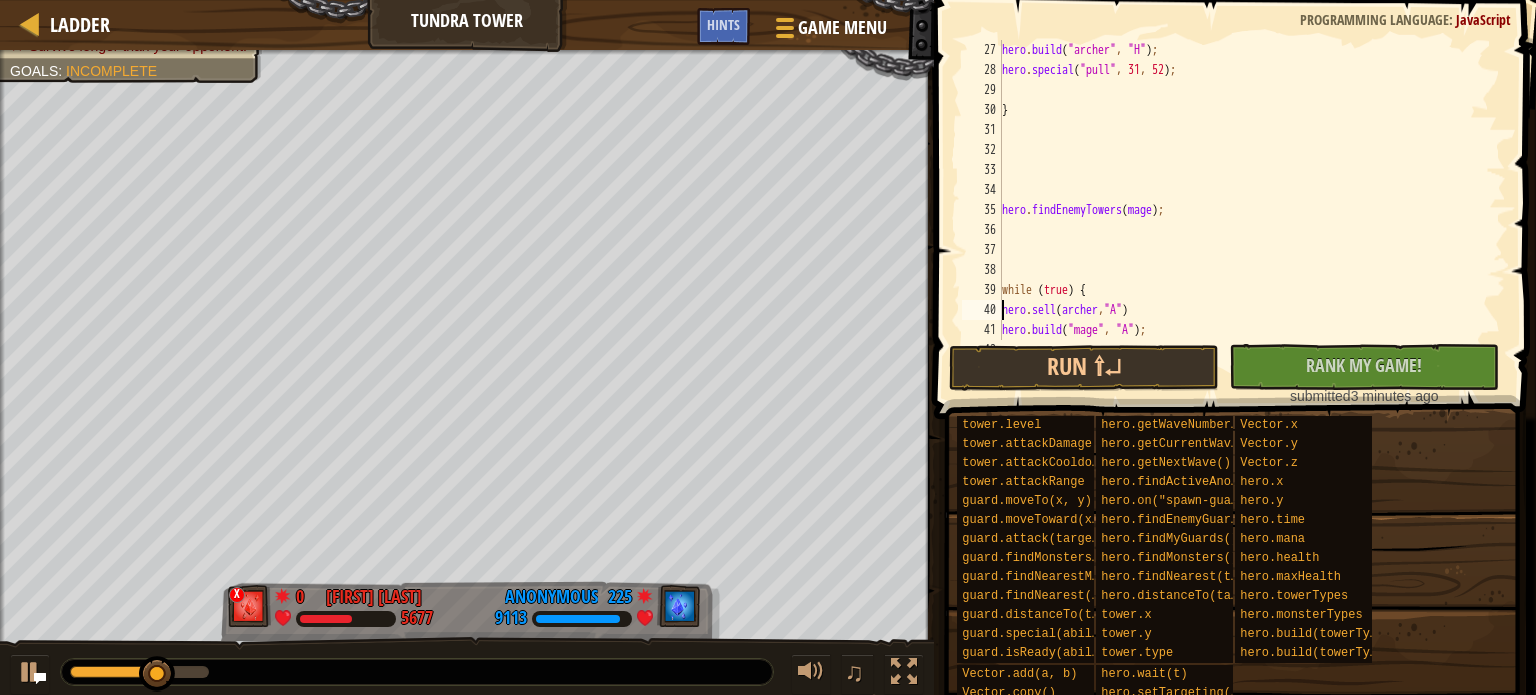 type on "while (true) {" 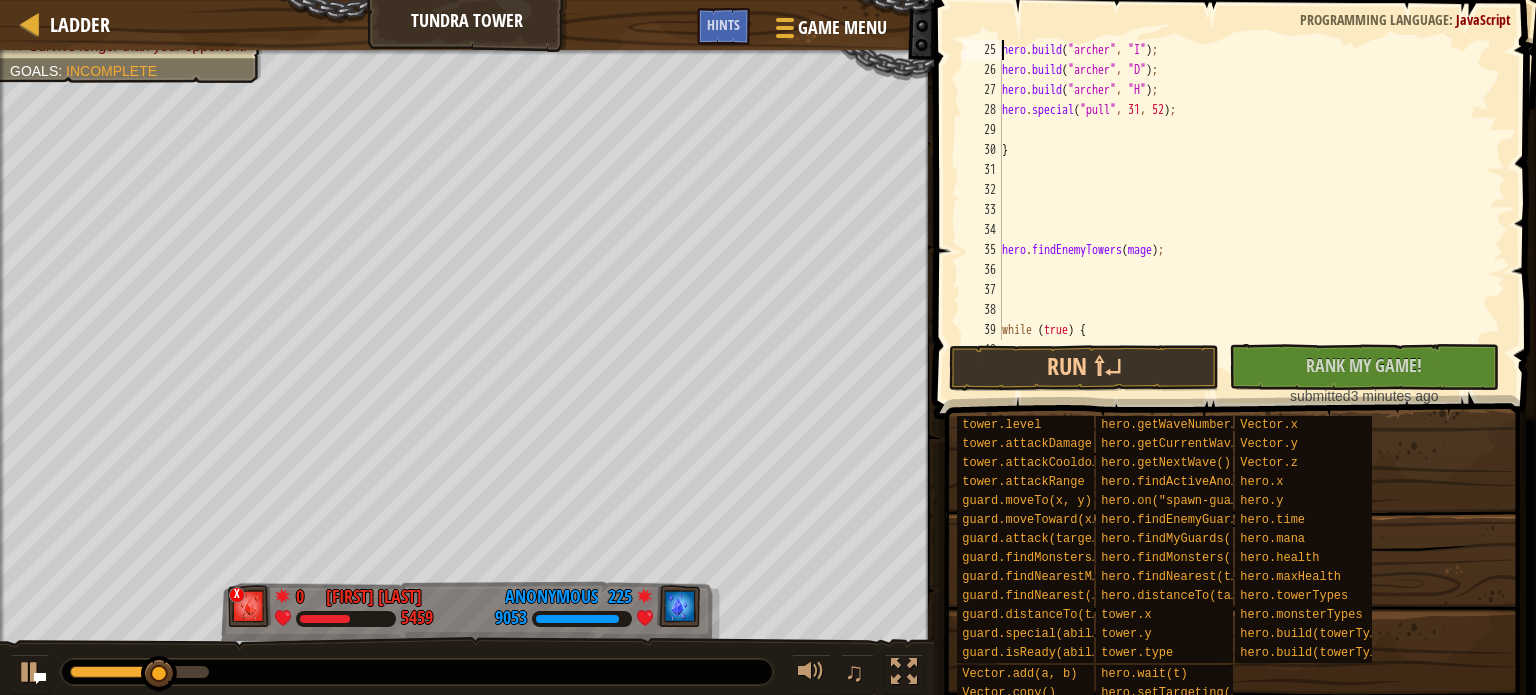 scroll, scrollTop: 480, scrollLeft: 0, axis: vertical 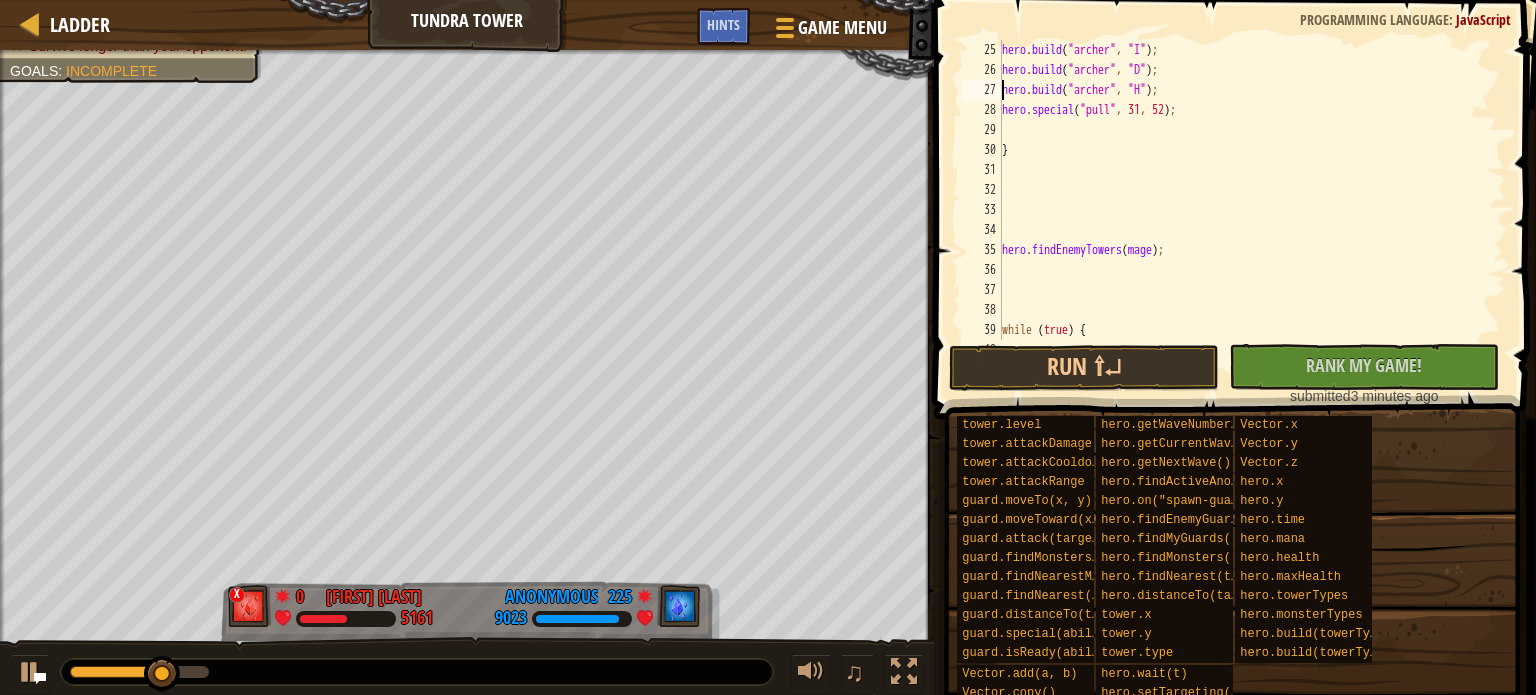 type on "hero.special("pull", 31, 52);" 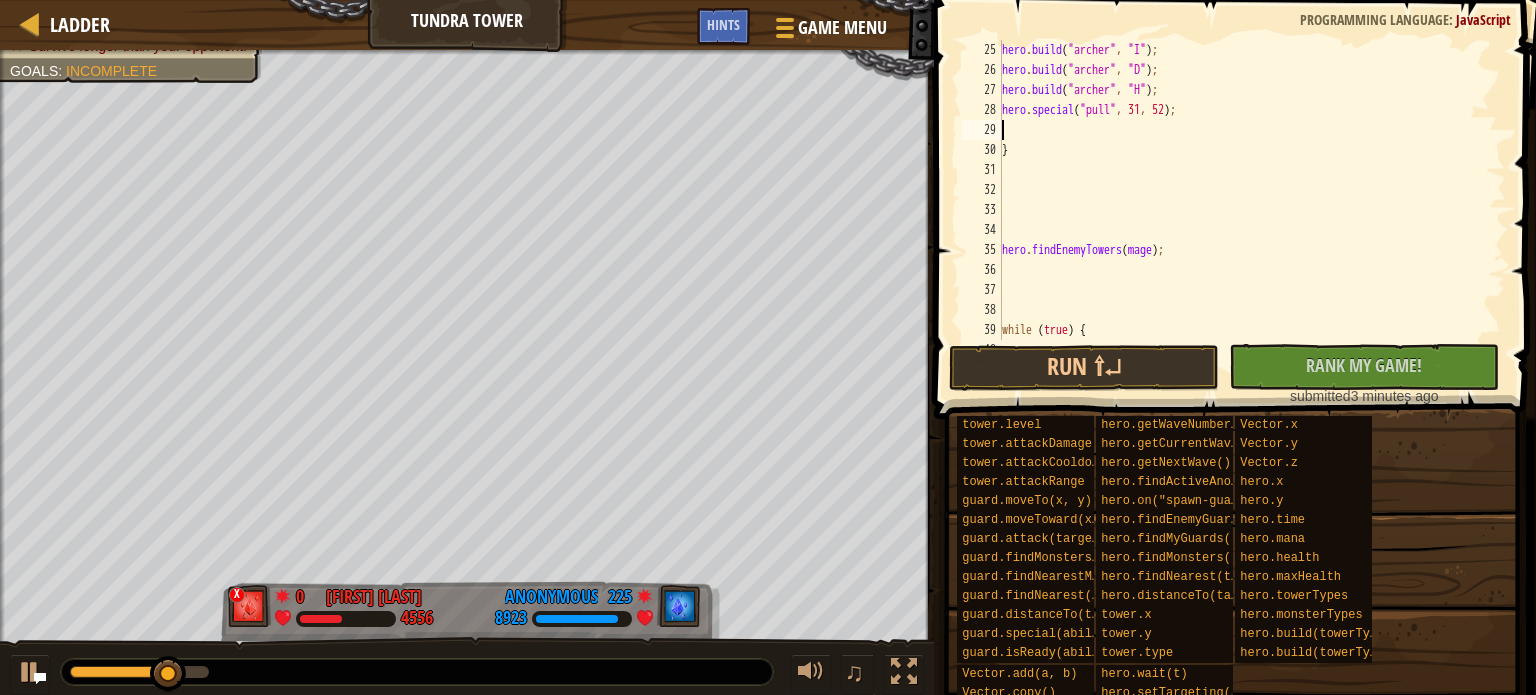 paste on "guard.special("roar")" 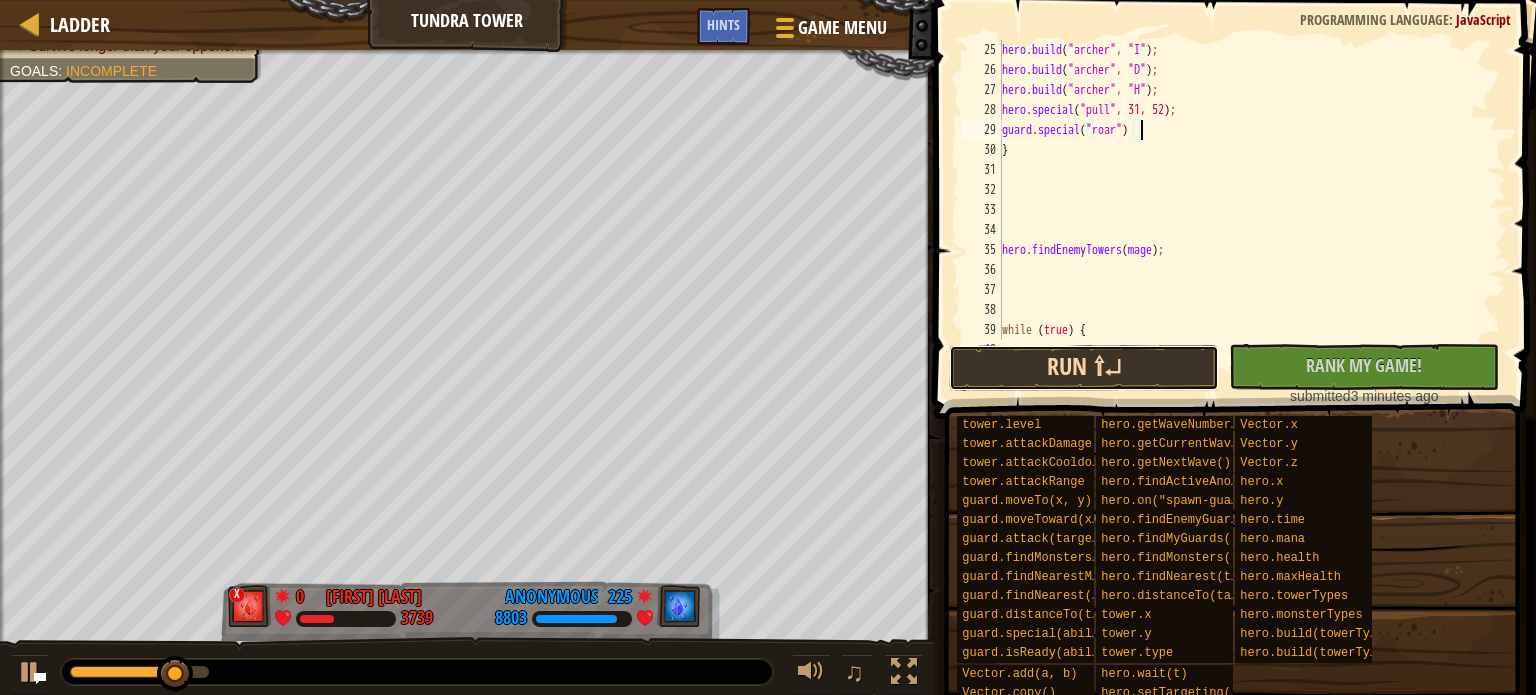click on "Run ⇧↵" at bounding box center [1084, 368] 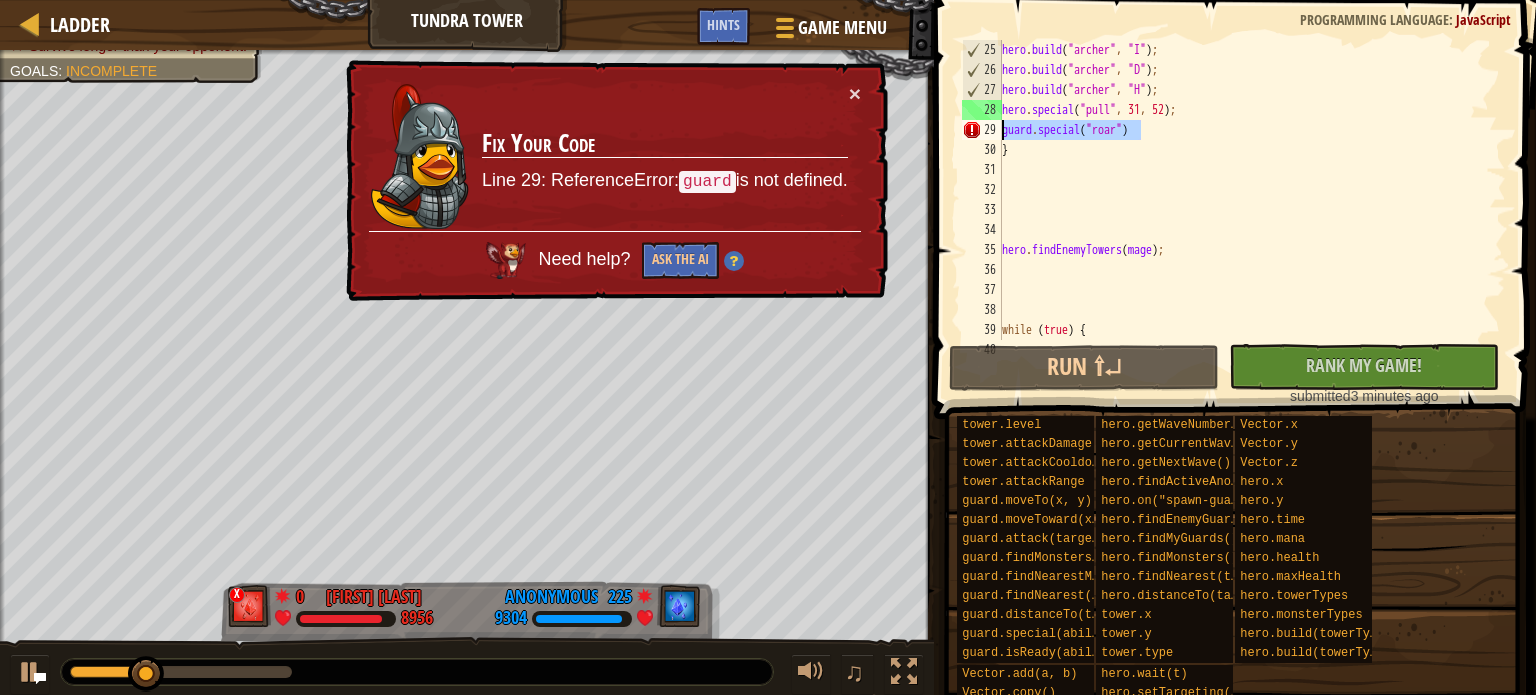 drag, startPoint x: 1157, startPoint y: 133, endPoint x: 1003, endPoint y: 131, distance: 154.01299 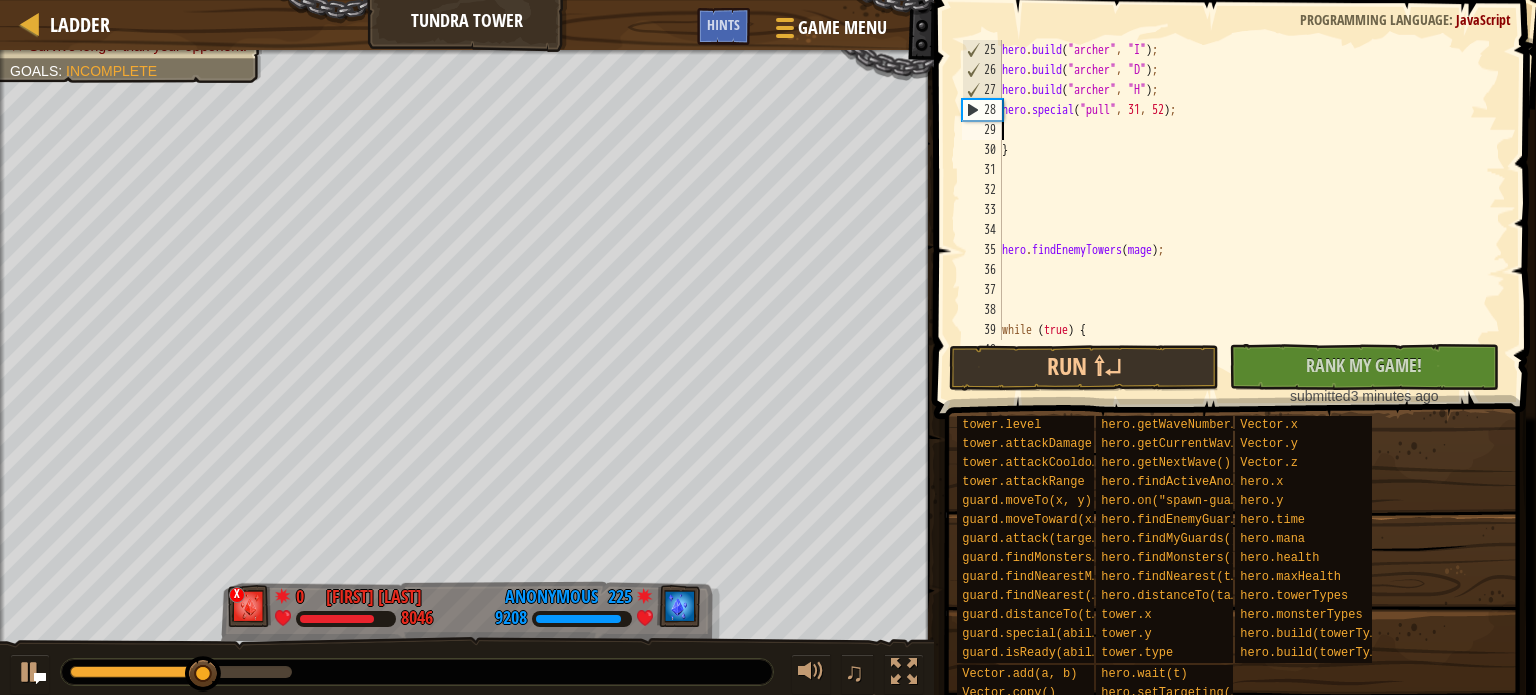 scroll, scrollTop: 480, scrollLeft: 0, axis: vertical 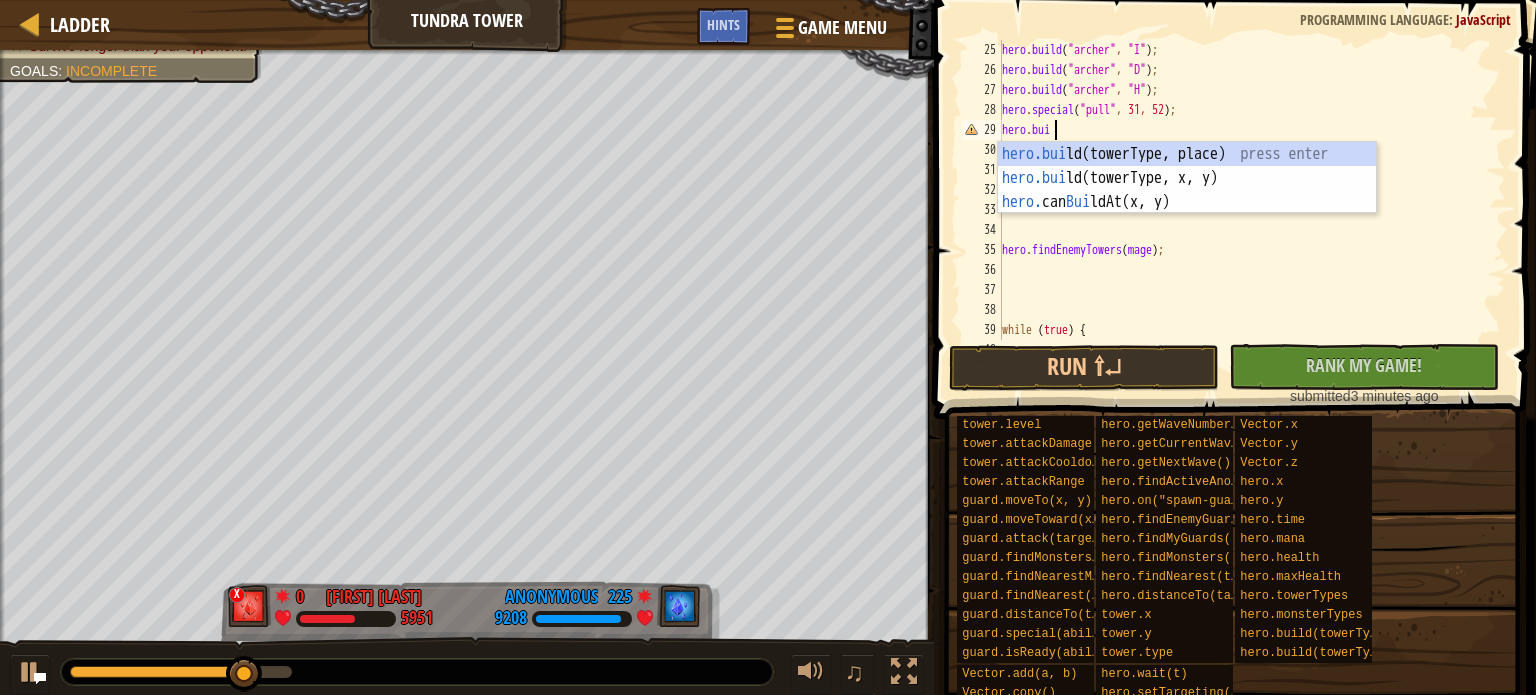 click on "hero.bui ld(towerType, place) press enter hero.bui ld(towerType, x, y) press enter hero. can Bui ldAt(x, y) press enter" at bounding box center (1187, 202) 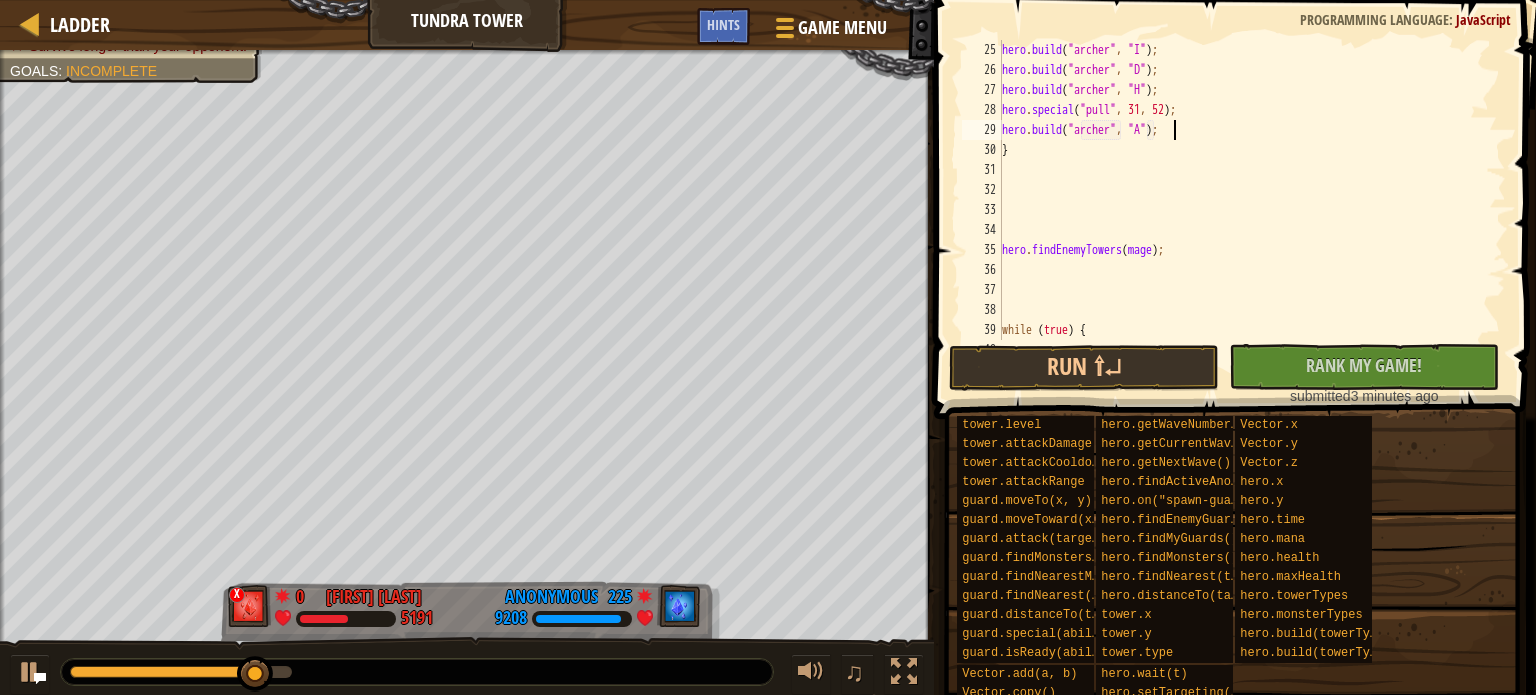 click on "hero . build ( "archer" ,   "I" ) ; hero . build ( "archer" ,   "D" ) ; hero . build ( "archer" ,   "H" ) ; hero . special ( "pull" ,   31 ,   52 ) ; hero . build ( "archer" ,   "A" ) ; } hero . findEnemyTowers ( mage ) ; while   ( true )   { hero . sell ( archer , "A" )" at bounding box center [1244, 210] 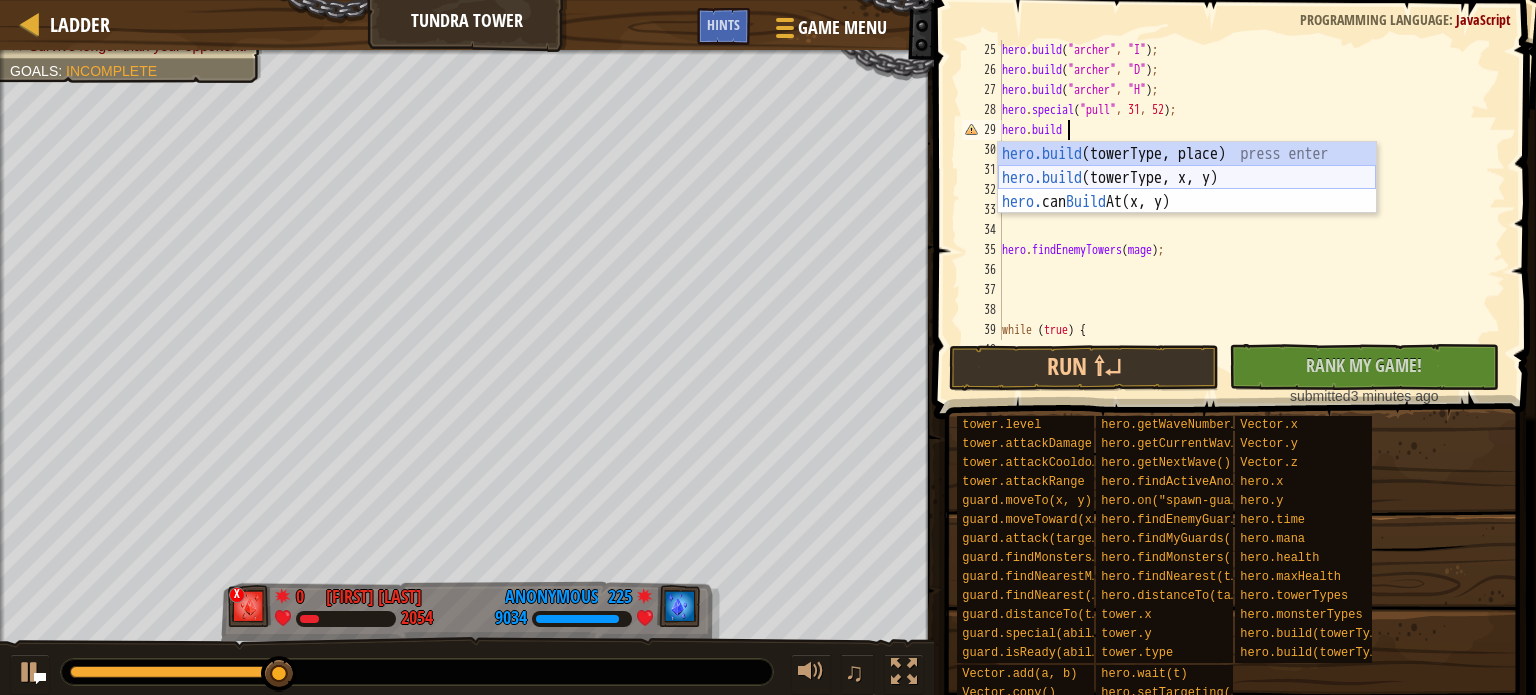 click on "hero.build (towerType, place) press enter hero.build (towerType, x, y) press enter hero. can Build At(x, y) press enter" at bounding box center (1187, 202) 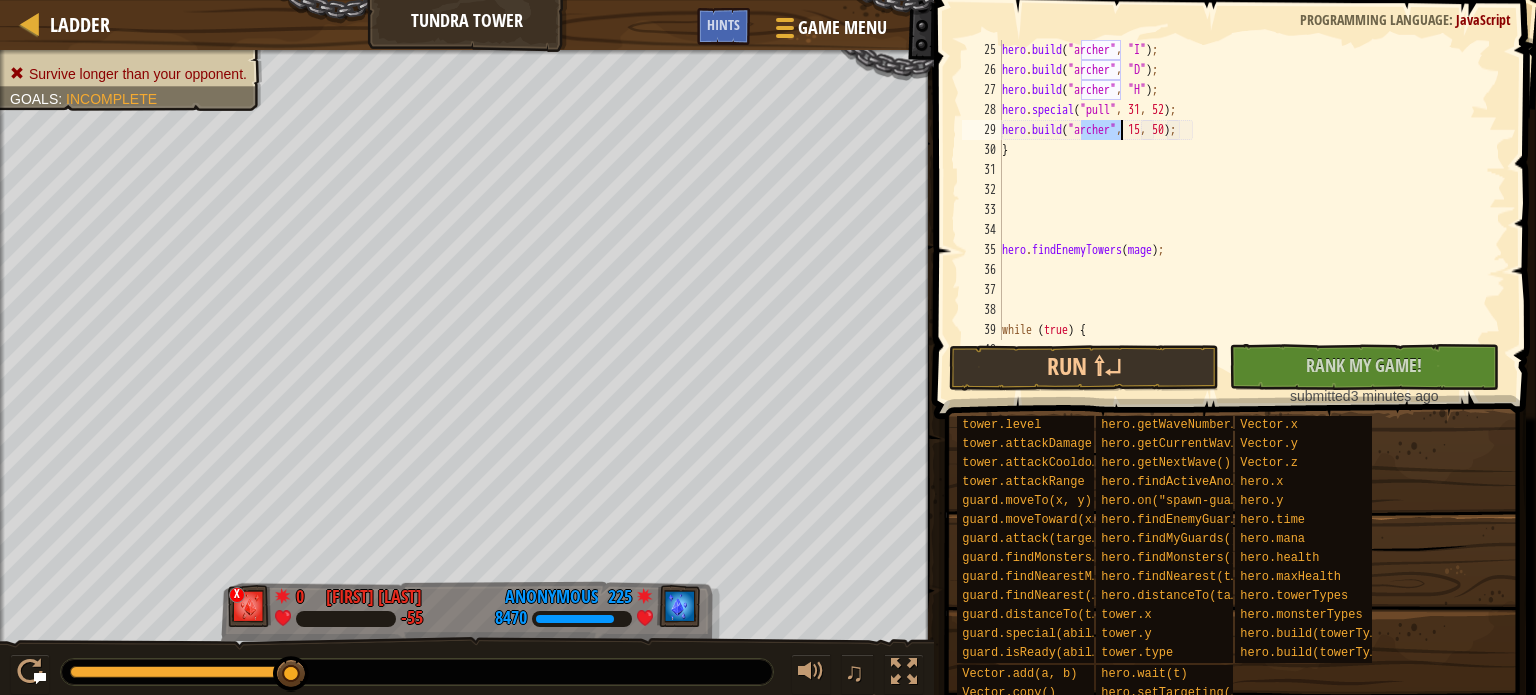 click on "hero . build ( "archer" ,   "I" ) ; hero . build ( "archer" ,   "D" ) ; hero . build ( "archer" ,   "H" ) ; hero . special ( "pull" ,   31 ,   52 ) ; hero . build ( "archer" ,   15 ,   50 ) ; } hero . findEnemyTowers ( mage ) ; while   ( true )   { hero . sell ( archer , "A" )" at bounding box center [1244, 210] 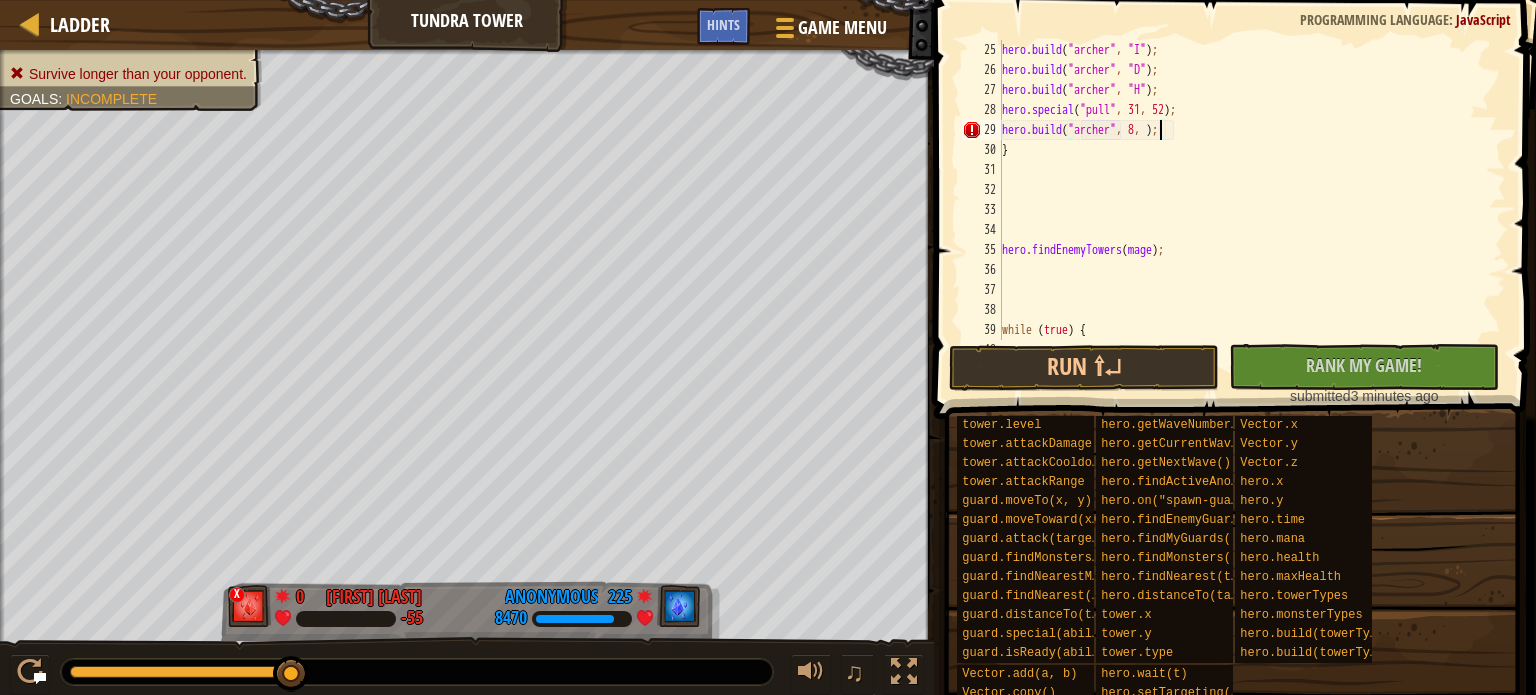 scroll, scrollTop: 9, scrollLeft: 13, axis: both 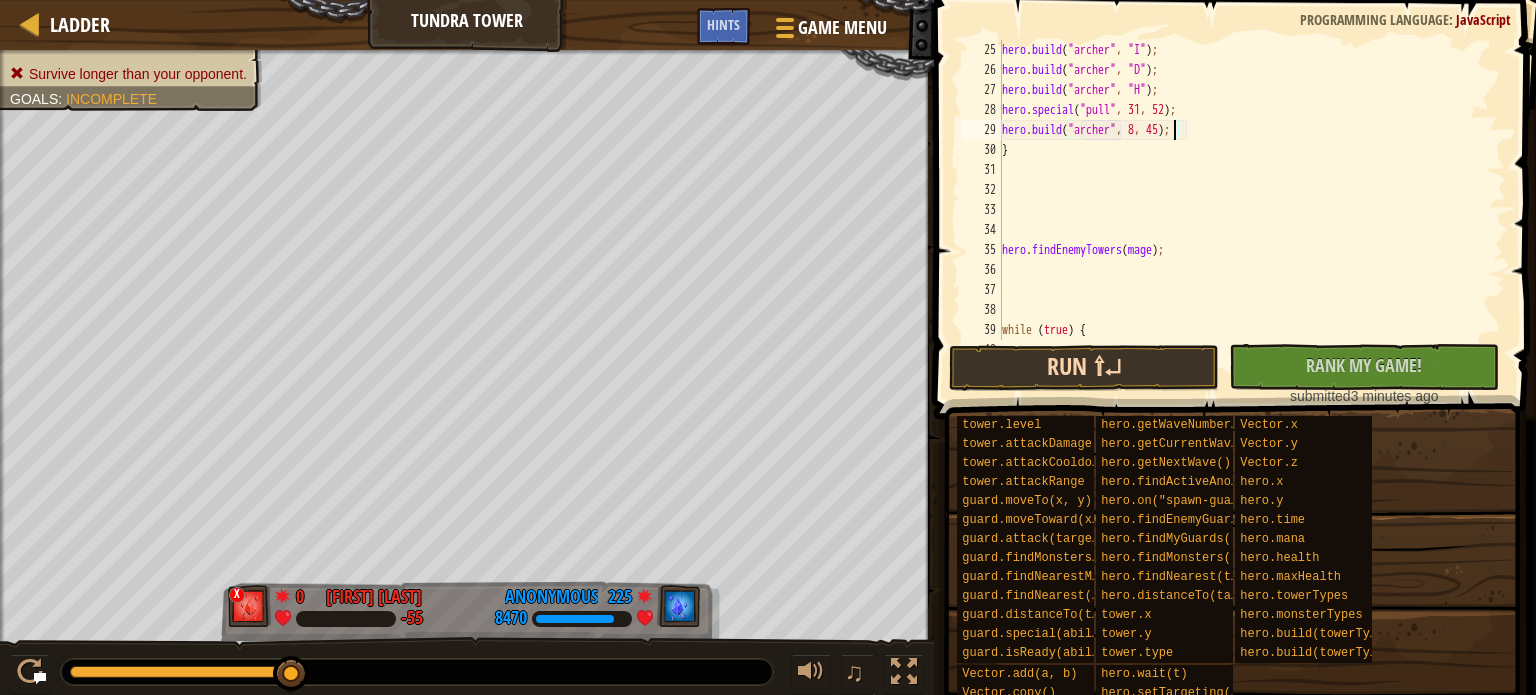 type on "hero.build("archer", 8, 45);" 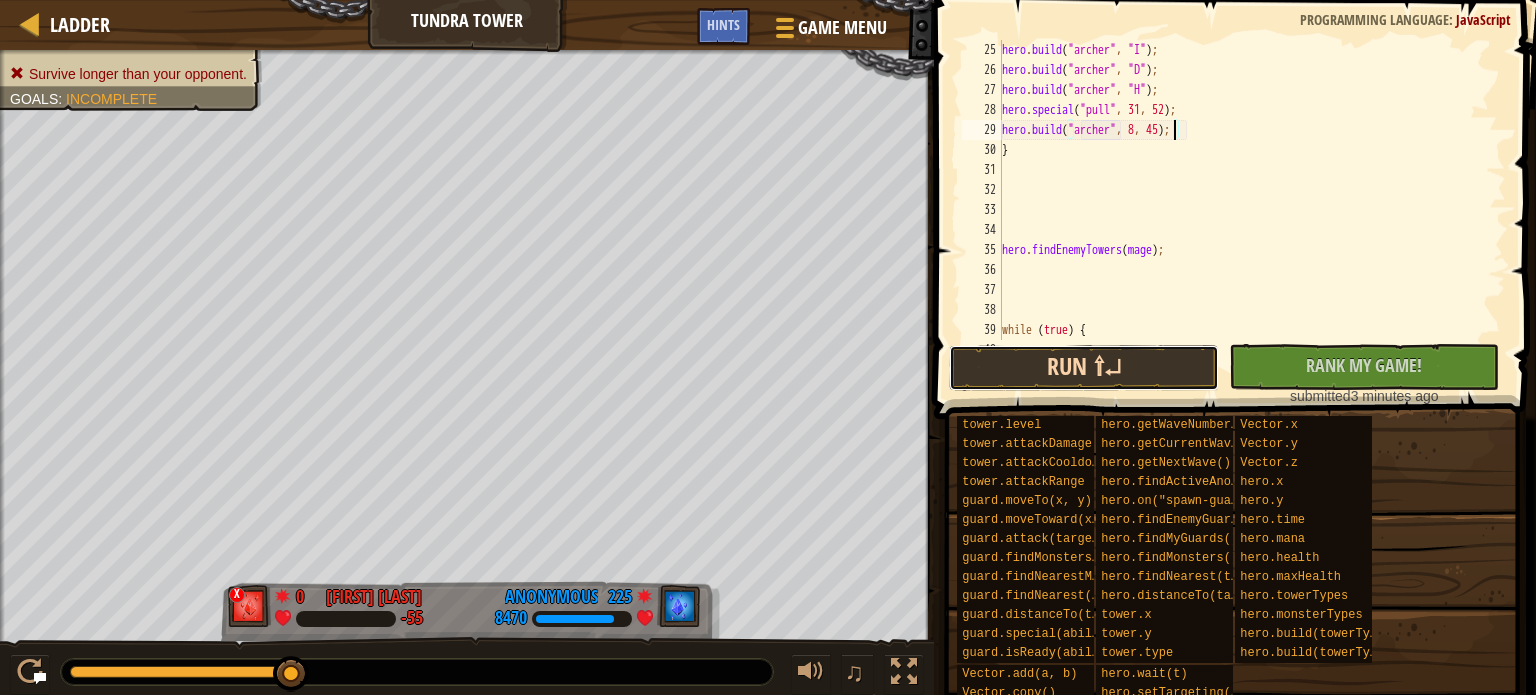 click on "Run ⇧↵" at bounding box center [1084, 368] 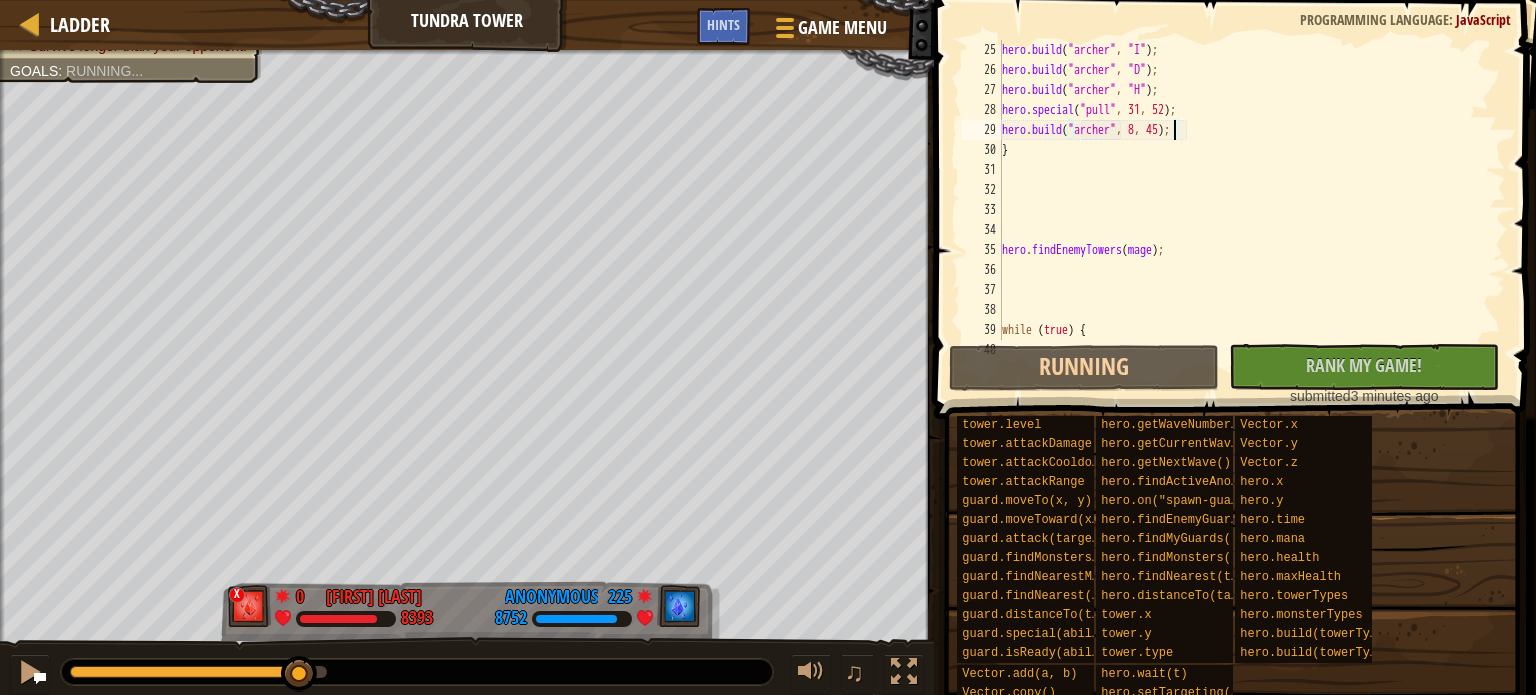 drag, startPoint x: 142, startPoint y: 675, endPoint x: 379, endPoint y: 672, distance: 237.01898 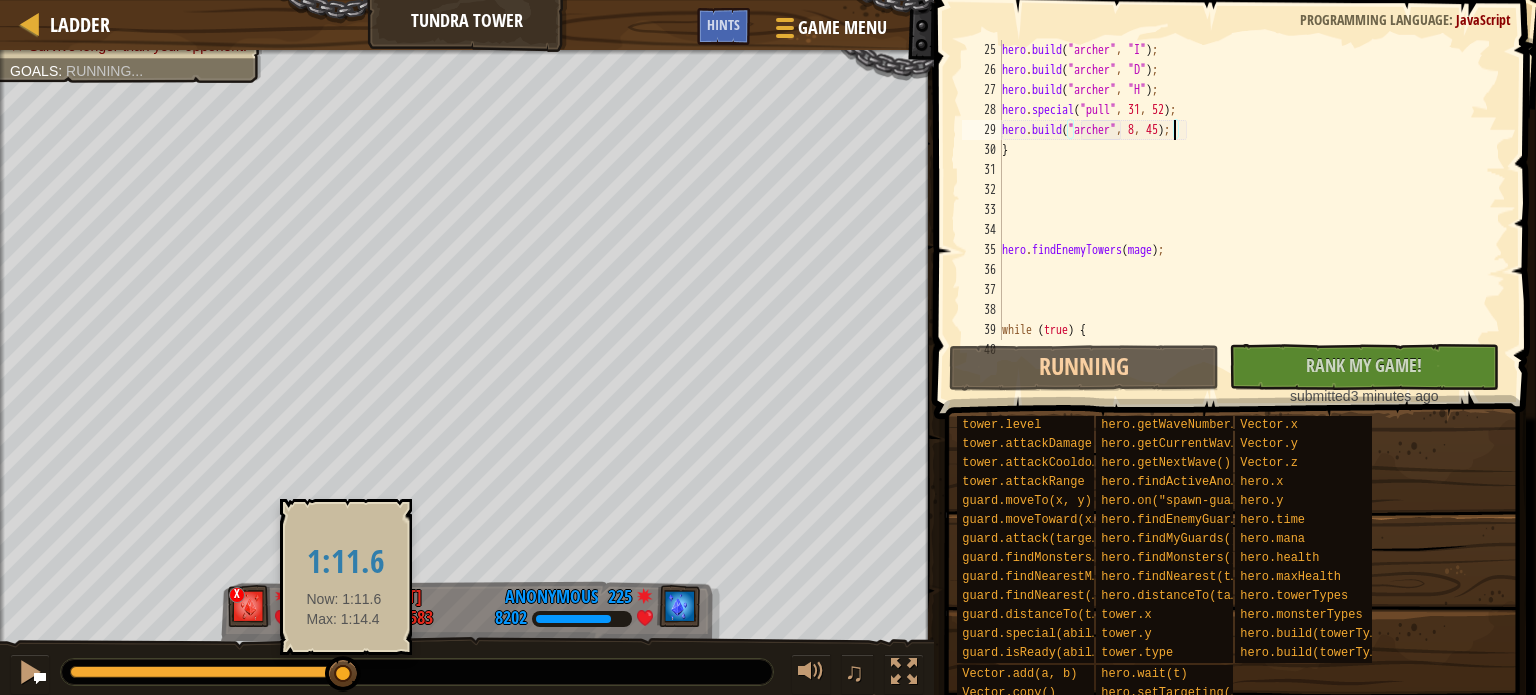 drag, startPoint x: 311, startPoint y: 661, endPoint x: 349, endPoint y: 671, distance: 39.293766 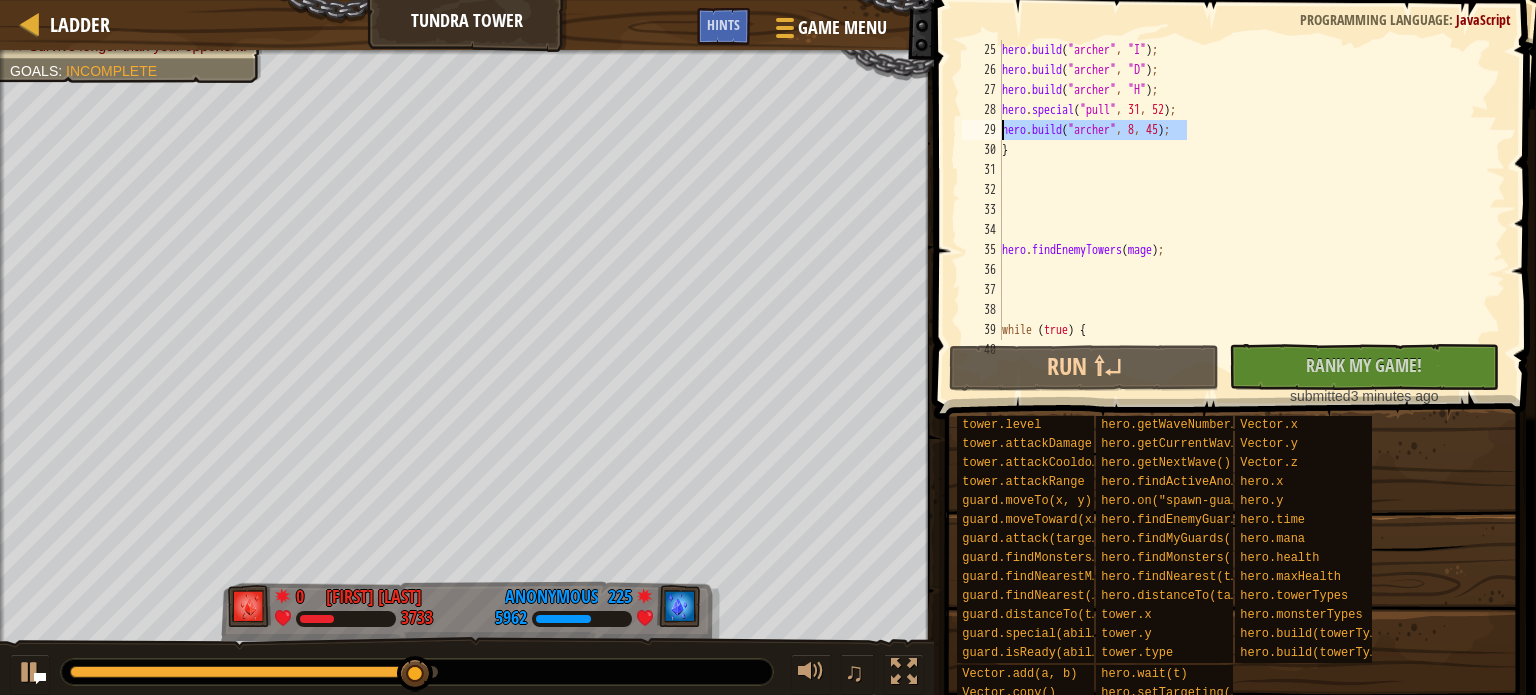 drag, startPoint x: 1192, startPoint y: 127, endPoint x: 1002, endPoint y: 133, distance: 190.09471 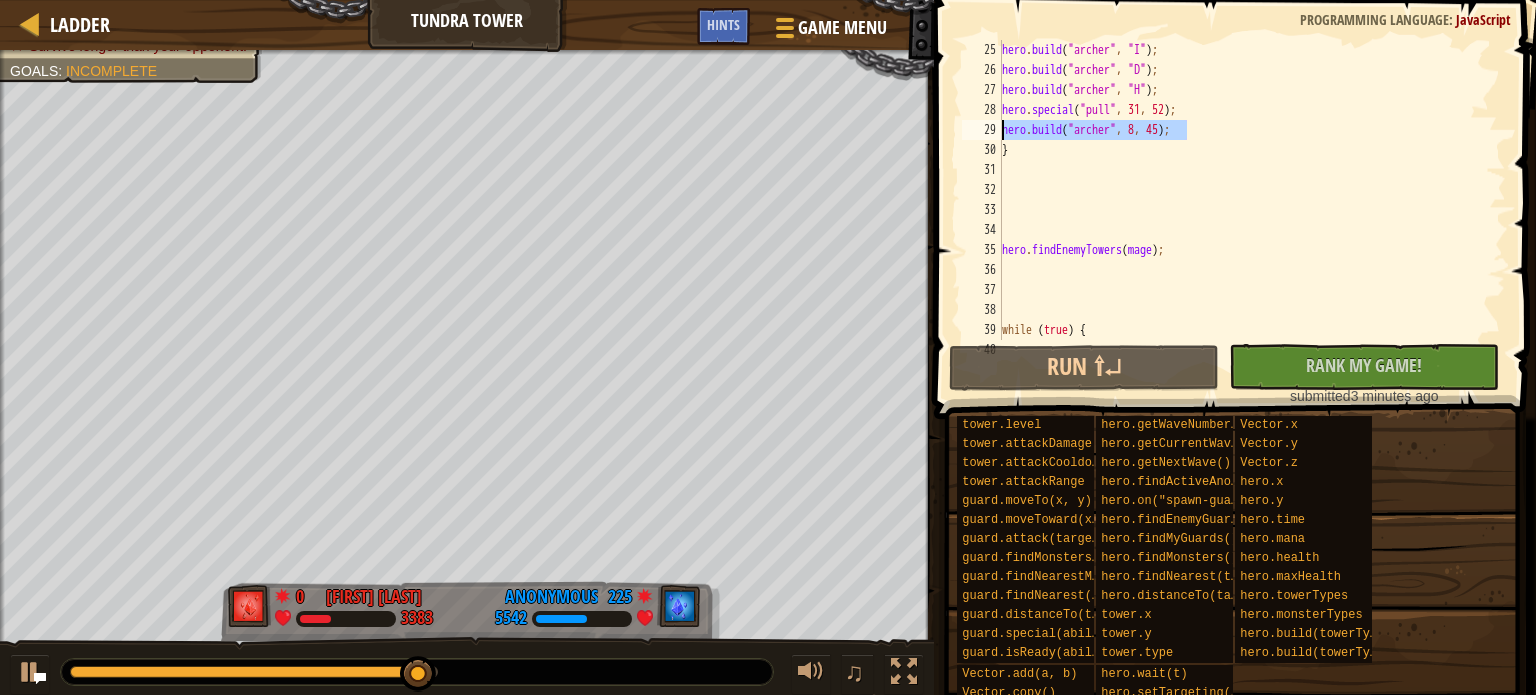 scroll, scrollTop: 9, scrollLeft: 0, axis: vertical 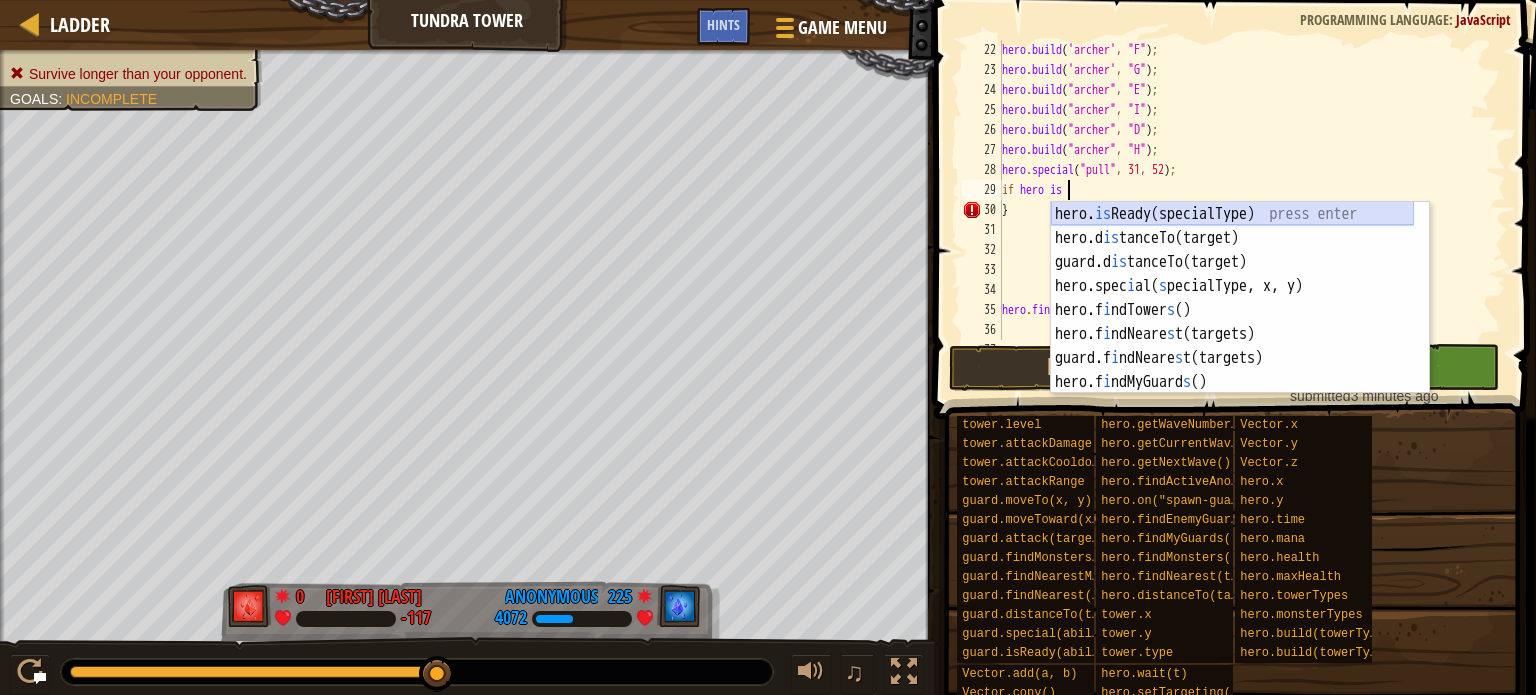 click on "hero. is Ready(specialType) press enter hero.d is tanceTo(target) press enter guard.d is tanceTo(target) press enter hero.spec i al( s pecialType, x, y) press enter hero.f i ndTower s () press enter hero.f i ndNeare s t(targets) press enter guard.f i ndNeare s t(targets) press enter hero.f i ndMyGuard s () press enter hero.f i ndMyTower s () press enter" at bounding box center [1232, 322] 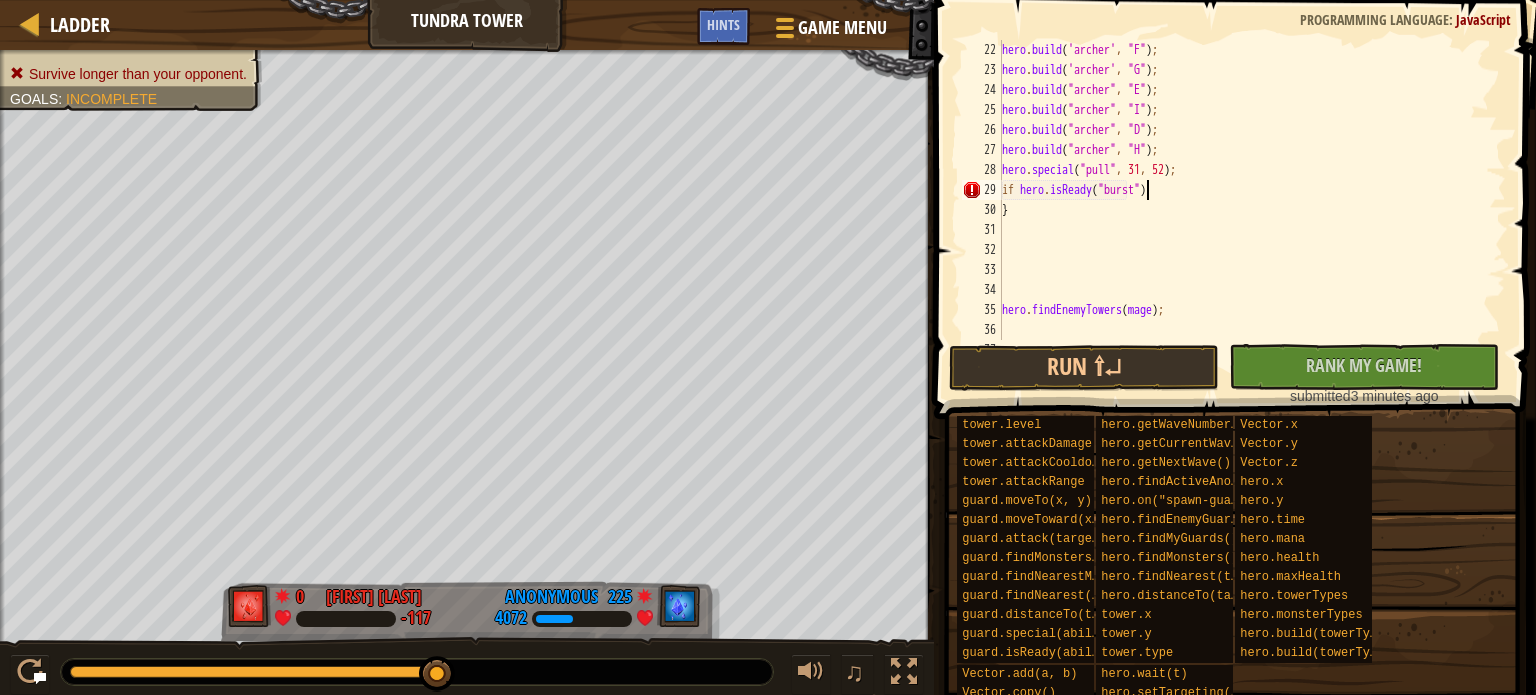scroll, scrollTop: 9, scrollLeft: 12, axis: both 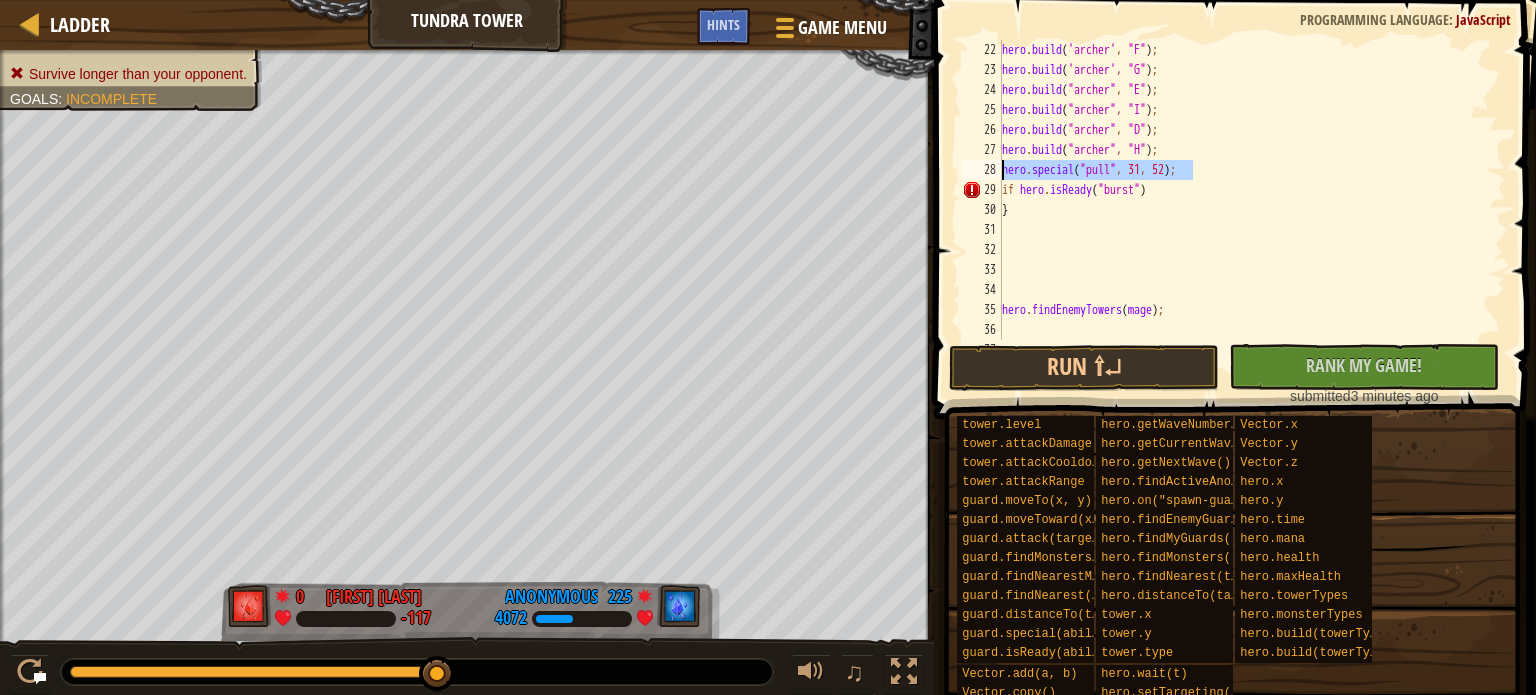 drag, startPoint x: 1200, startPoint y: 171, endPoint x: 997, endPoint y: 171, distance: 203 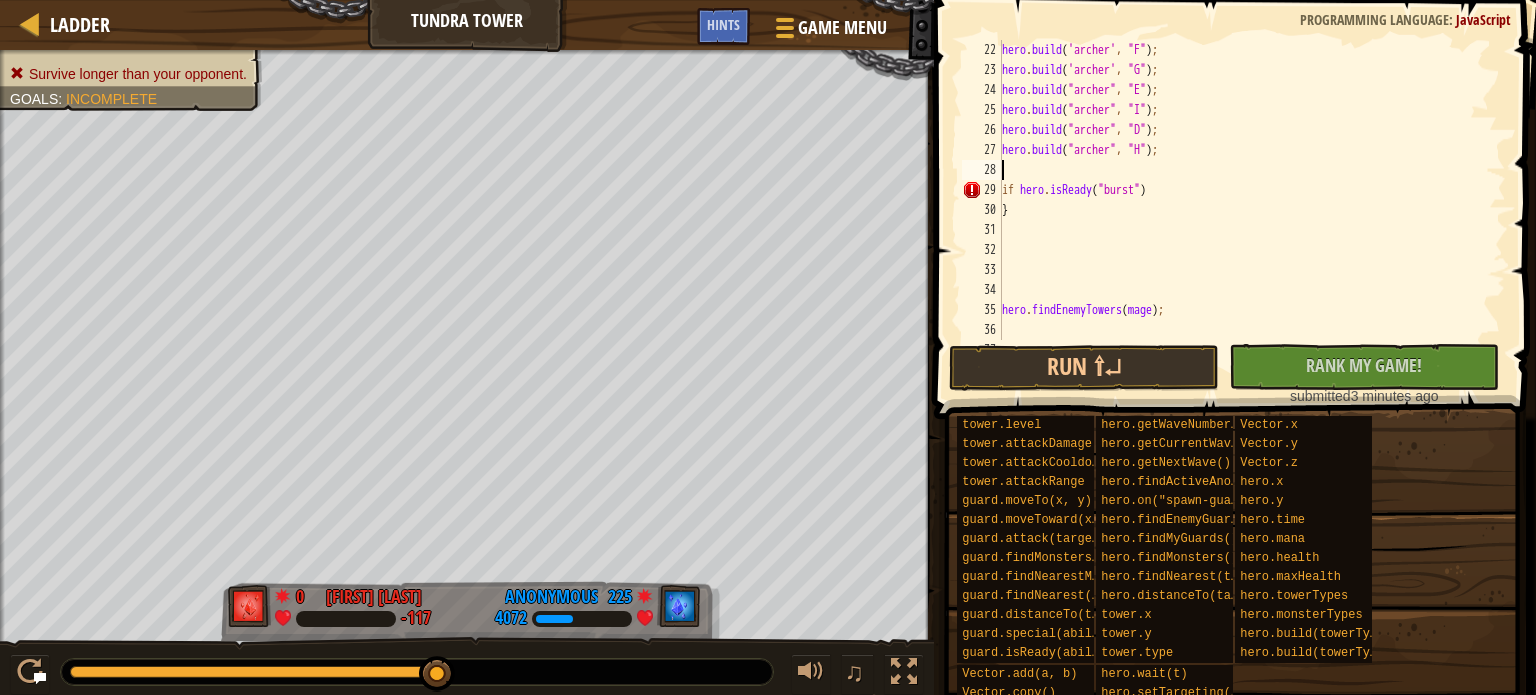 scroll, scrollTop: 9, scrollLeft: 0, axis: vertical 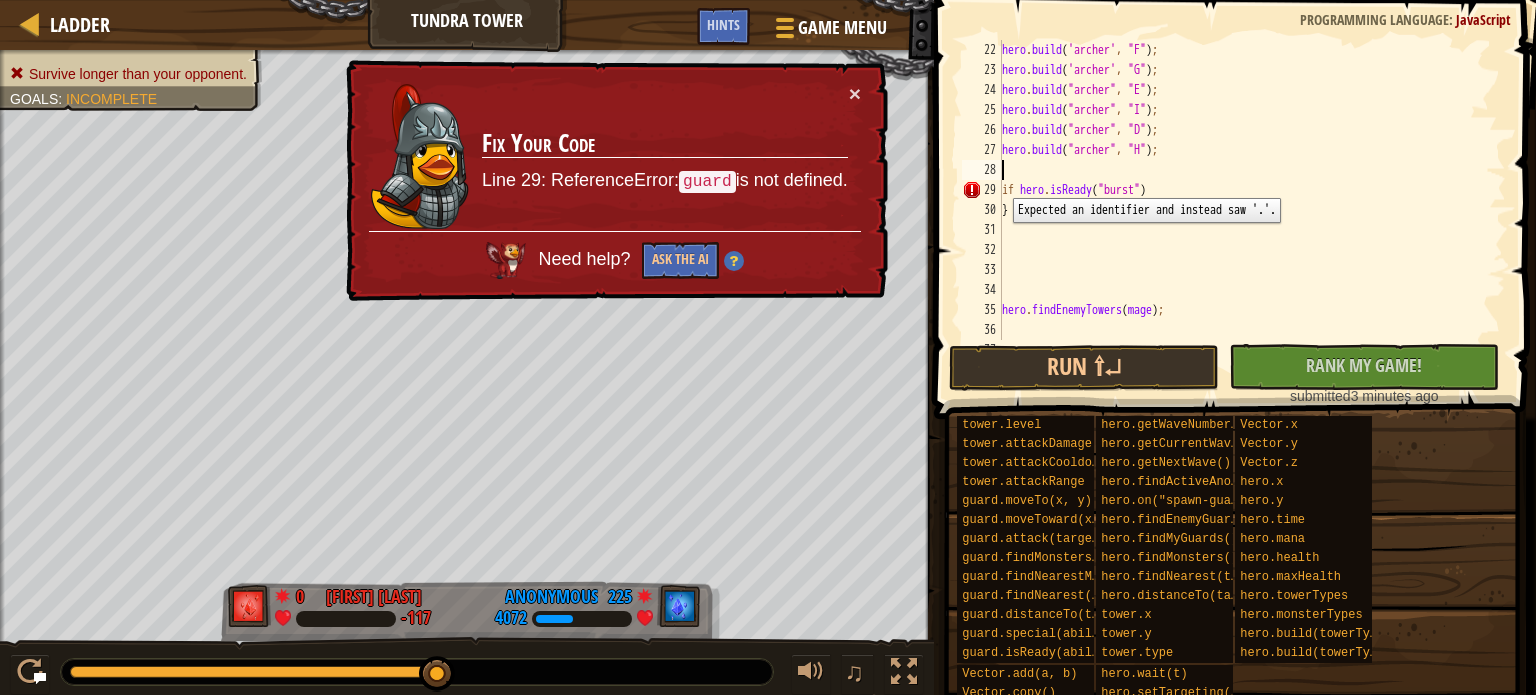 click on "29" at bounding box center [982, 190] 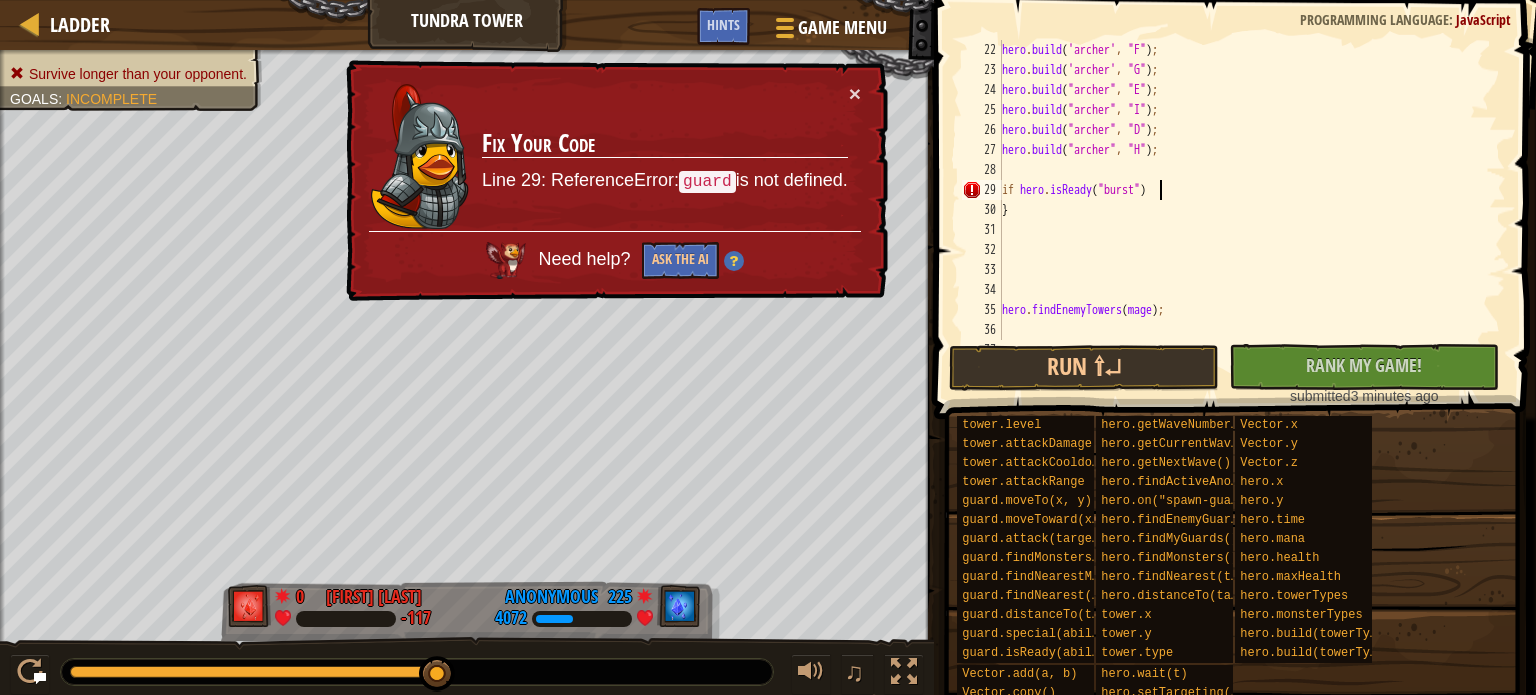 click on "hero . build ( 'archer' ,   "F" ) ; hero . build ( 'archer' ,   "G" ) ; hero . build ( "archer" ,   "E" ) ; hero . build ( "archer" ,   "I" ) ; hero . build ( "archer" ,   "D" ) ; hero . build ( "archer" ,   "H" ) ; if   hero . isReady ( "burst" ) } hero . findEnemyTowers ( mage ) ;" at bounding box center (1244, 210) 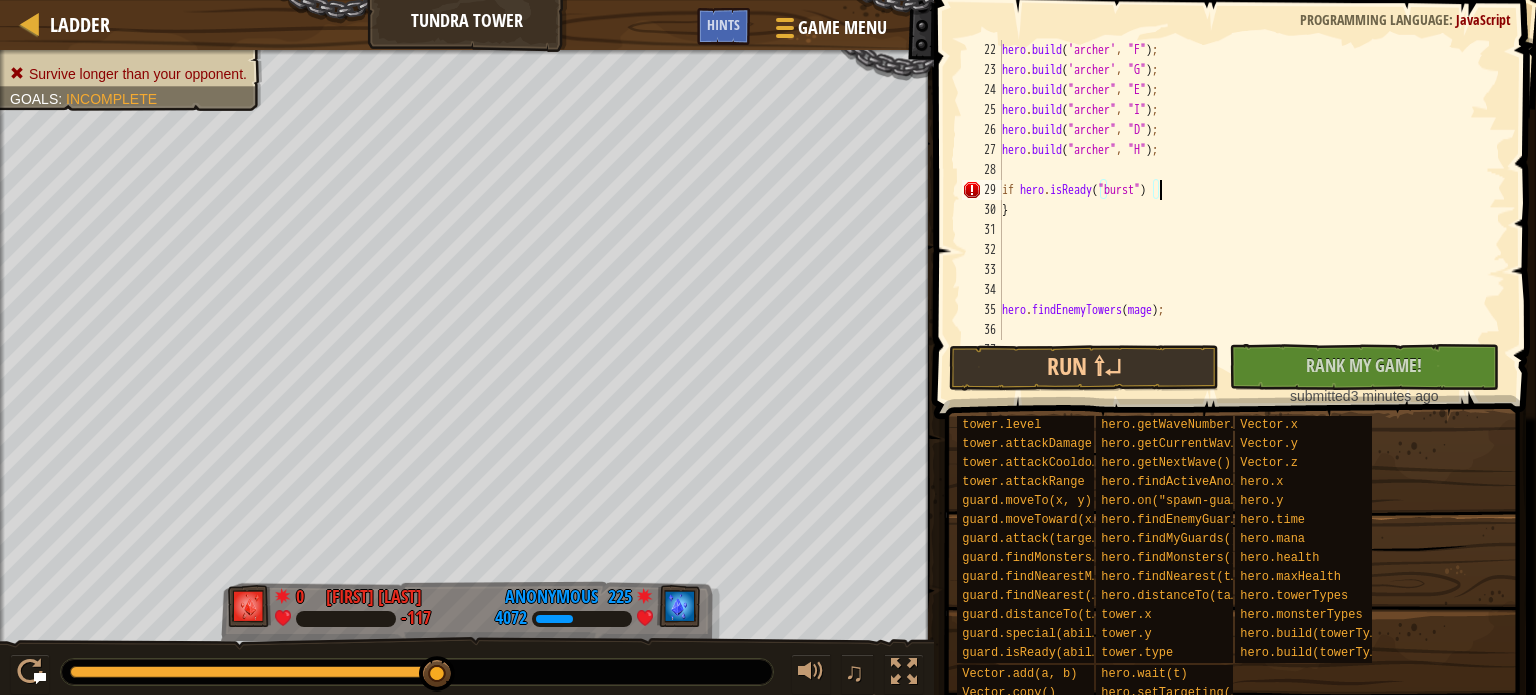 scroll, scrollTop: 9, scrollLeft: 11, axis: both 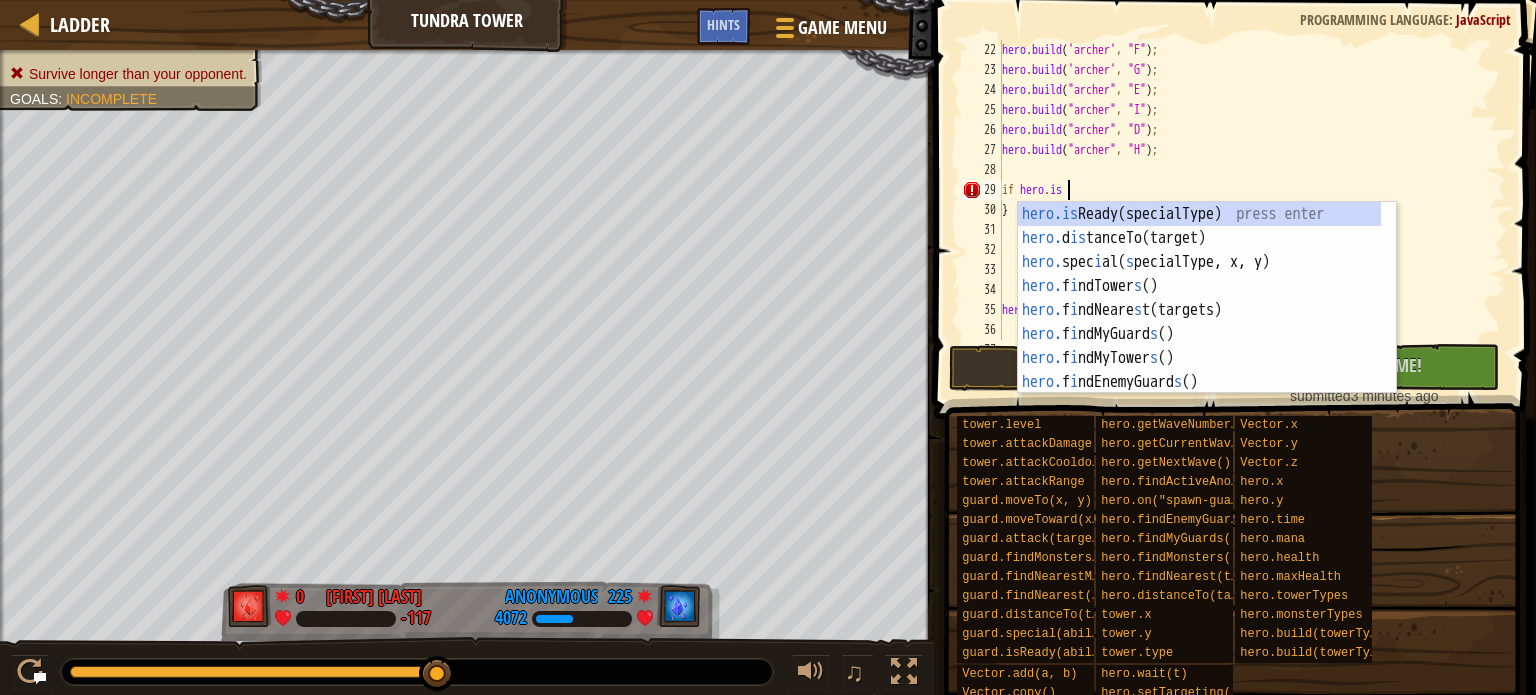 type on "i" 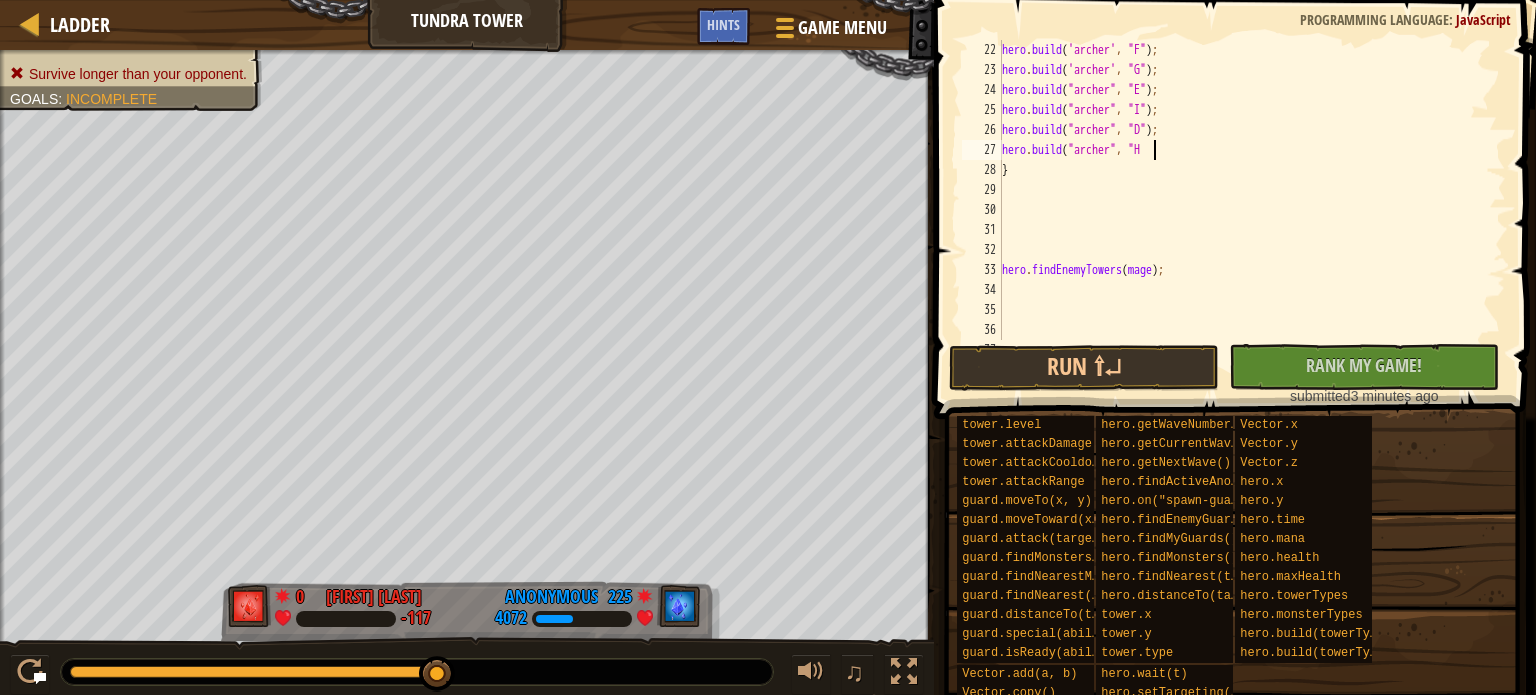 scroll, scrollTop: 9, scrollLeft: 12, axis: both 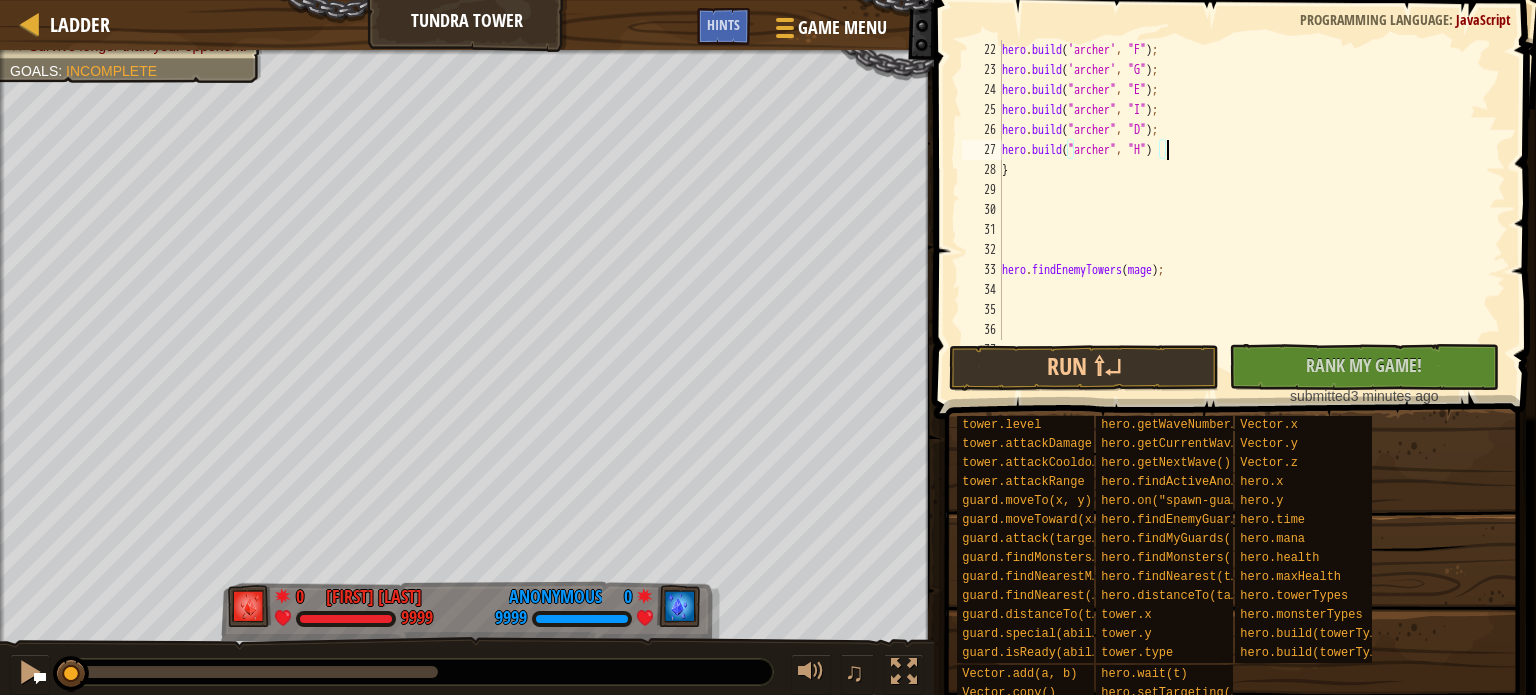 click on "Survive longer than your opponent. Goals : Incomplete 0 Noah L 9999 0 Anonymous 9999 ♫ Ogre Shaman Cut 2 - shaman-cut 300 x: 58 y: 44 No target action: idle" at bounding box center (768, 373) 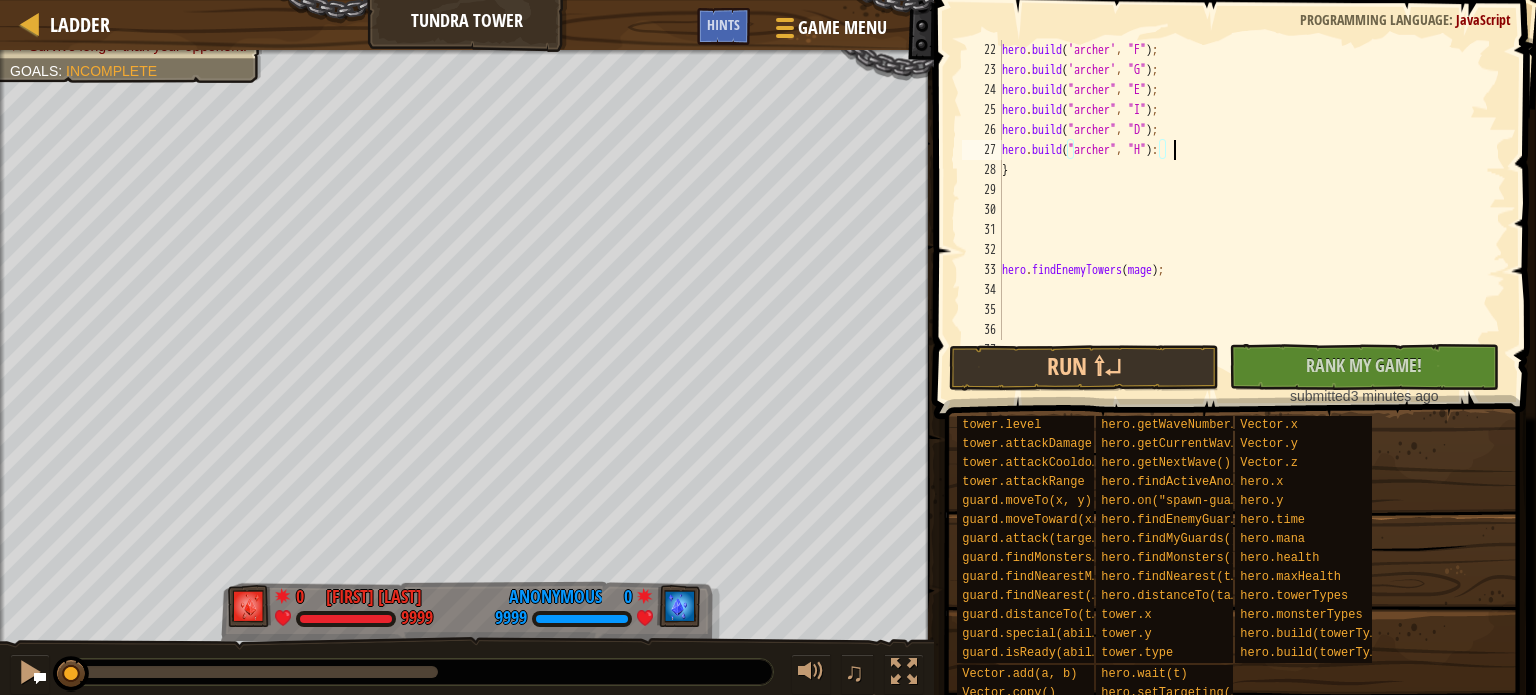 scroll, scrollTop: 9, scrollLeft: 12, axis: both 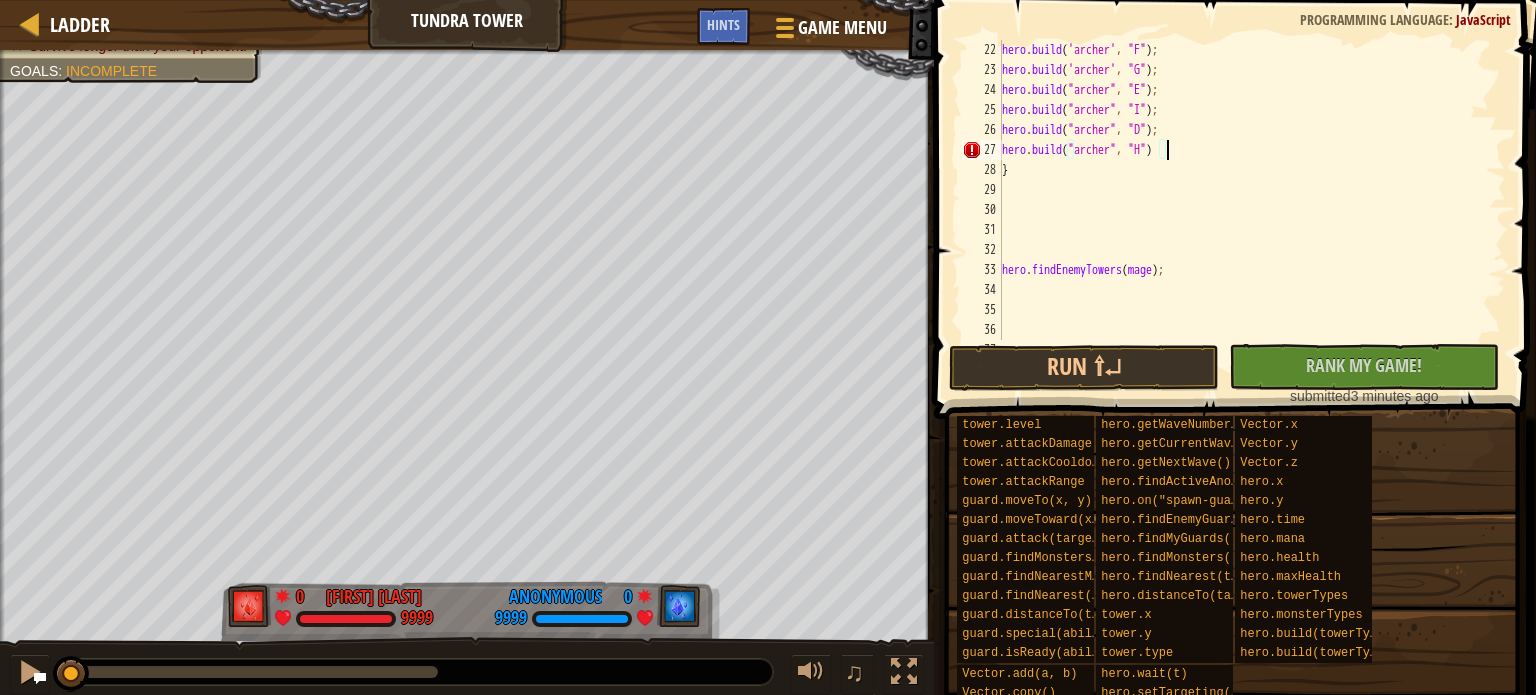 type on "hero.build("archer", "H");" 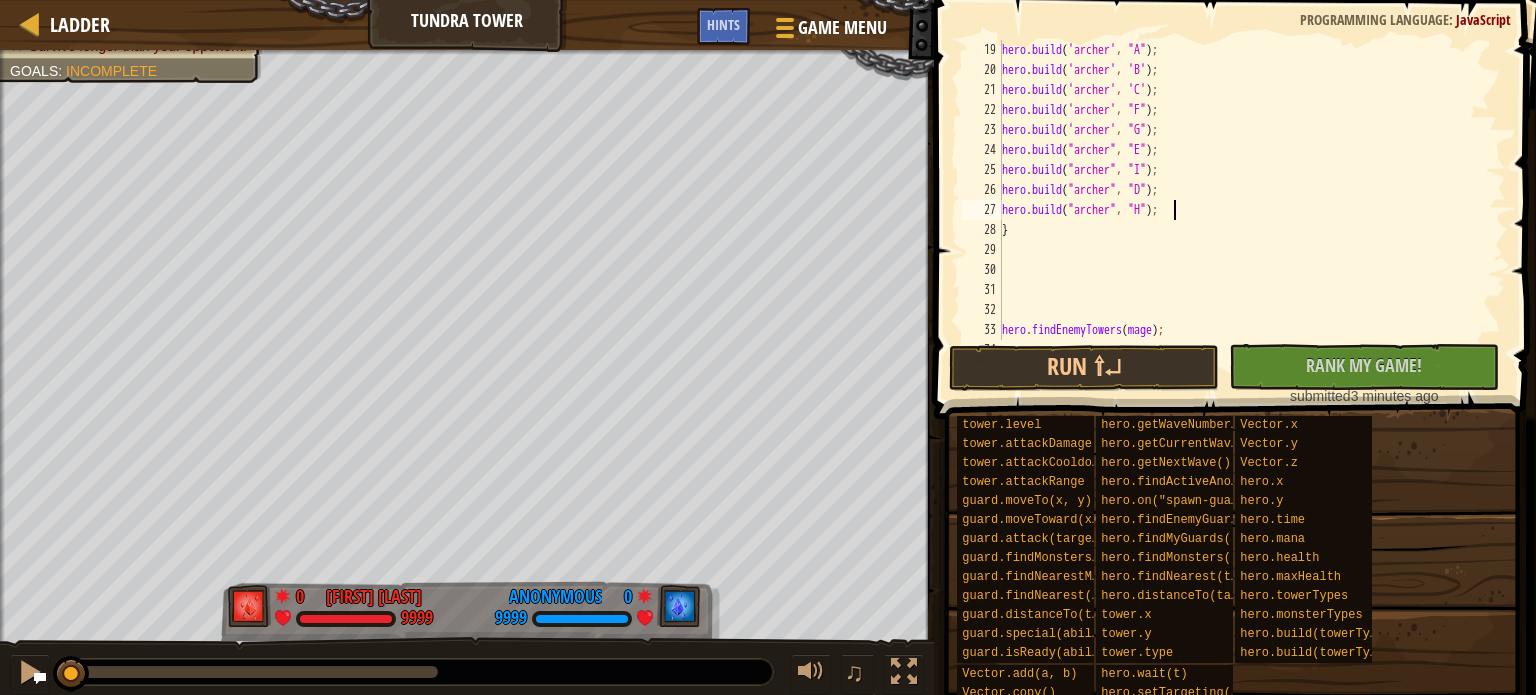 scroll, scrollTop: 300, scrollLeft: 0, axis: vertical 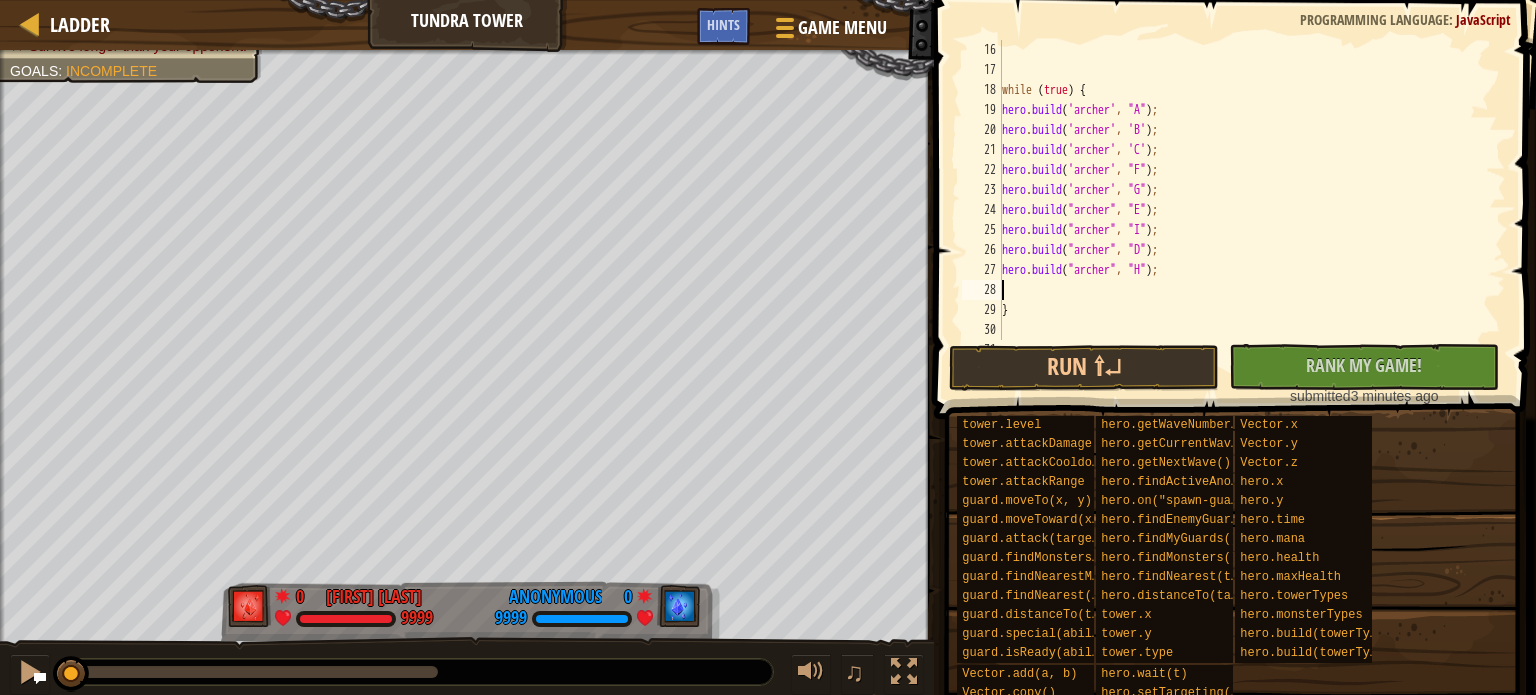 paste on "hero.special("pull", 31, 52);" 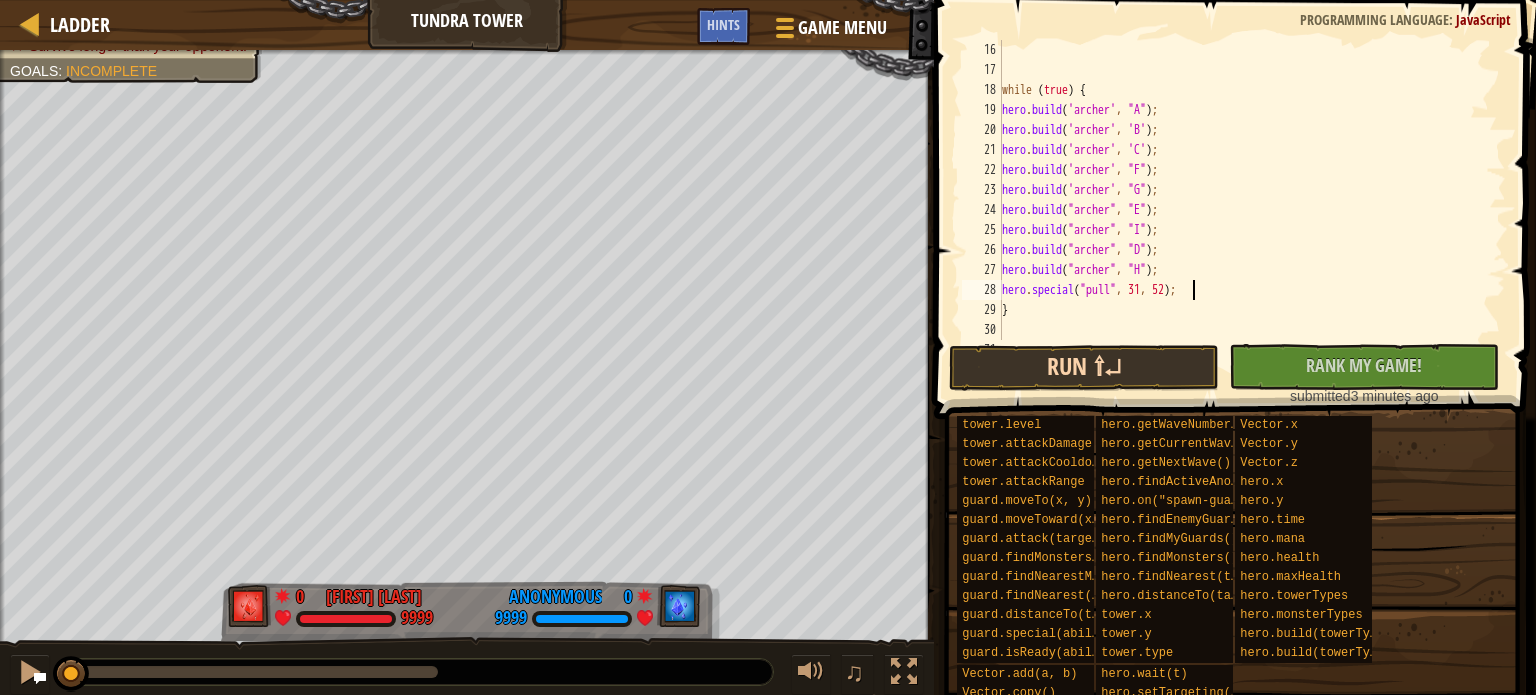 type on "hero.special("pull", 31, 52);" 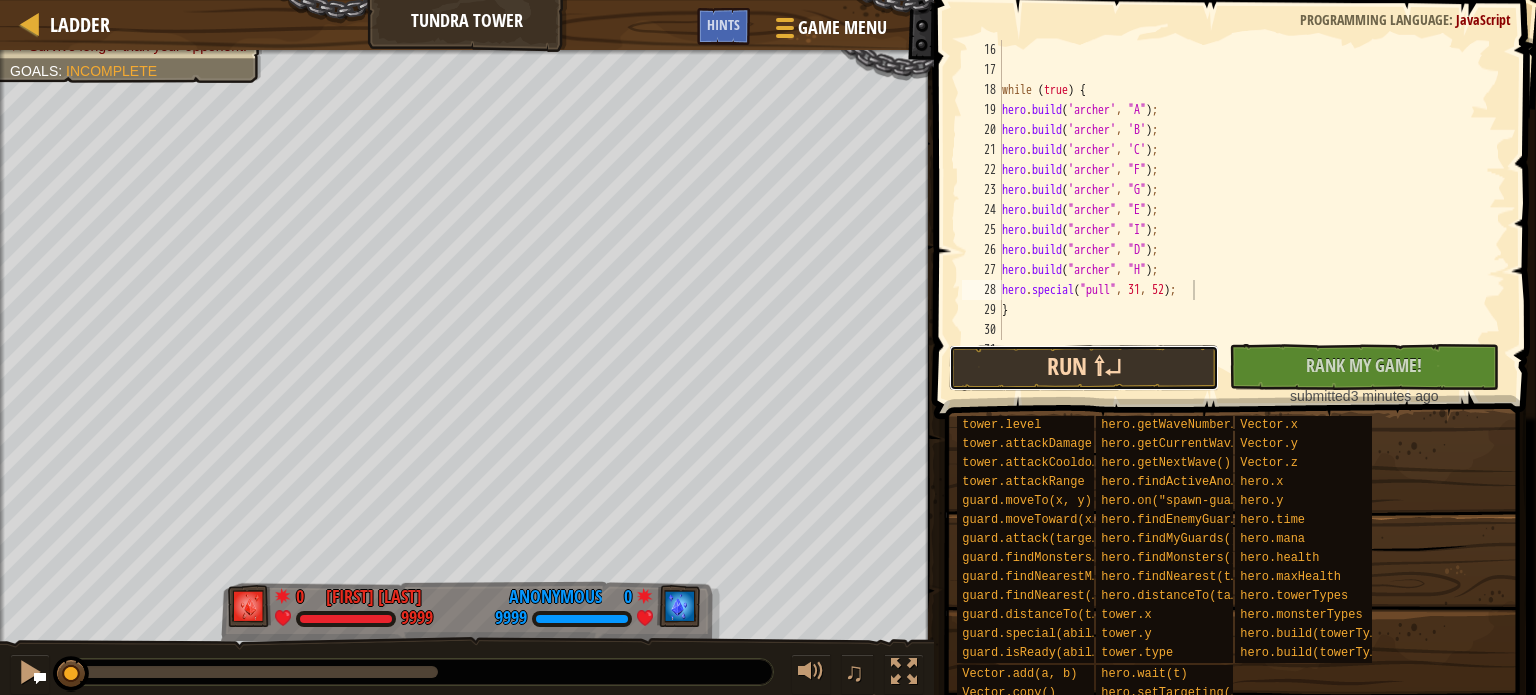 click on "Run ⇧↵" at bounding box center [1084, 368] 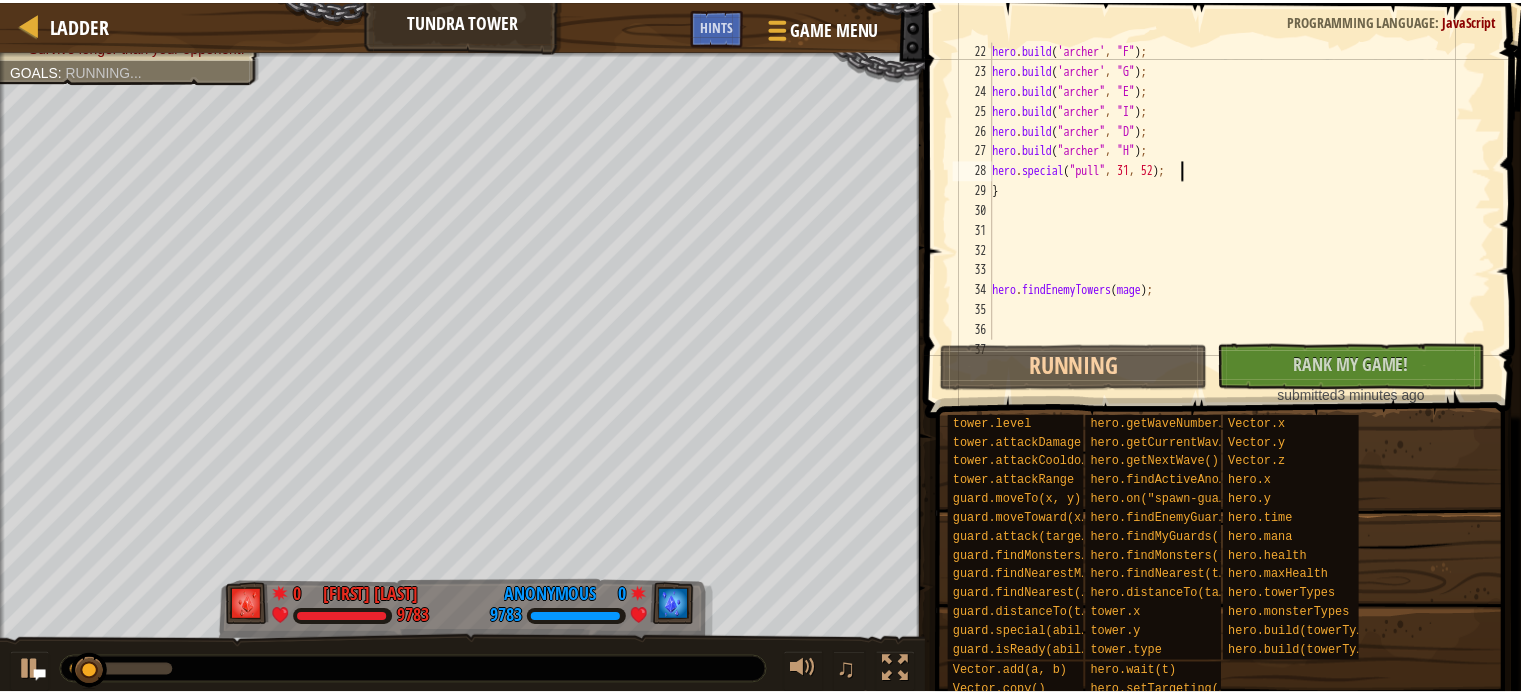 scroll, scrollTop: 540, scrollLeft: 0, axis: vertical 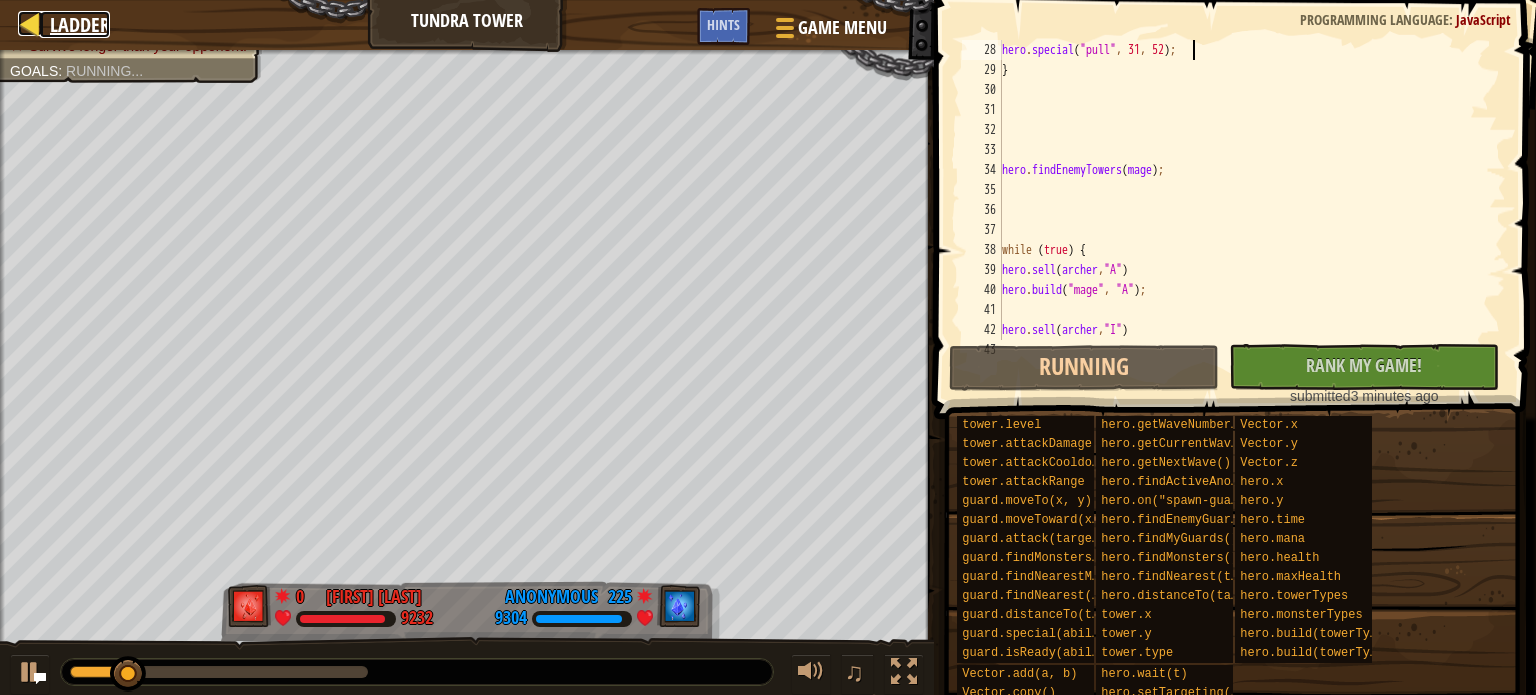 click on "Ladder" at bounding box center [80, 24] 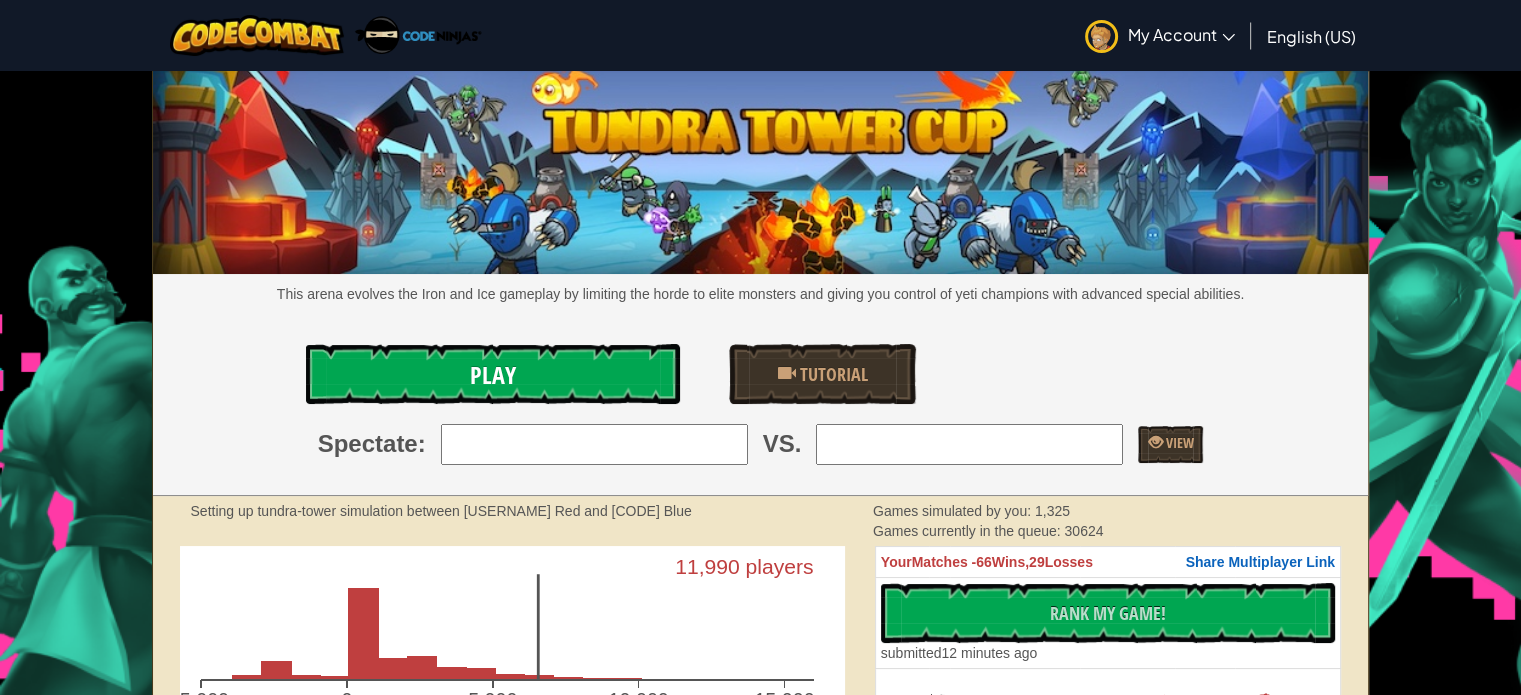 click on "Play" at bounding box center (492, 374) 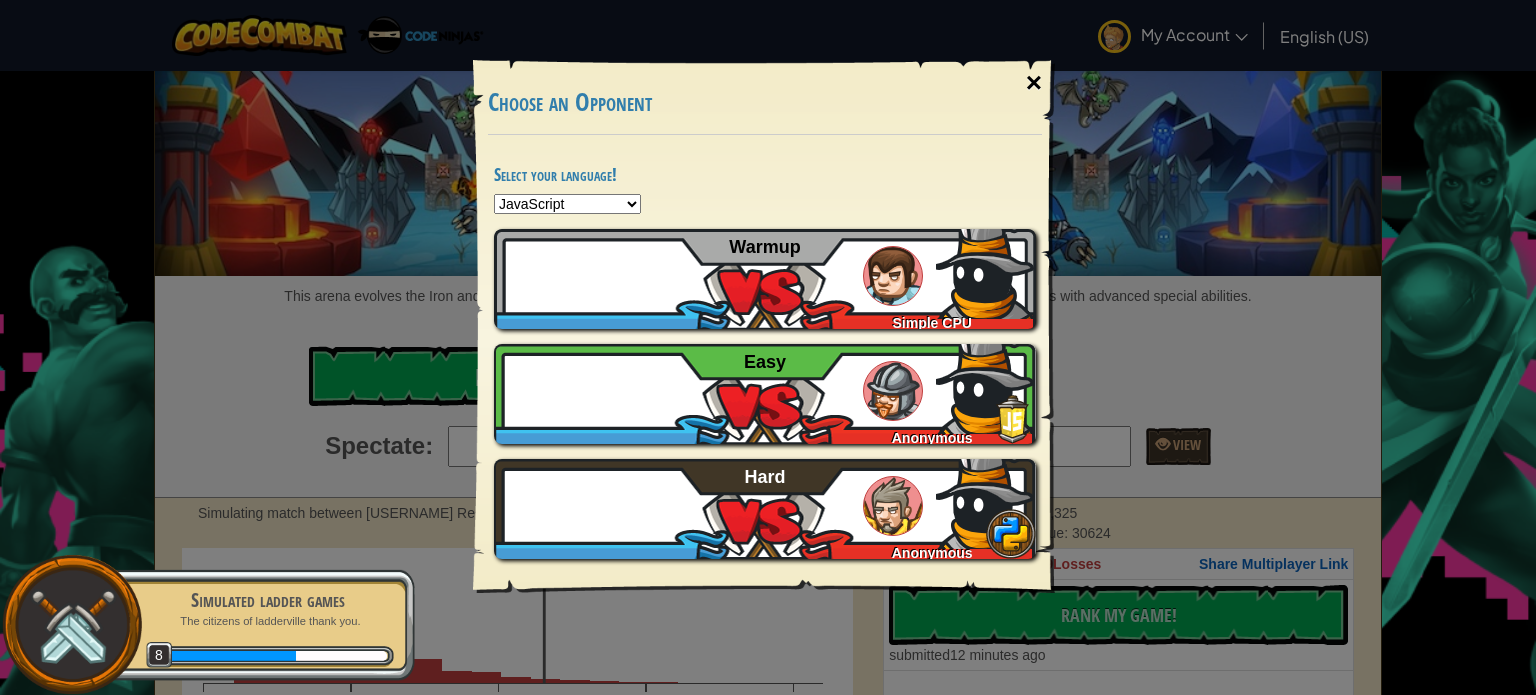 click on "×" at bounding box center [1034, 83] 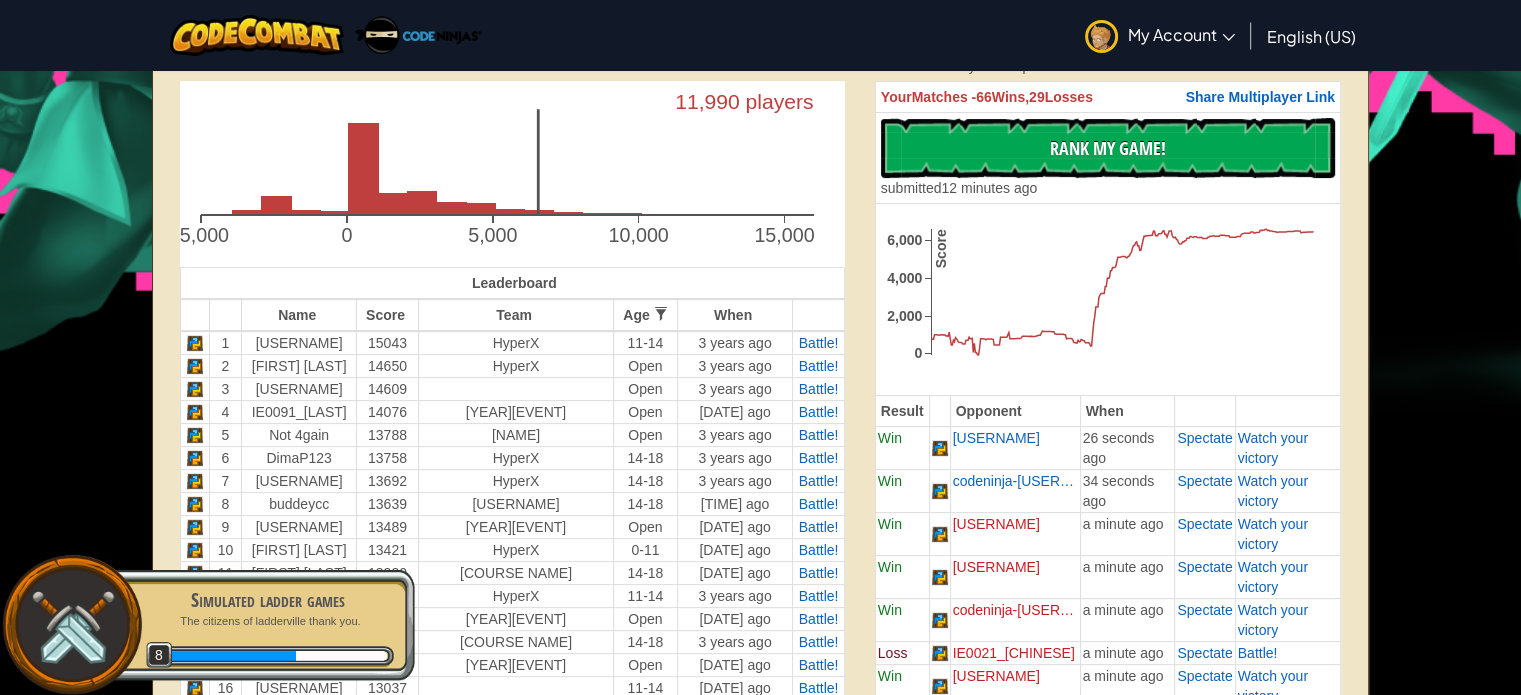 scroll, scrollTop: 500, scrollLeft: 0, axis: vertical 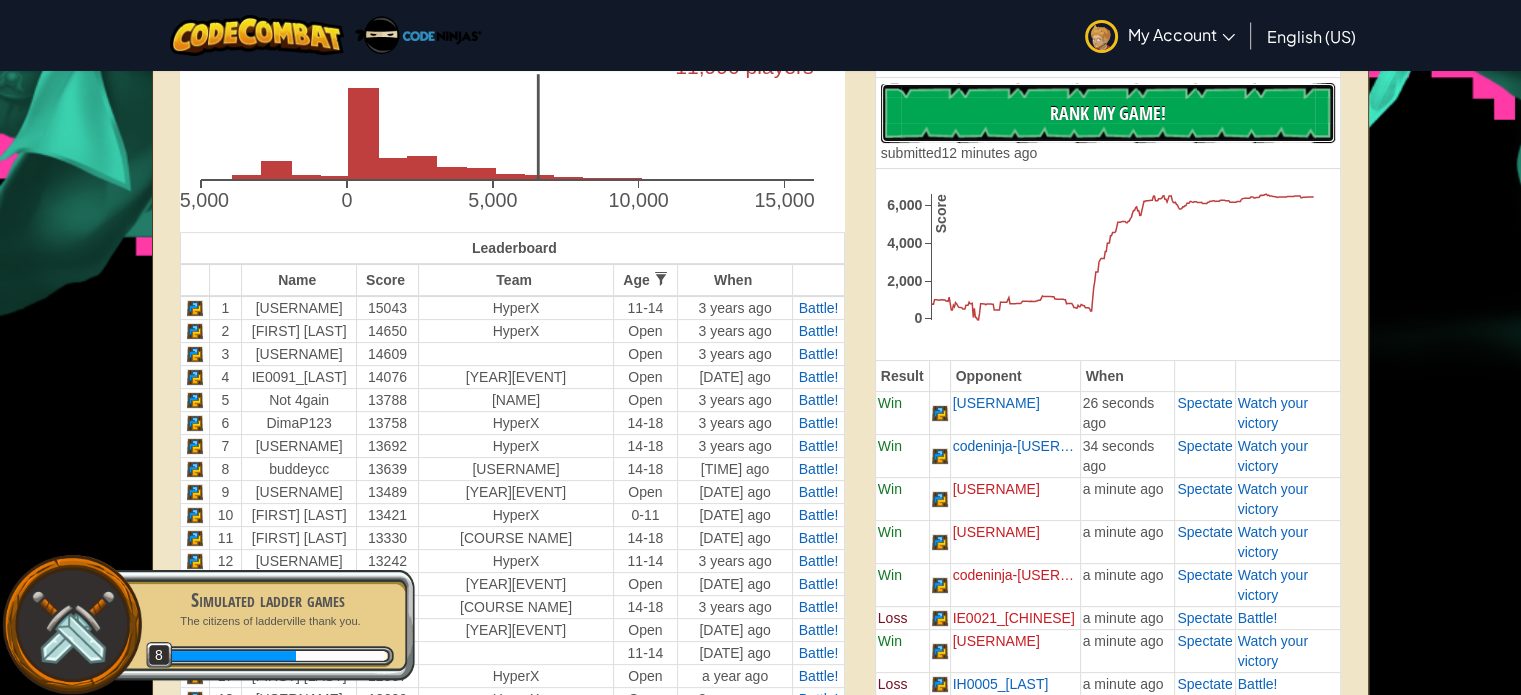 click on "No New Code to Rank Rank My Game! Submitting... Submitted for Ranking Failed to Rank Game Being Ranked" at bounding box center (1108, 113) 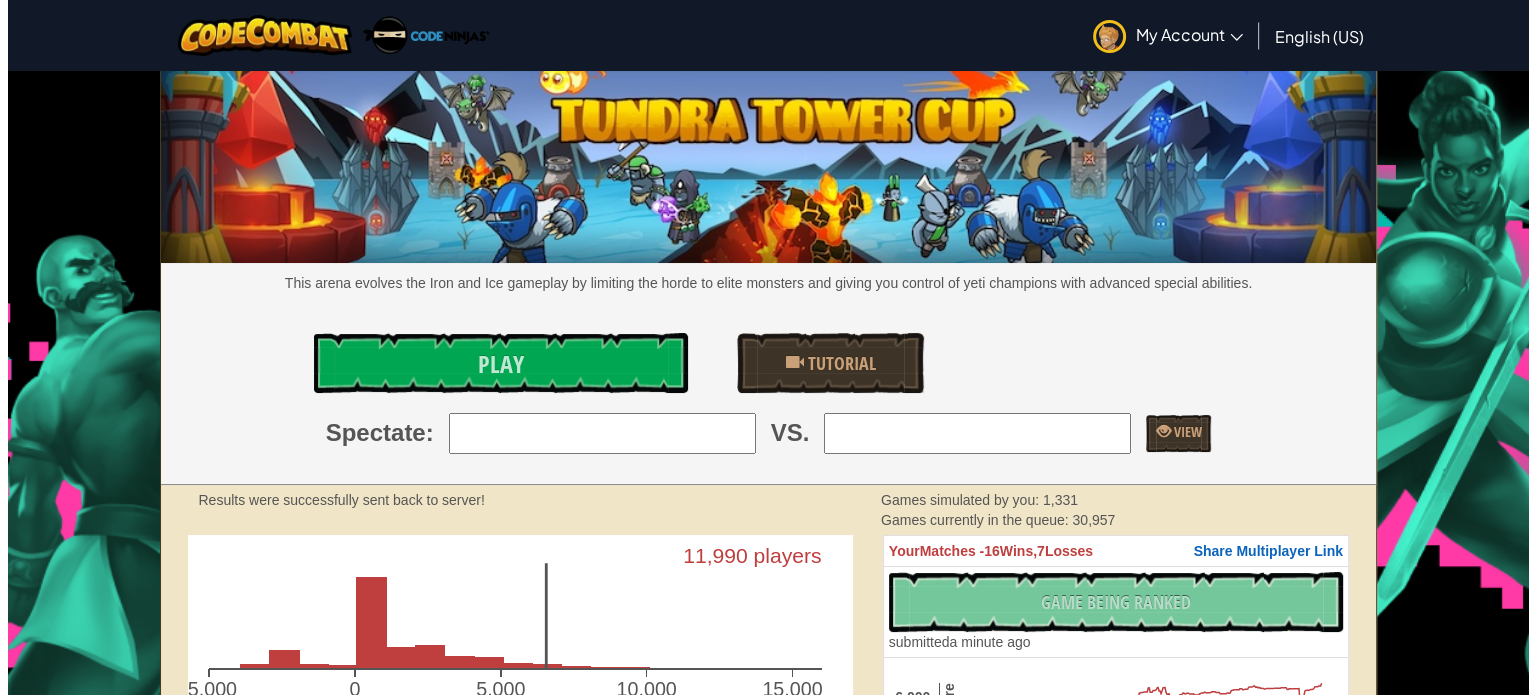 scroll, scrollTop: 0, scrollLeft: 0, axis: both 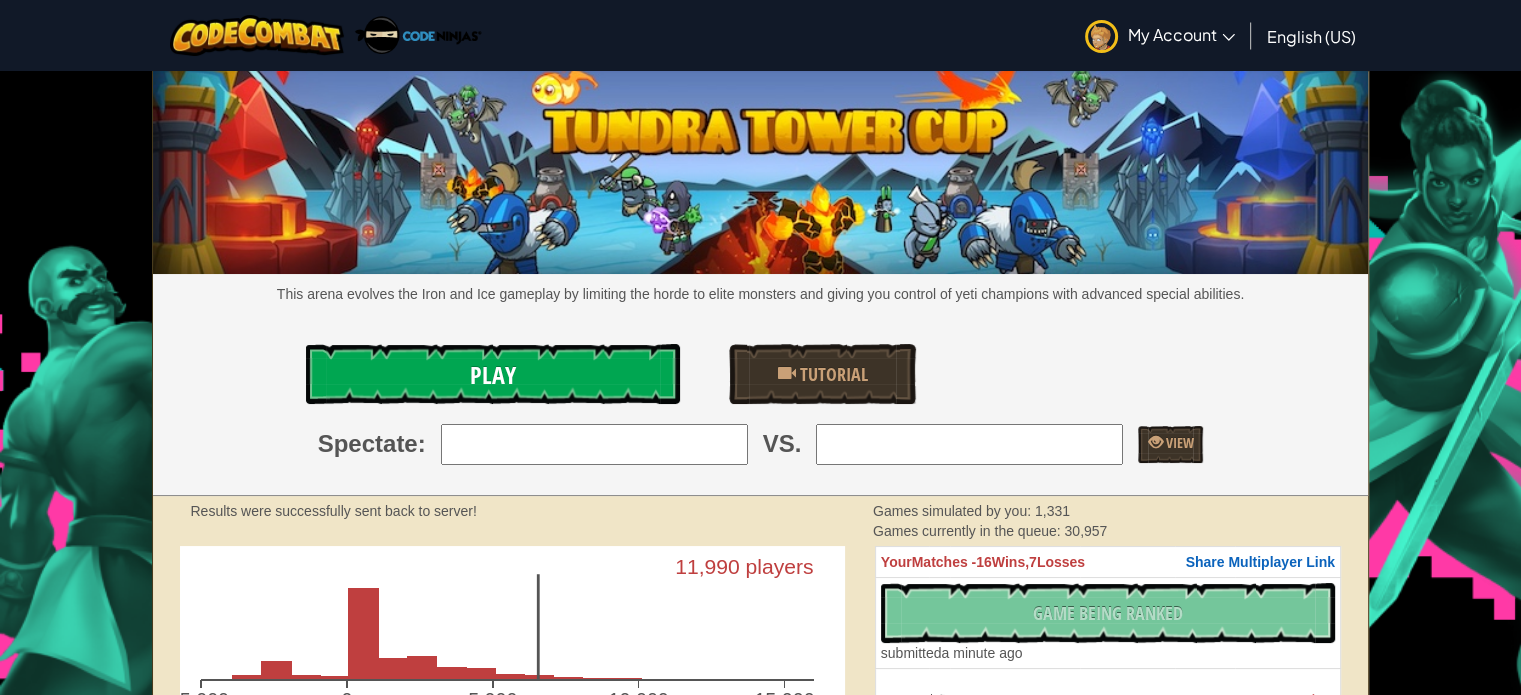 drag, startPoint x: 460, startPoint y: 363, endPoint x: 460, endPoint y: 352, distance: 11 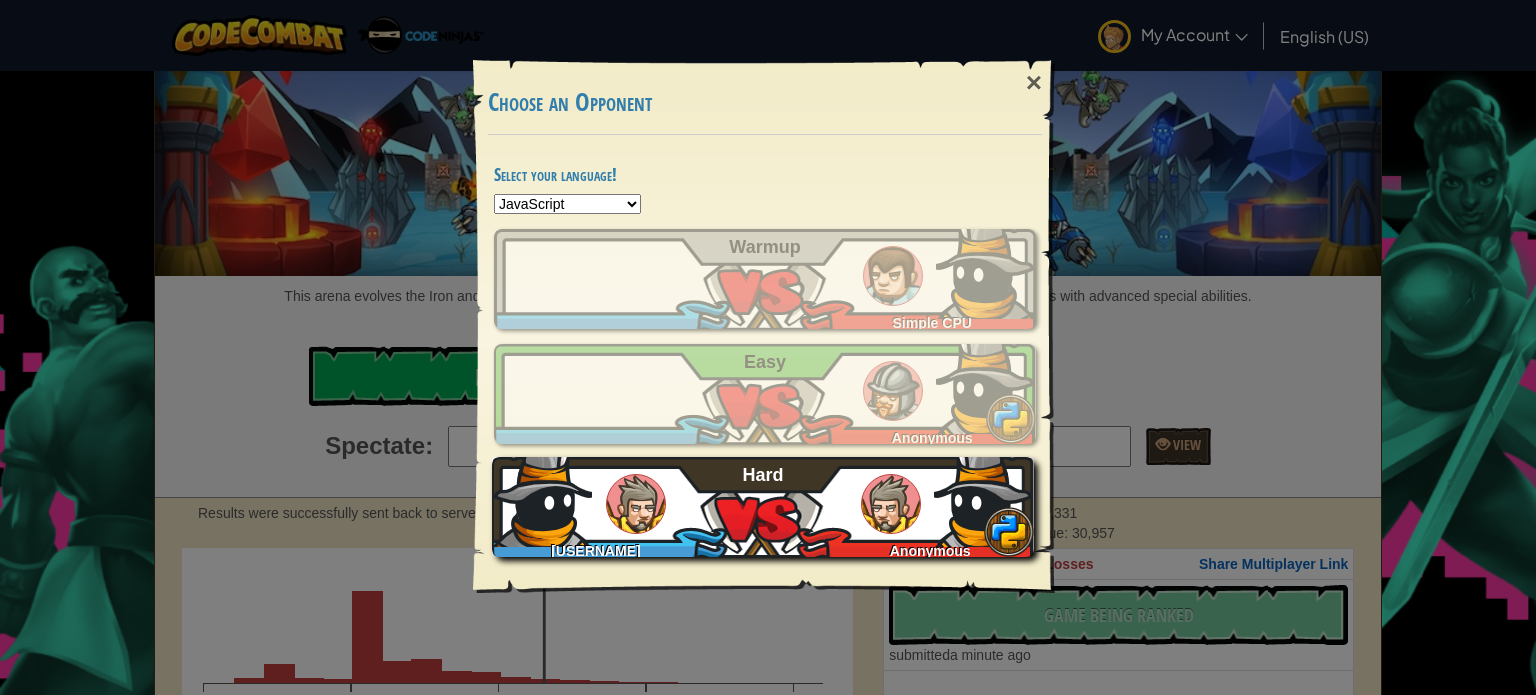 click at bounding box center (636, 504) 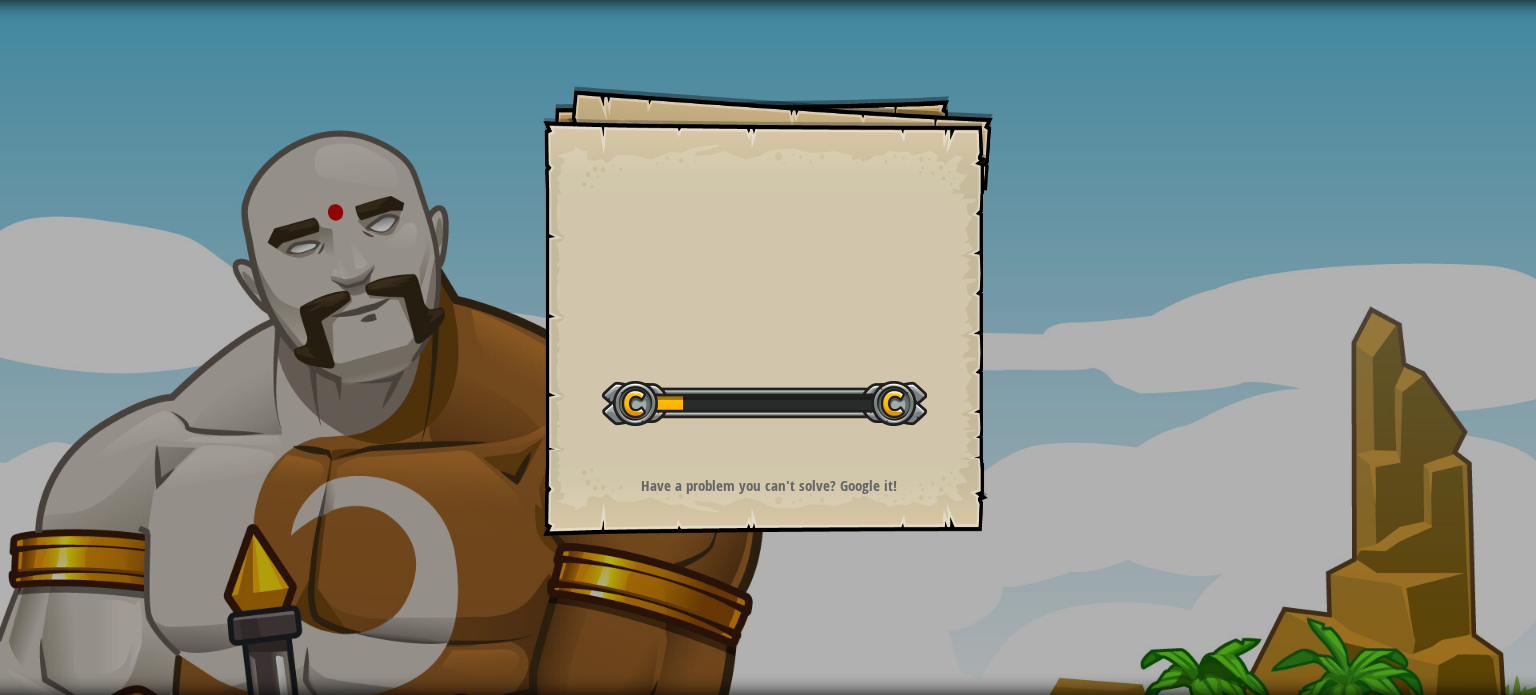 scroll, scrollTop: 0, scrollLeft: 0, axis: both 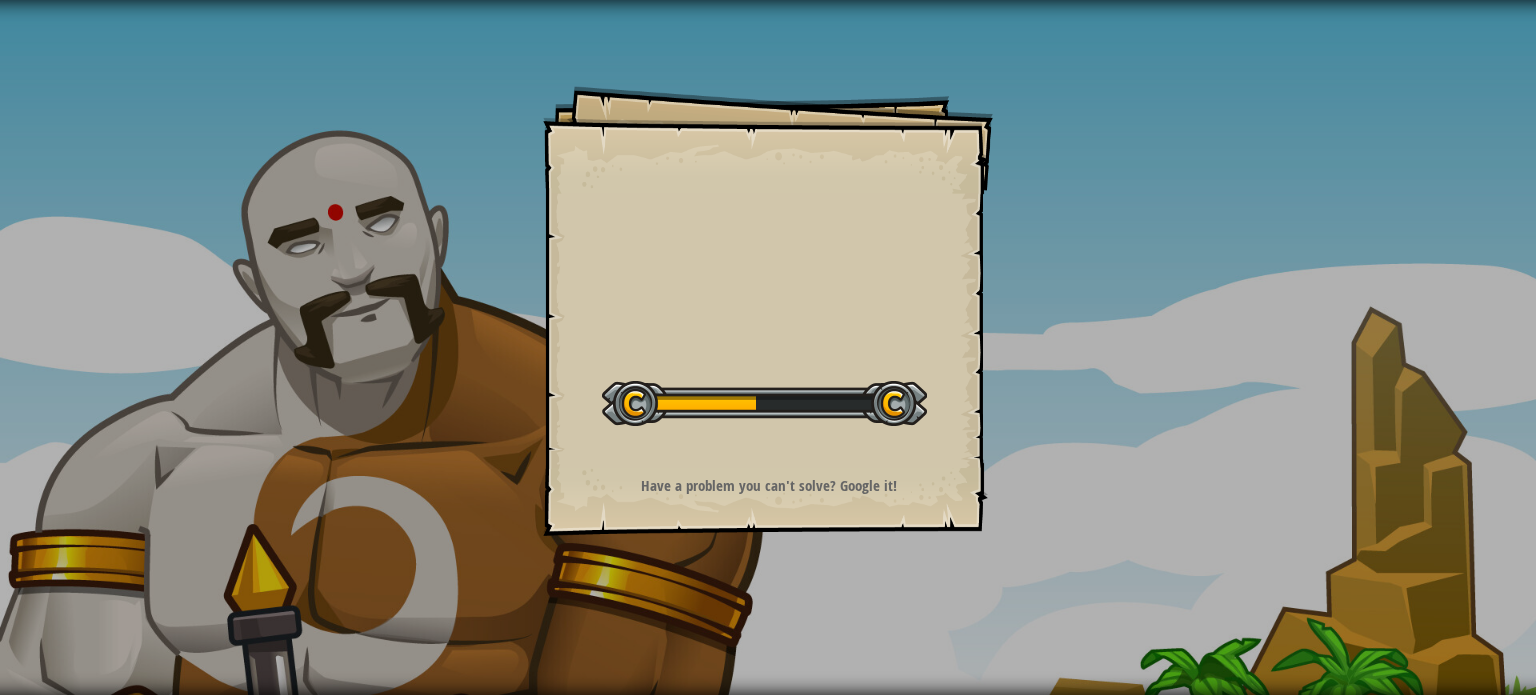 drag, startPoint x: 0, startPoint y: 0, endPoint x: 518, endPoint y: 375, distance: 639.4912 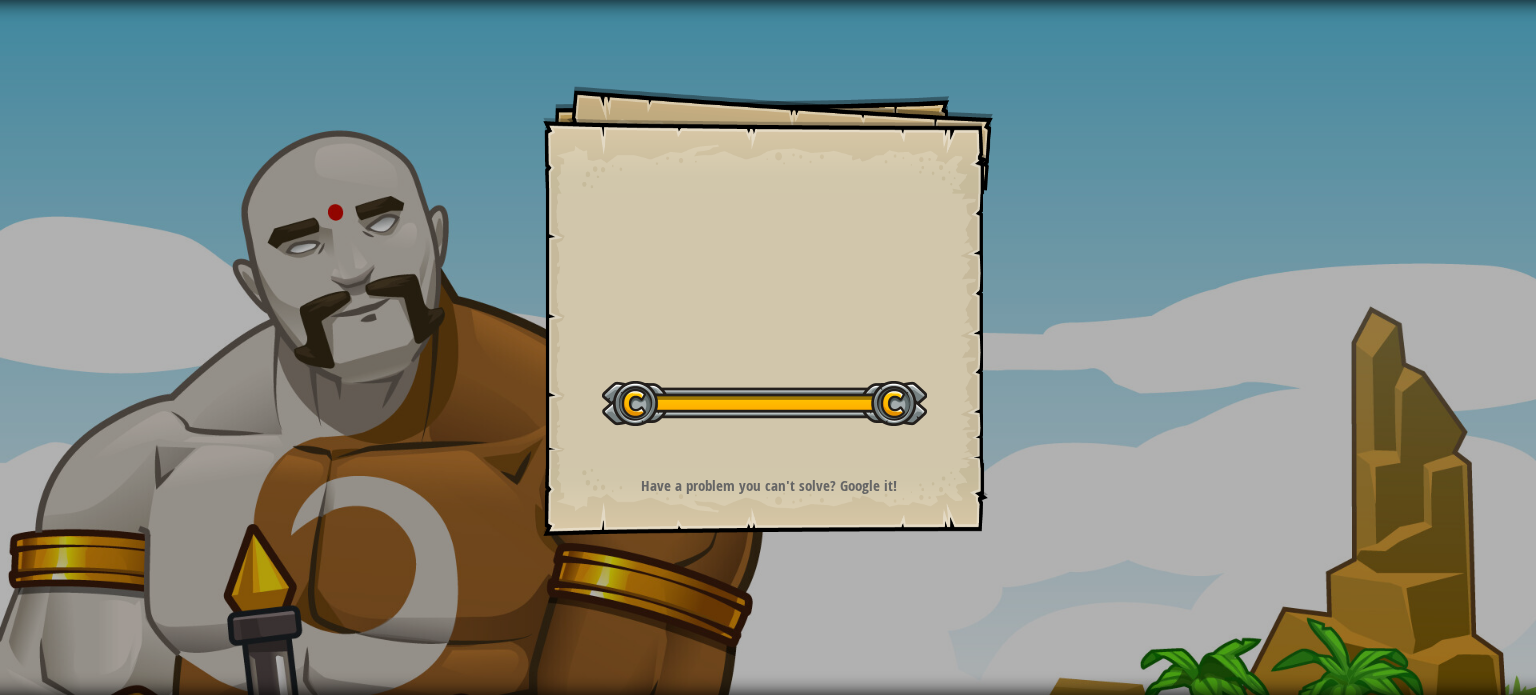 drag, startPoint x: 526, startPoint y: 371, endPoint x: 1008, endPoint y: 381, distance: 482.10373 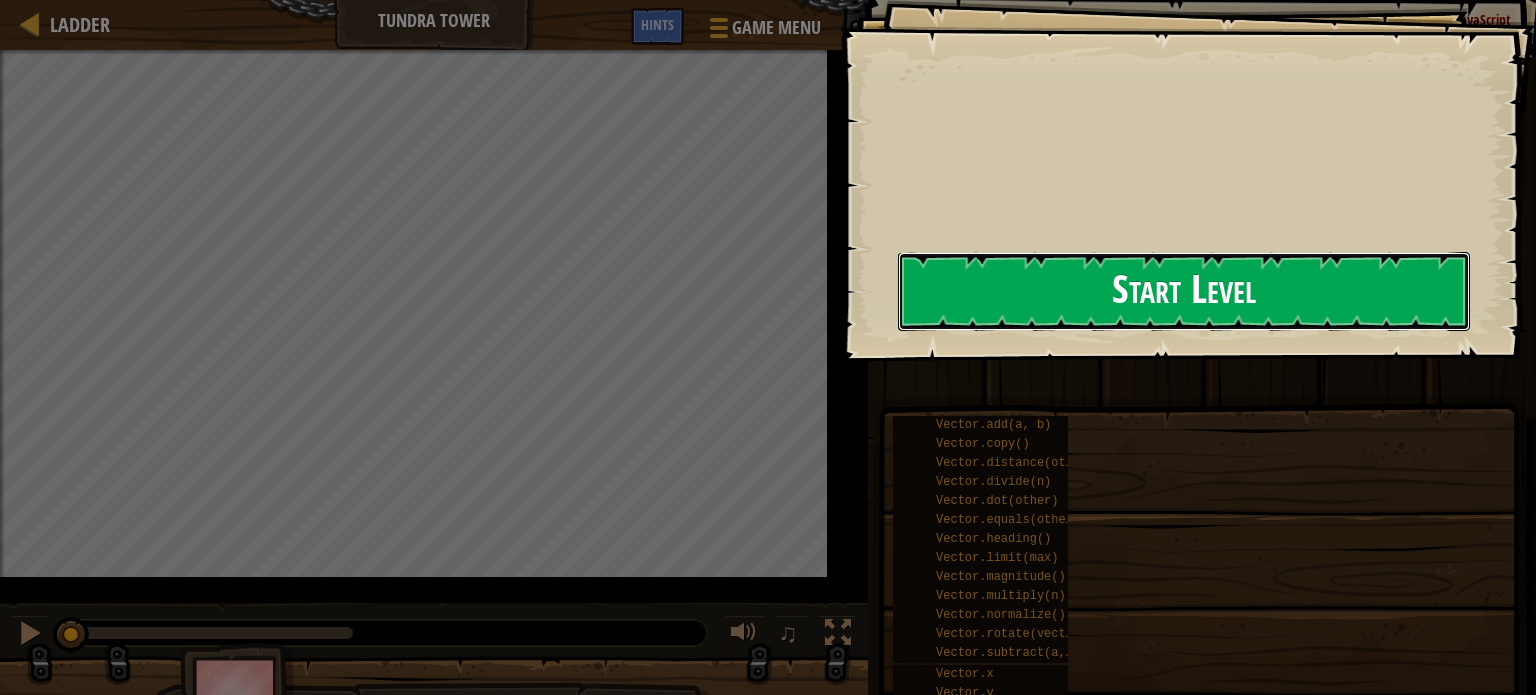 click on "Start Level" at bounding box center (1184, 291) 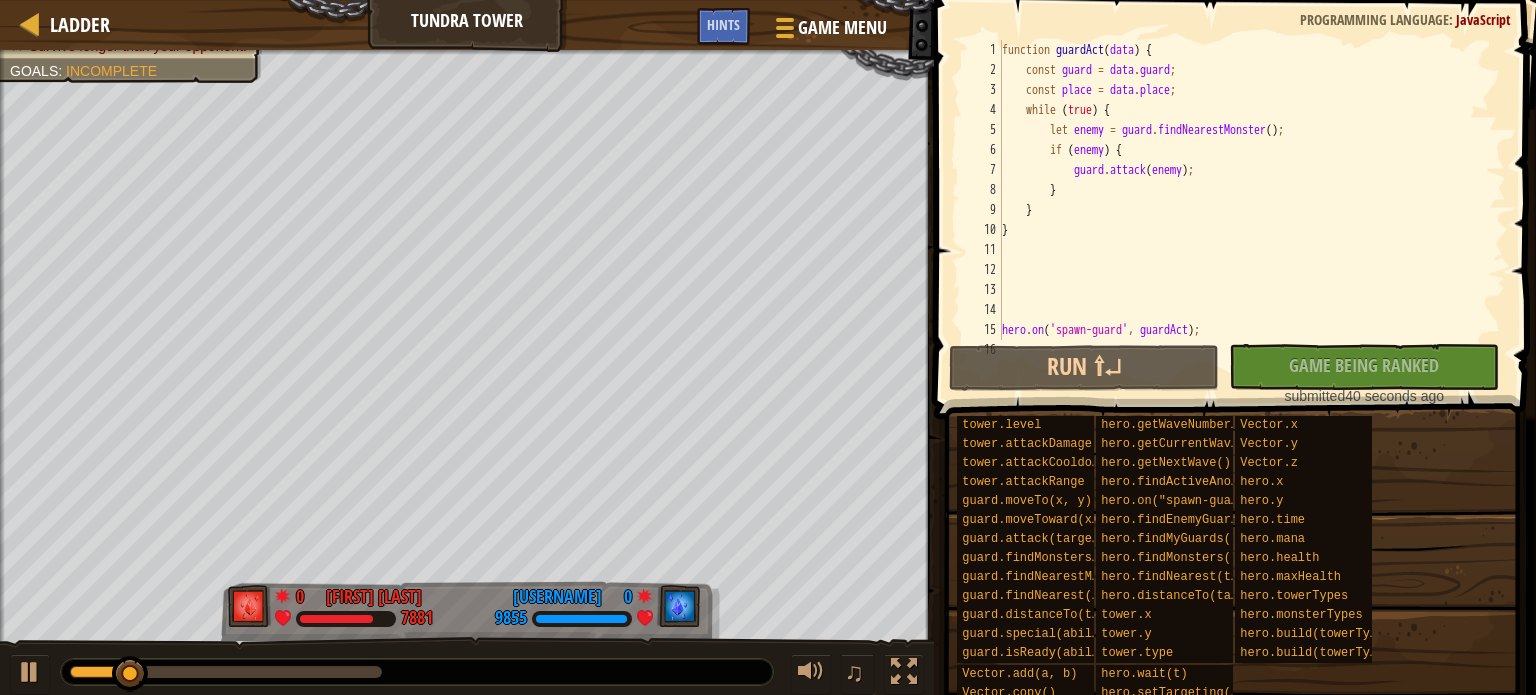 click on "0:48.6 Now:	0:15.8 Max:	1:22.0" at bounding box center (226, 672) 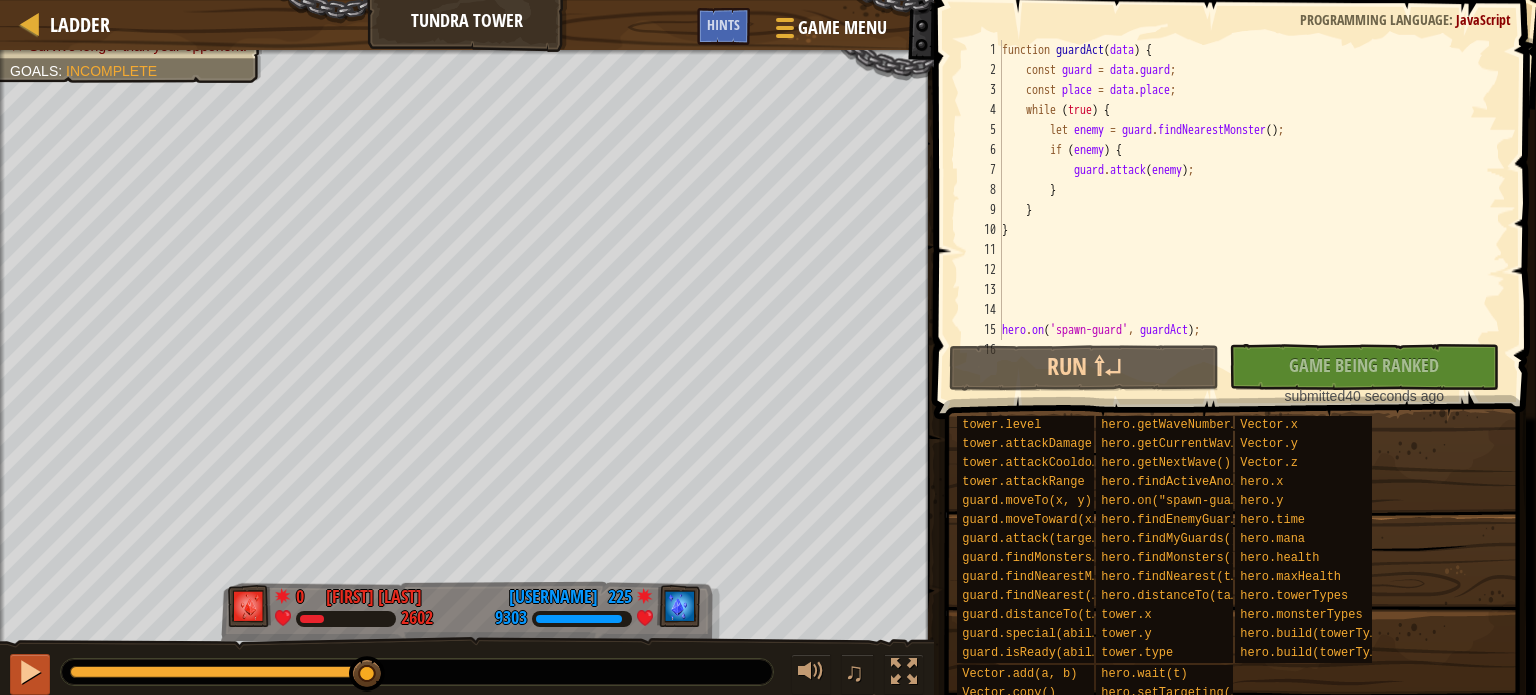click on "♫" at bounding box center [467, 667] 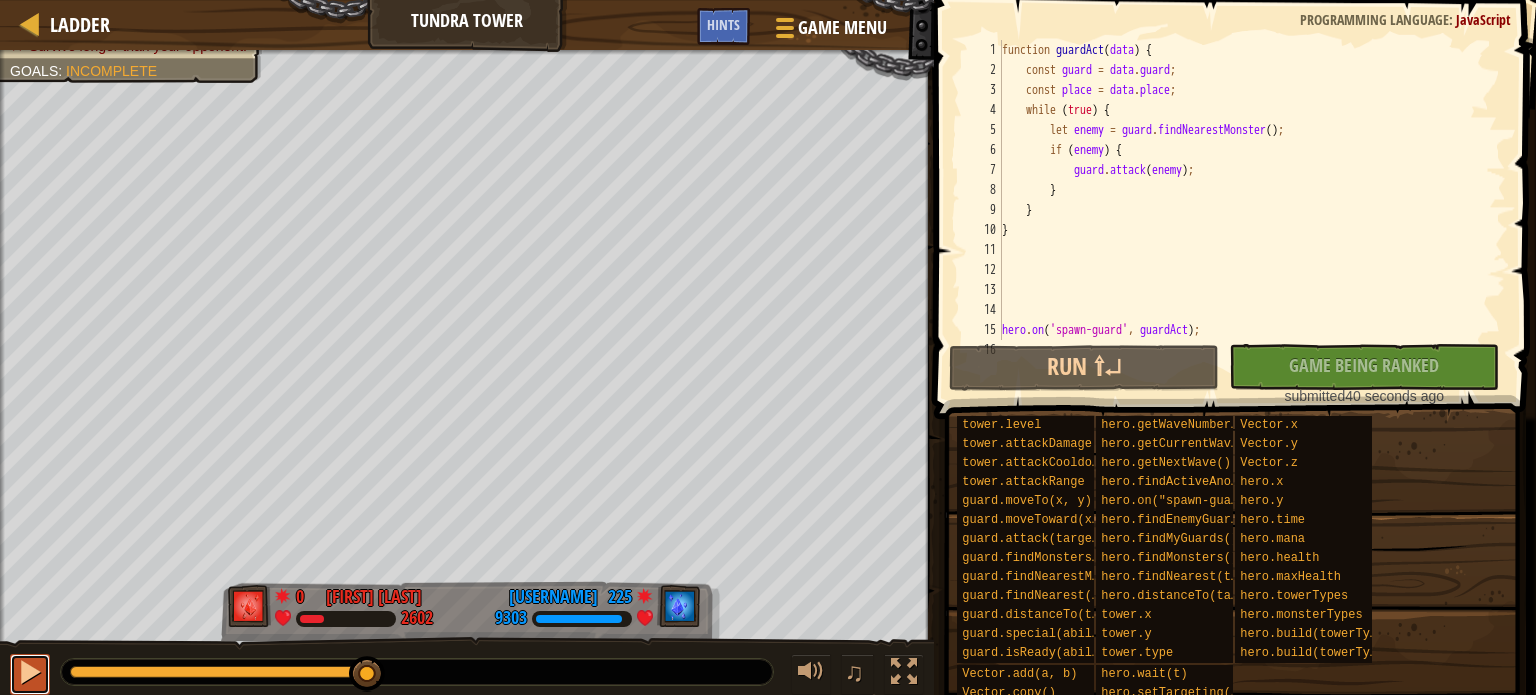 click at bounding box center [30, 674] 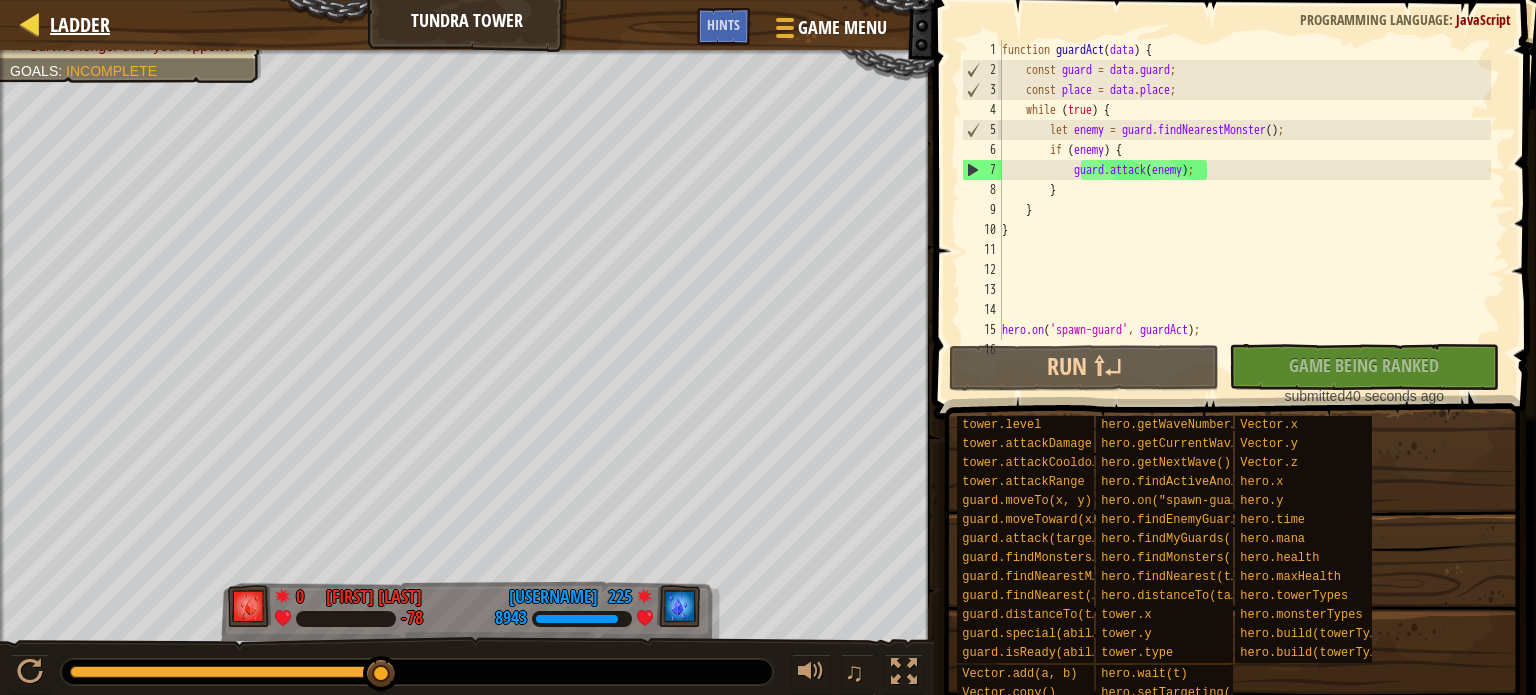 click on "Ladder" at bounding box center [75, 25] 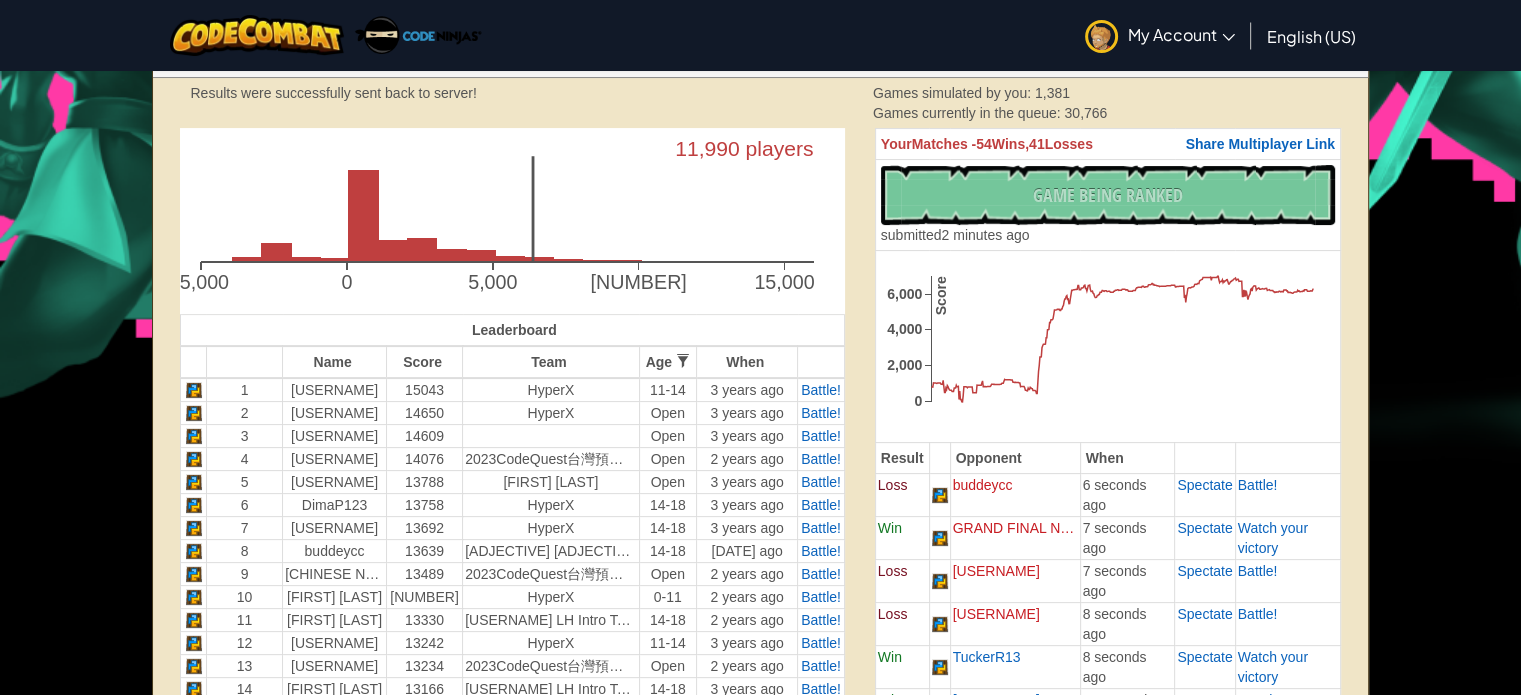 scroll, scrollTop: 400, scrollLeft: 0, axis: vertical 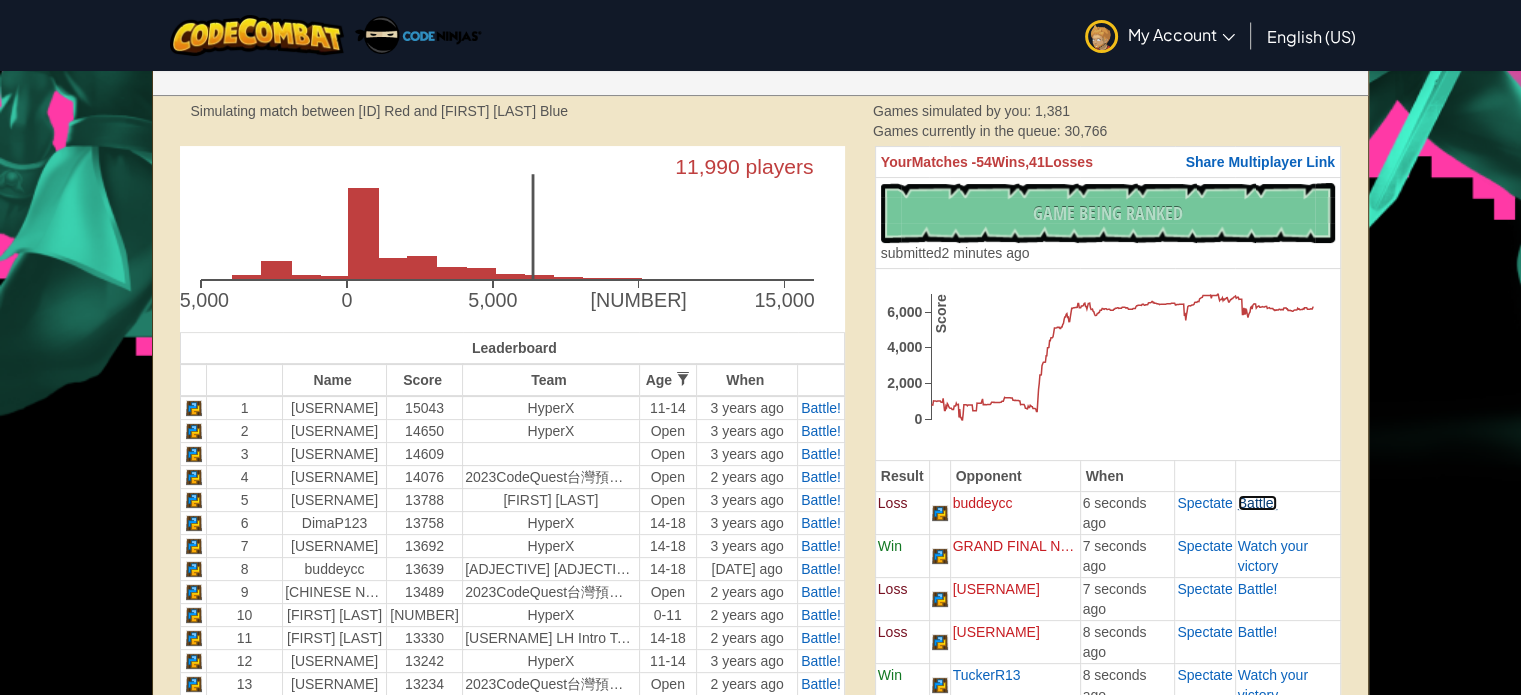 click on "Battle!" at bounding box center (1258, 503) 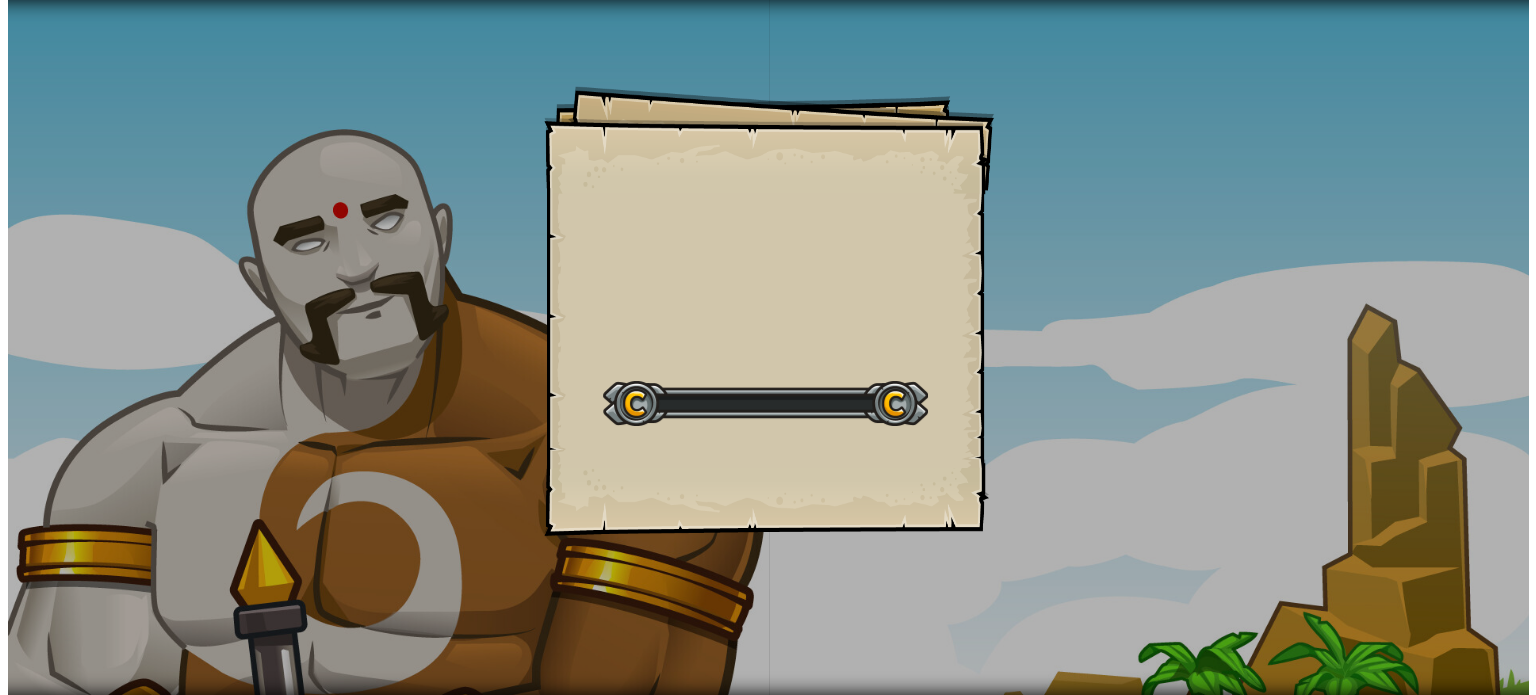 scroll, scrollTop: 0, scrollLeft: 0, axis: both 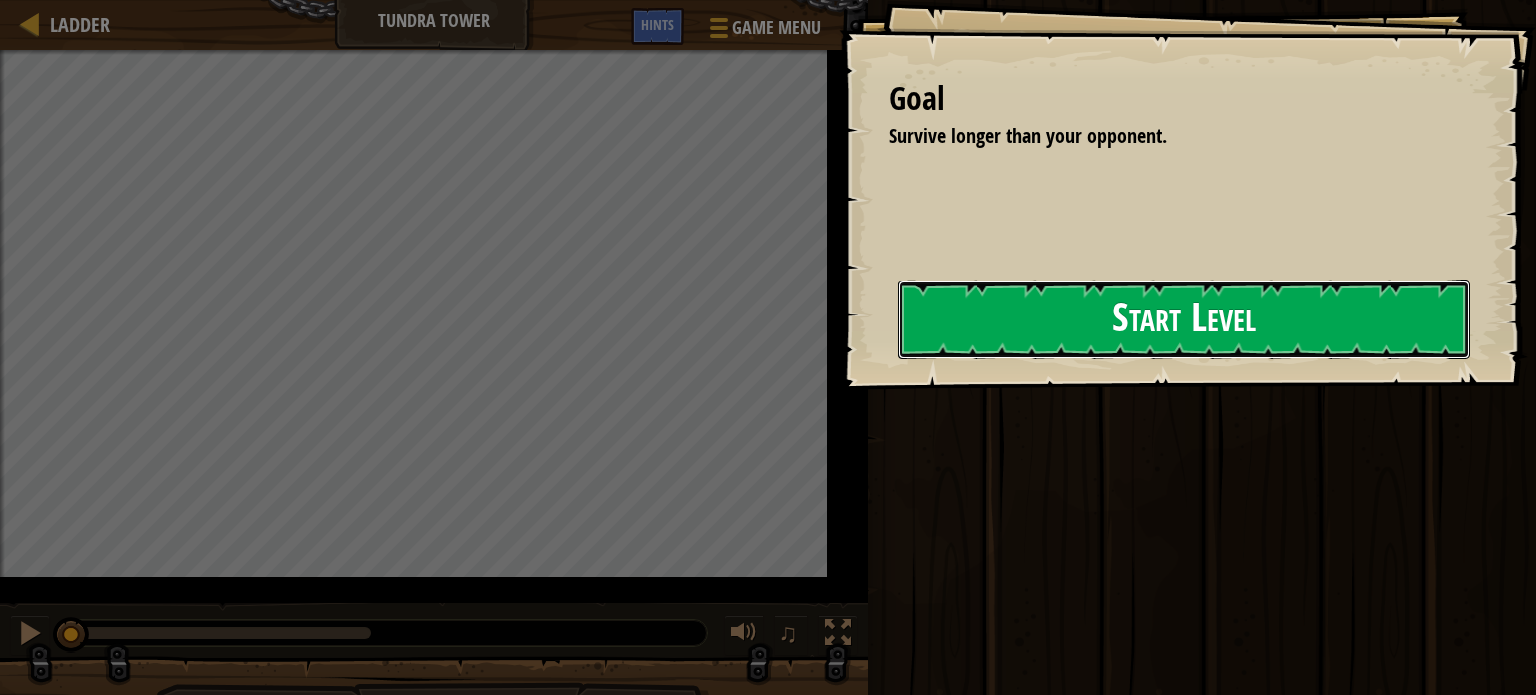 click on "Start Level" at bounding box center [1184, 319] 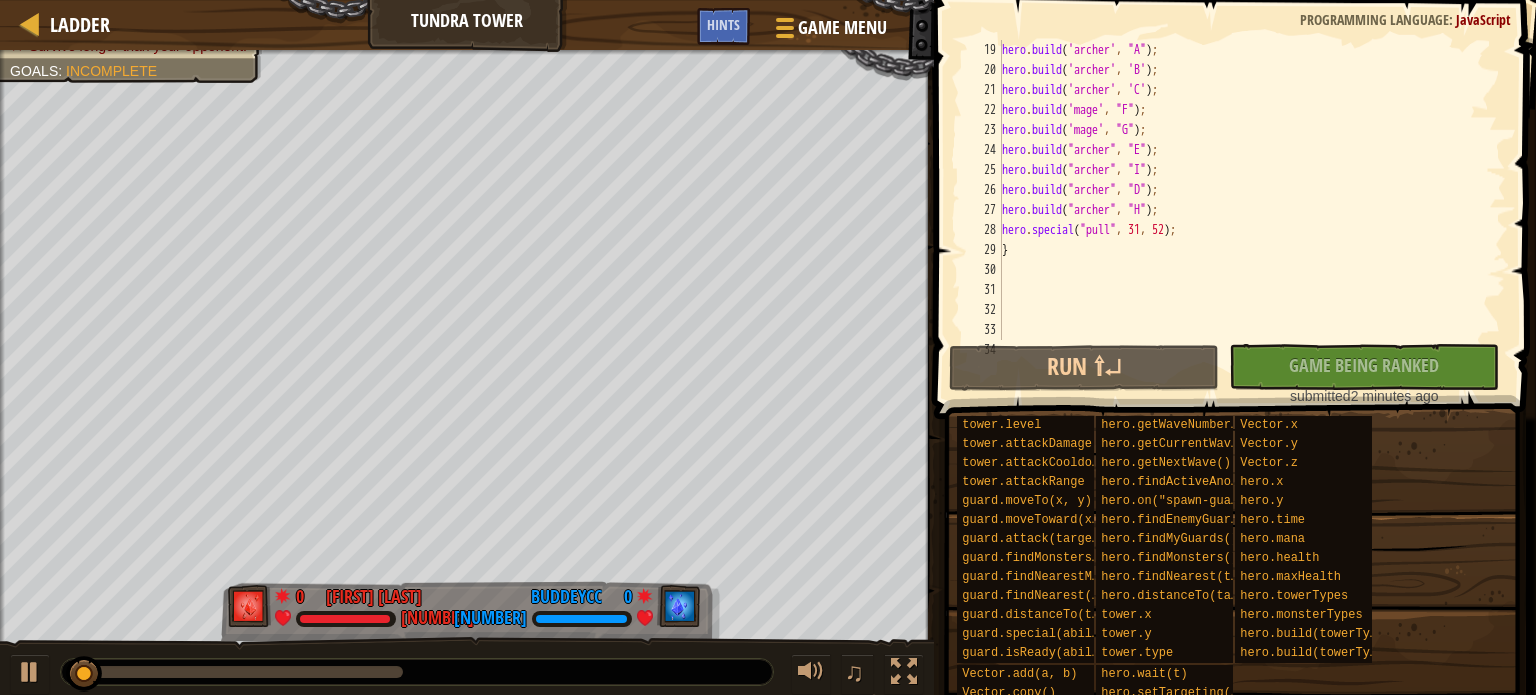scroll, scrollTop: 300, scrollLeft: 0, axis: vertical 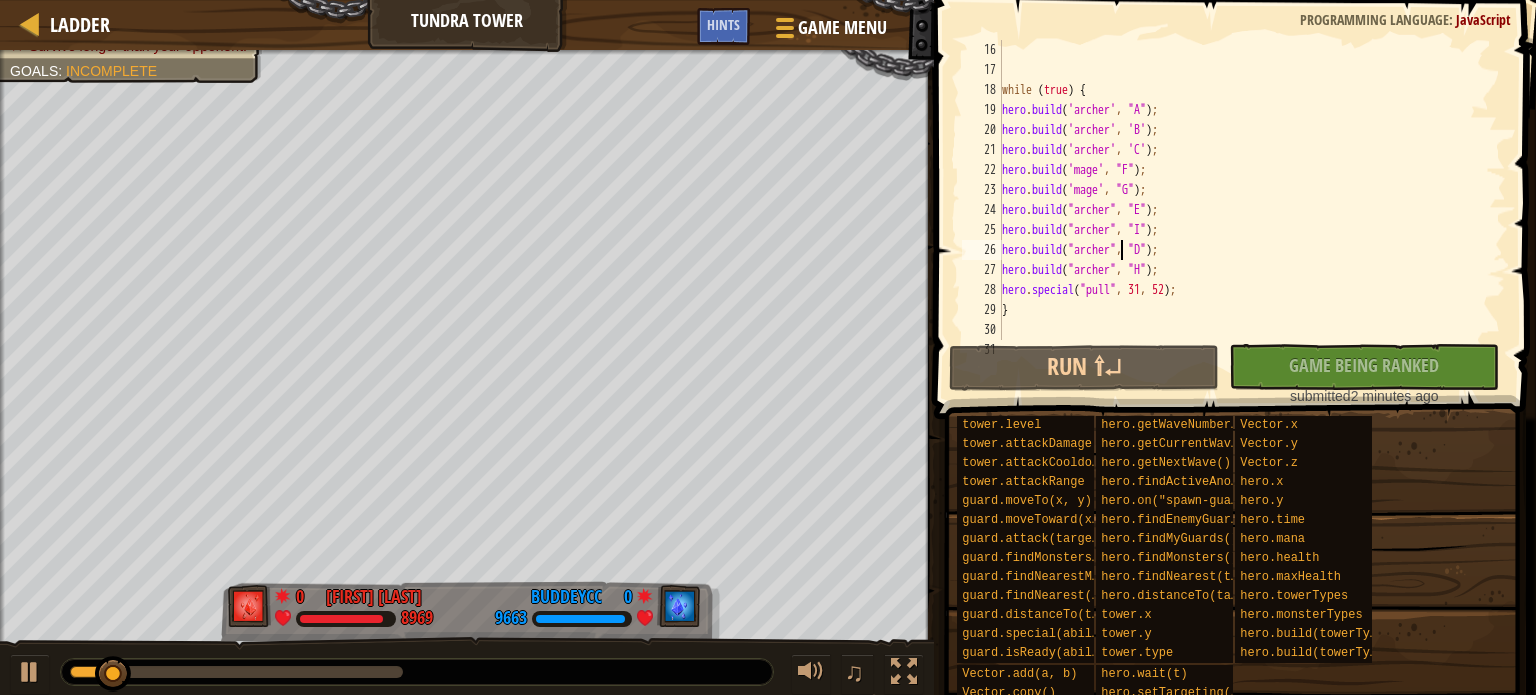 click on "while   ( true )   { hero . build ( 'archer' ,   "A" ) ; hero . build ( 'archer' ,   'B' ) ; hero . build ( 'archer' ,   'C' ) ; hero . build ( 'mage' ,   "F" ) ; hero . build ( 'mage' ,   "G" ) ; hero . build ( "archer" ,   "E" ) ; hero . build ( "archer" ,   "I" ) ; hero . build ( "archer" ,   "D" ) ; hero . build ( "archer" ,   "H" ) ; hero . special ( "pull" ,   31 ,   52 ) ; }" at bounding box center [1244, 210] 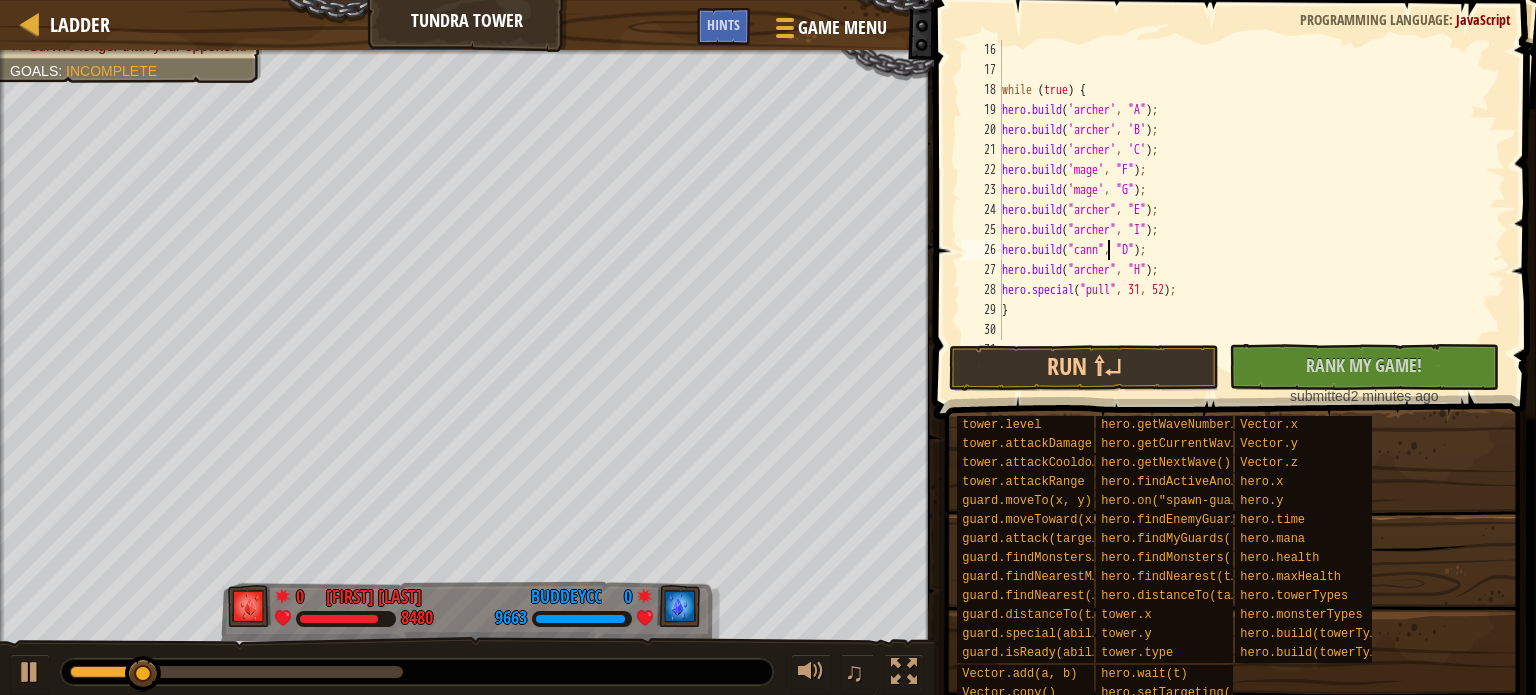 scroll, scrollTop: 9, scrollLeft: 9, axis: both 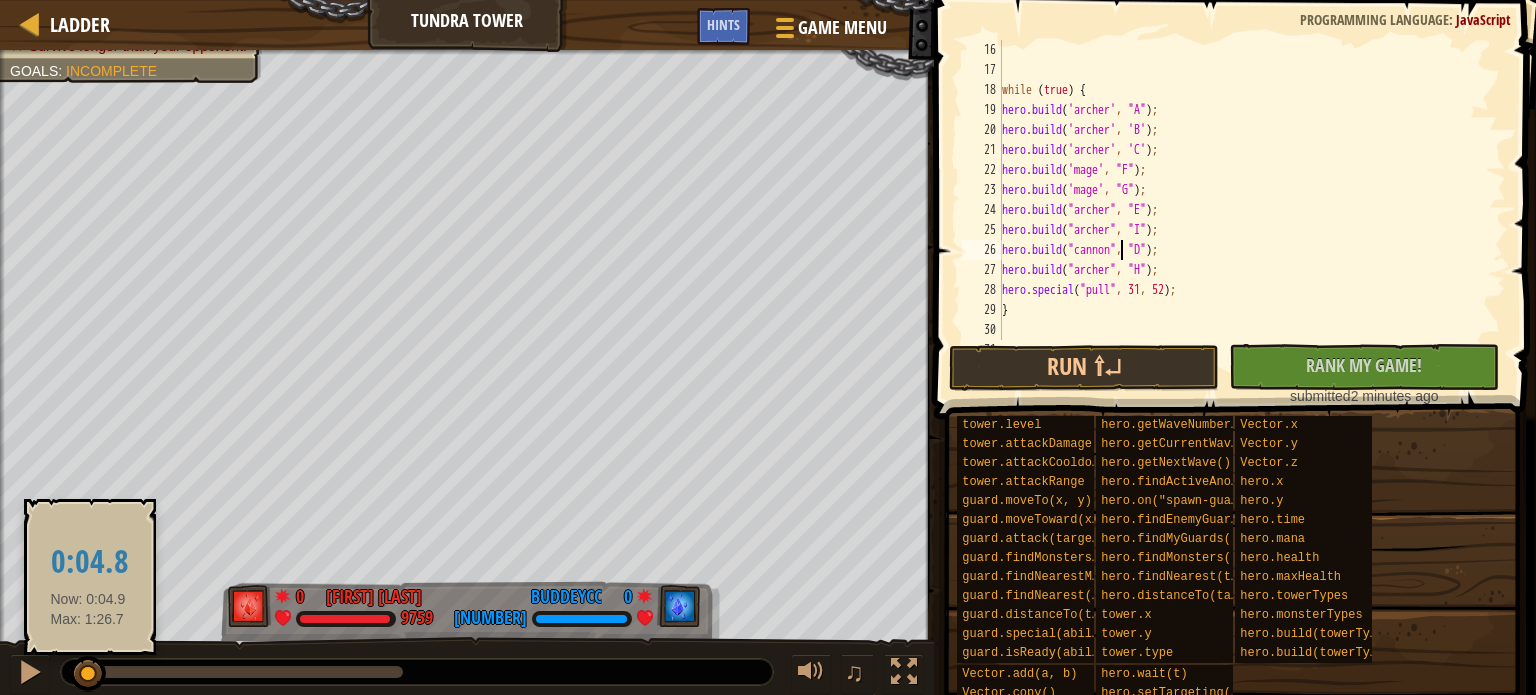 drag, startPoint x: 144, startPoint y: 668, endPoint x: 85, endPoint y: 676, distance: 59.5399 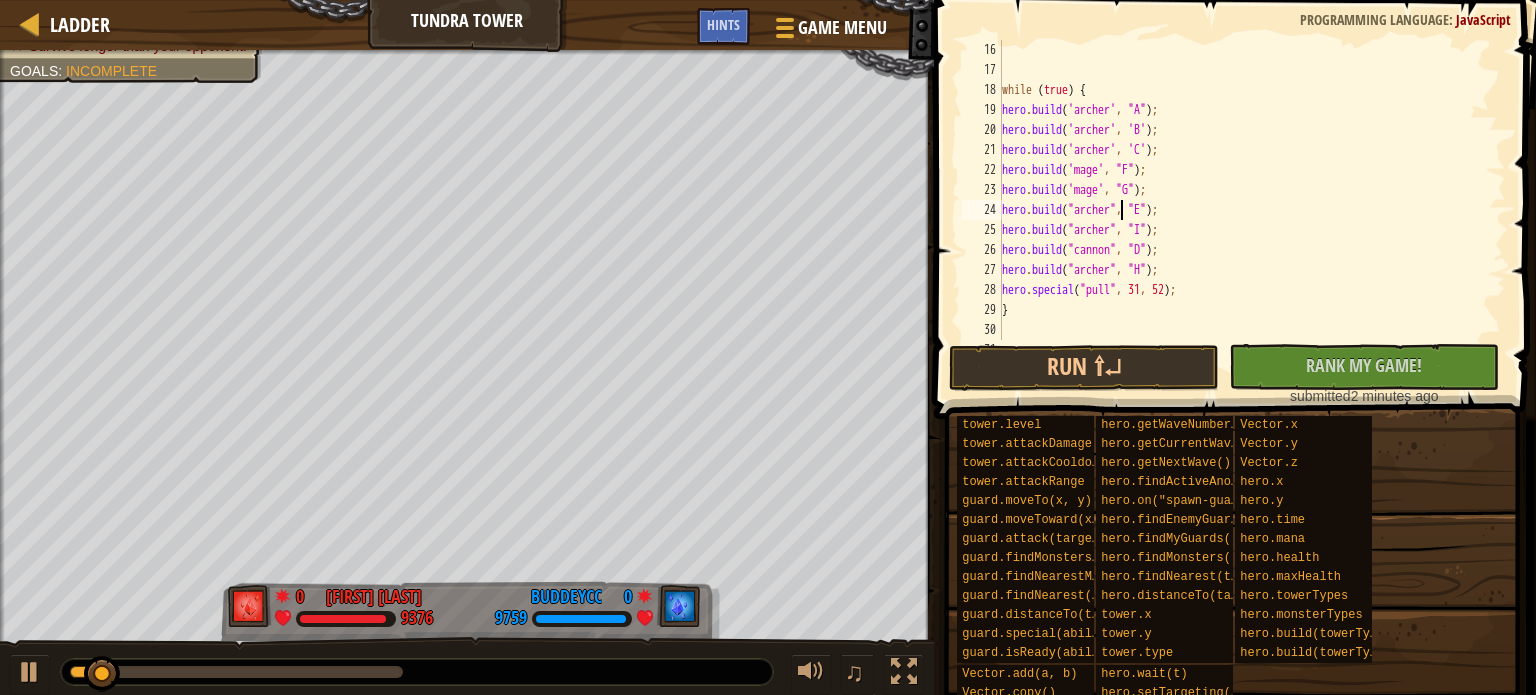 click on "while   ( true )   { hero . build ( 'archer' ,   "A" ) ; hero . build ( 'archer' ,   'B' ) ; hero . build ( 'archer' ,   'C' ) ; hero . build ( 'mage' ,   "F" ) ; hero . build ( 'mage' ,   "G" ) ; hero . build ( "archer" ,   "E" ) ; hero . build ( "archer" ,   "I" ) ; hero . build ( "cannon" ,   "D" ) ; hero . build ( "archer" ,   "H" ) ; hero . special ( "pull" ,   31 ,   52 ) ; }" at bounding box center (1244, 210) 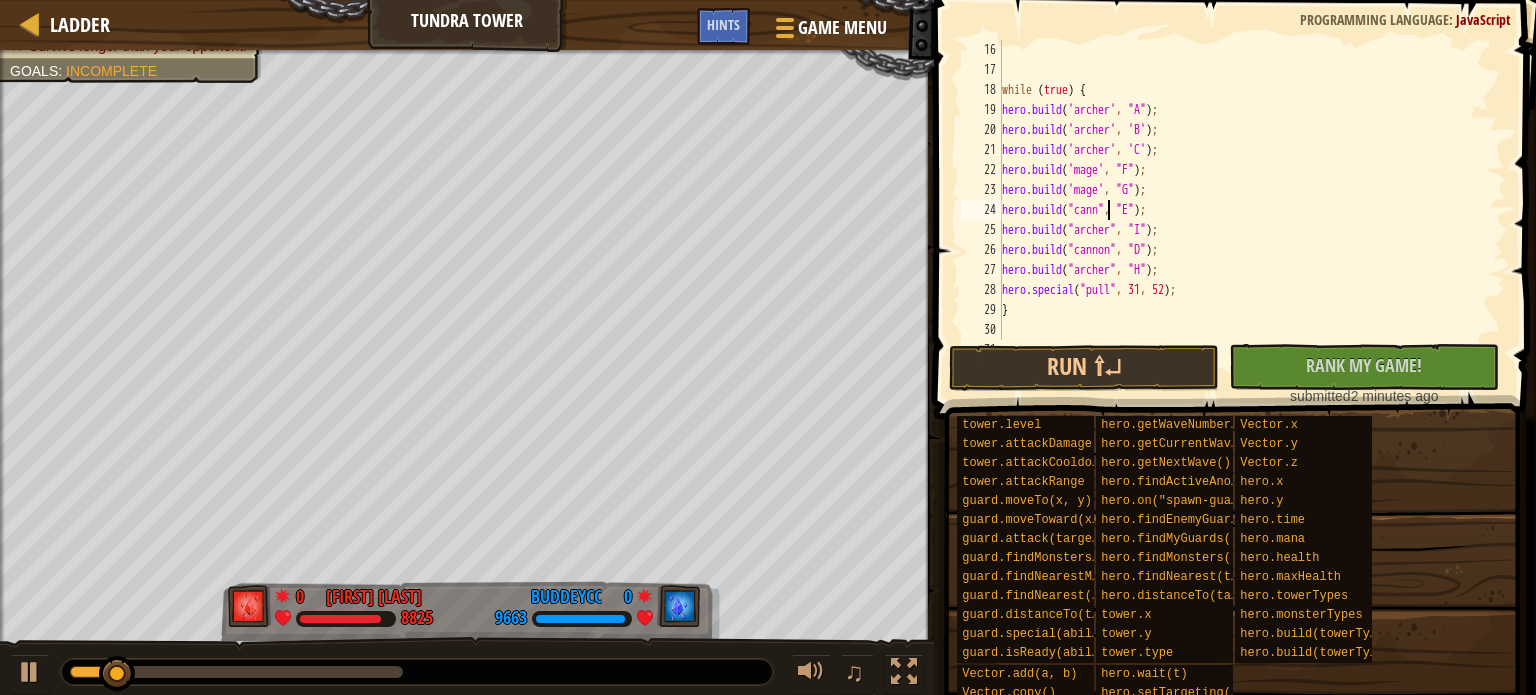 scroll, scrollTop: 9, scrollLeft: 9, axis: both 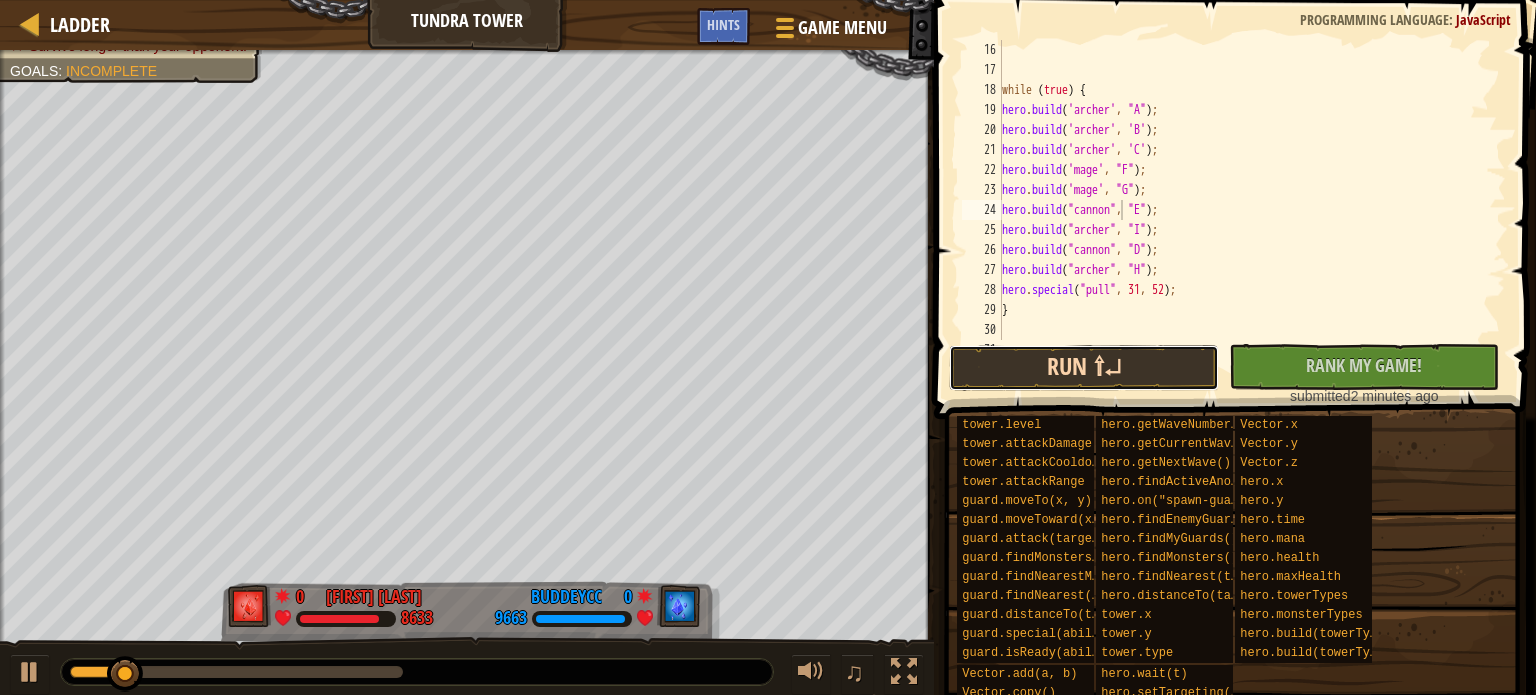 click on "Run ⇧↵" at bounding box center (1084, 368) 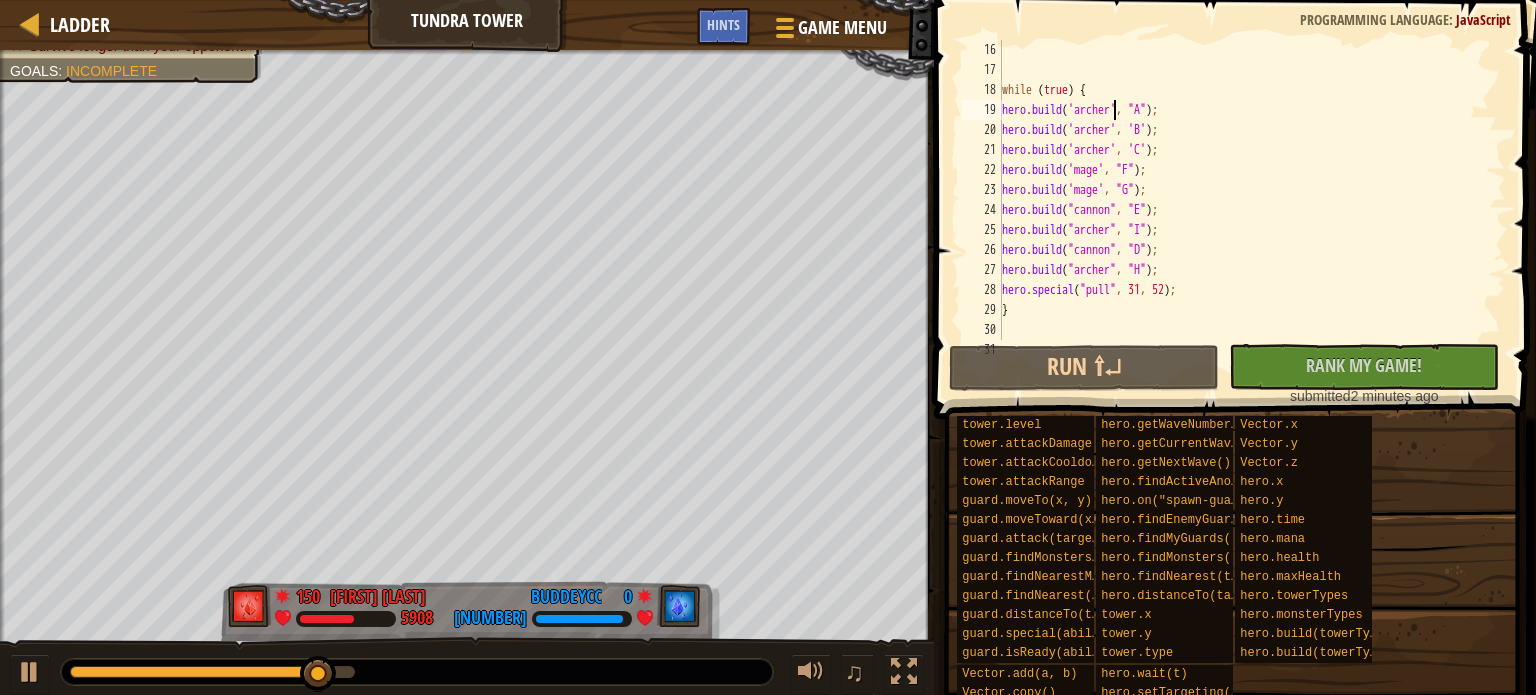 click on "while   ( true )   { hero . build ( 'archer' ,   "A" ) ; hero . build ( 'archer' ,   'B' ) ; hero . build ( 'archer' ,   'C' ) ; hero . build ( 'mage' ,   "F" ) ; hero . build ( 'mage' ,   "G" ) ; hero . build ( "cannon" ,   "E" ) ; hero . build ( "archer" ,   "I" ) ; hero . build ( "cannon" ,   "D" ) ; hero . build ( "archer" ,   "H" ) ; hero . special ( "pull" ,   31 ,   52 ) ; }" at bounding box center (1244, 210) 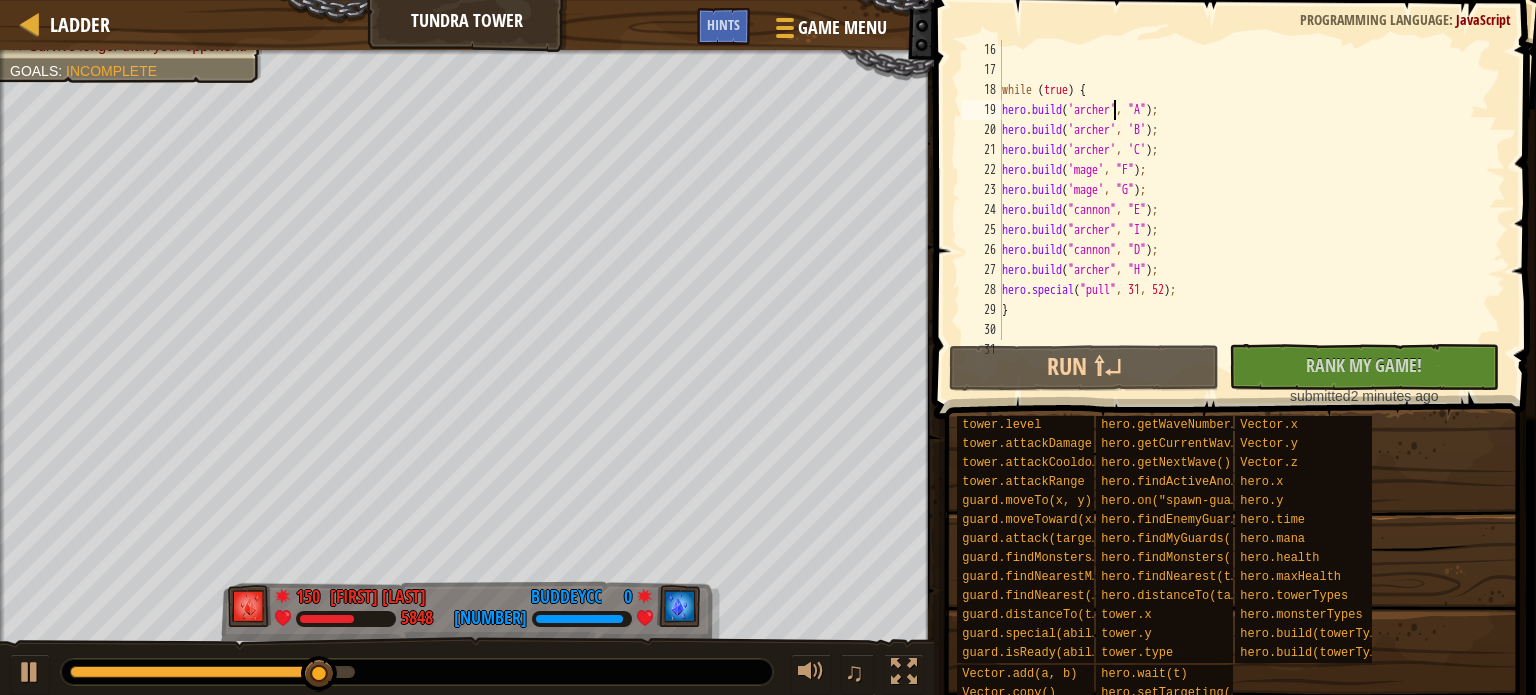 click on "while   ( true )   { hero . build ( 'archer' ,   "A" ) ; hero . build ( 'archer' ,   'B' ) ; hero . build ( 'archer' ,   'C' ) ; hero . build ( 'mage' ,   "F" ) ; hero . build ( 'mage' ,   "G" ) ; hero . build ( "cannon" ,   "E" ) ; hero . build ( "archer" ,   "I" ) ; hero . build ( "cannon" ,   "D" ) ; hero . build ( "archer" ,   "H" ) ; hero . special ( "pull" ,   31 ,   52 ) ; }" at bounding box center [1244, 210] 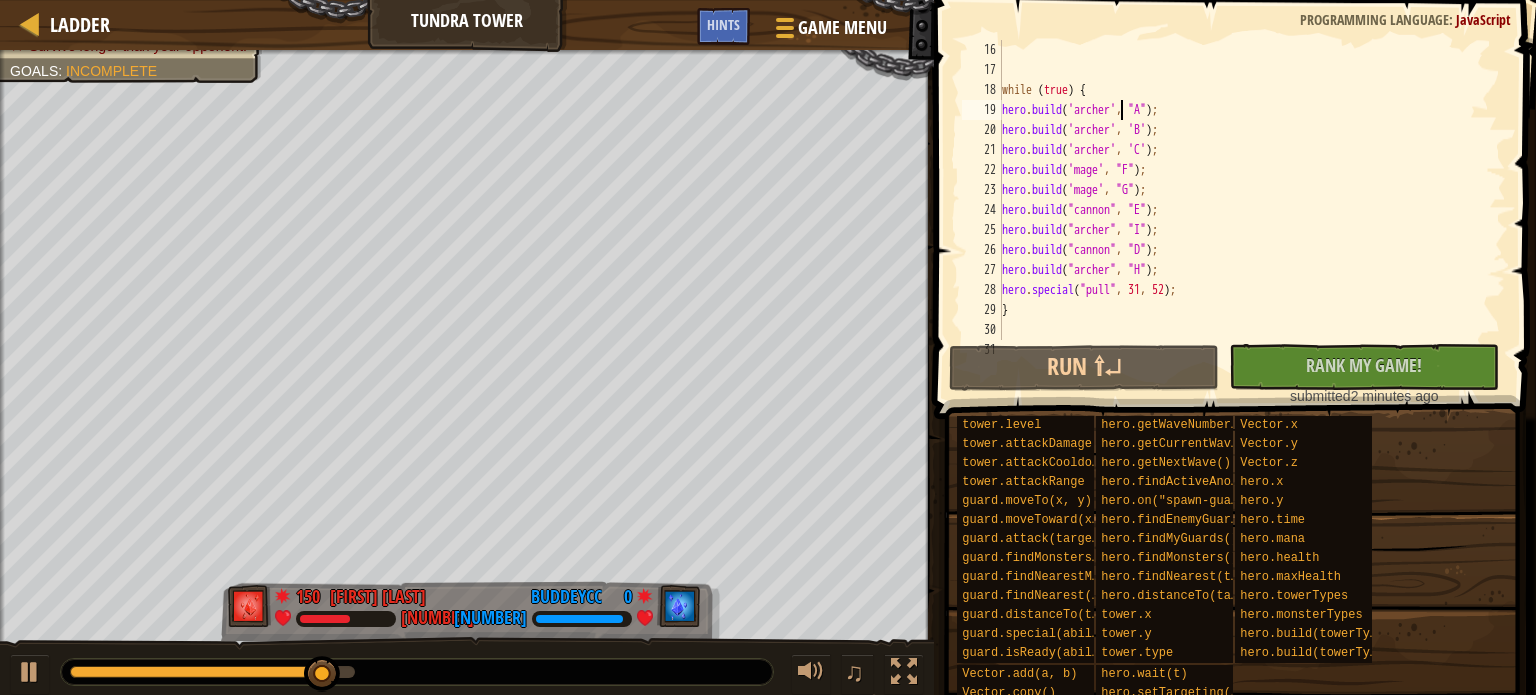 click on "while   ( true )   { hero . build ( 'archer' ,   "A" ) ; hero . build ( 'archer' ,   'B' ) ; hero . build ( 'archer' ,   'C' ) ; hero . build ( 'mage' ,   "F" ) ; hero . build ( 'mage' ,   "G" ) ; hero . build ( "cannon" ,   "E" ) ; hero . build ( "archer" ,   "I" ) ; hero . build ( "cannon" ,   "D" ) ; hero . build ( "archer" ,   "H" ) ; hero . special ( "pull" ,   31 ,   52 ) ; }" at bounding box center (1244, 210) 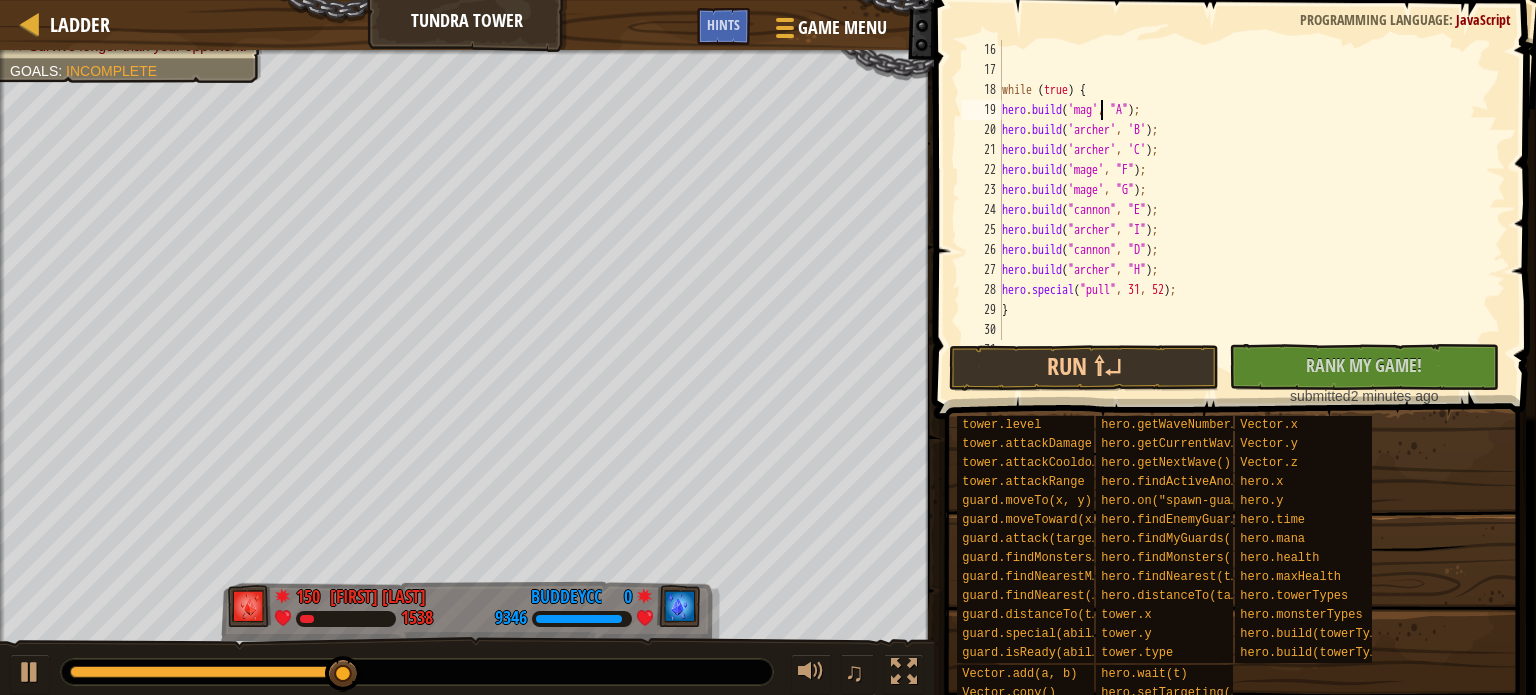 scroll, scrollTop: 9, scrollLeft: 8, axis: both 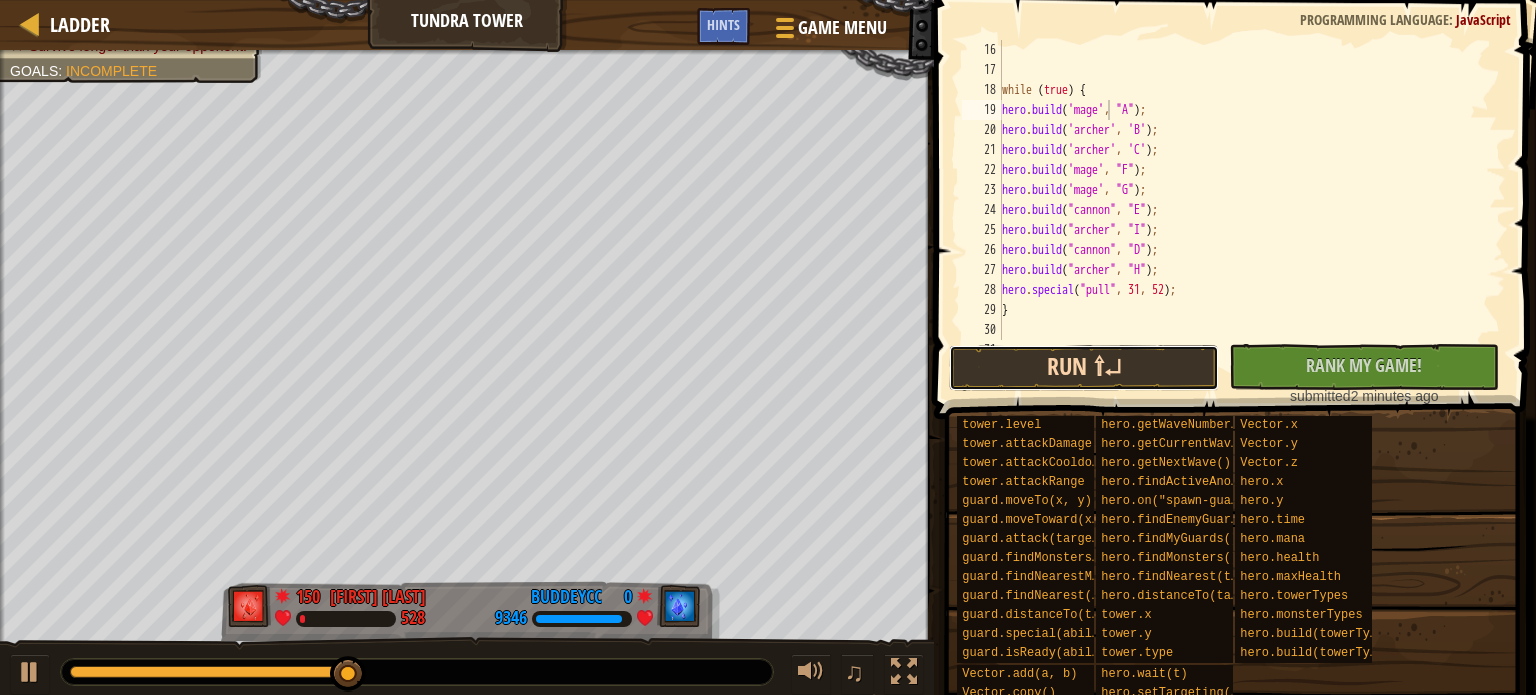 click on "Run ⇧↵" at bounding box center (1084, 368) 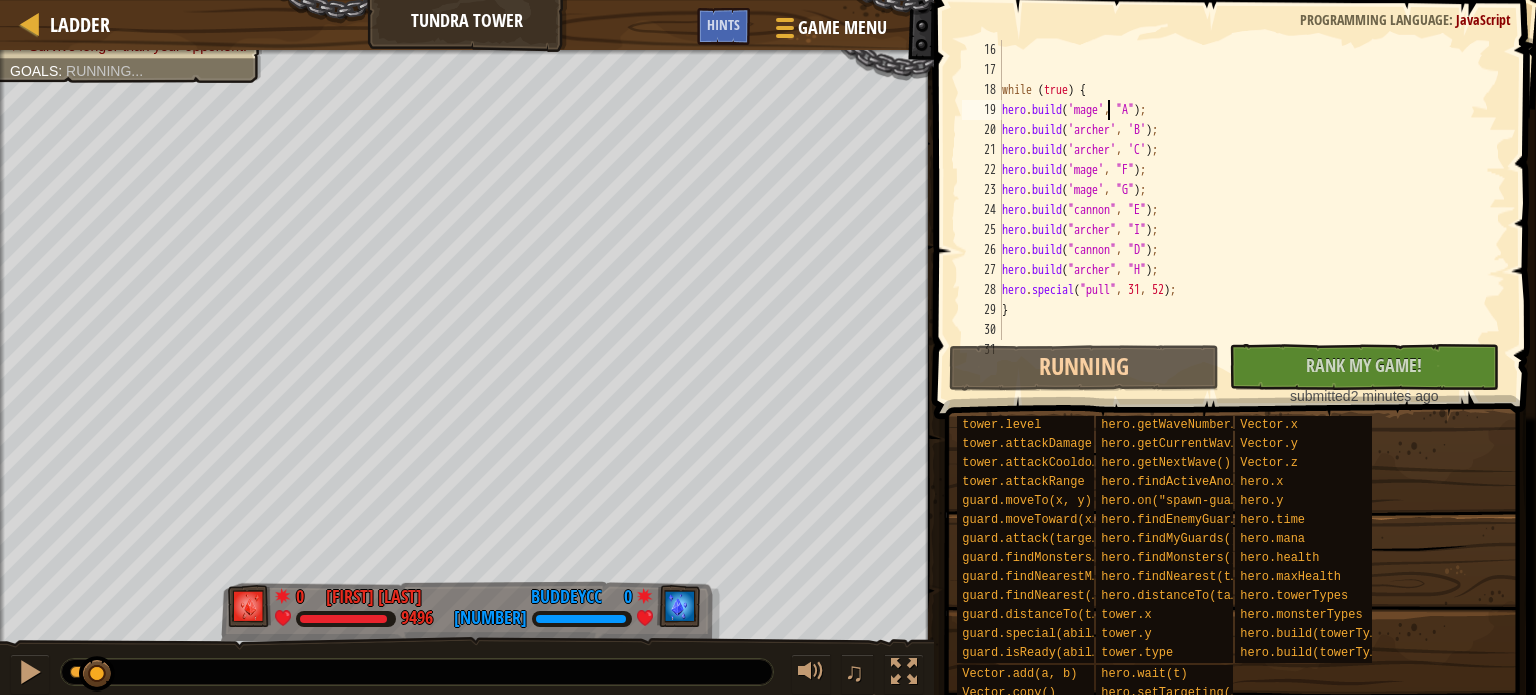 drag, startPoint x: 96, startPoint y: 664, endPoint x: 377, endPoint y: 675, distance: 281.2152 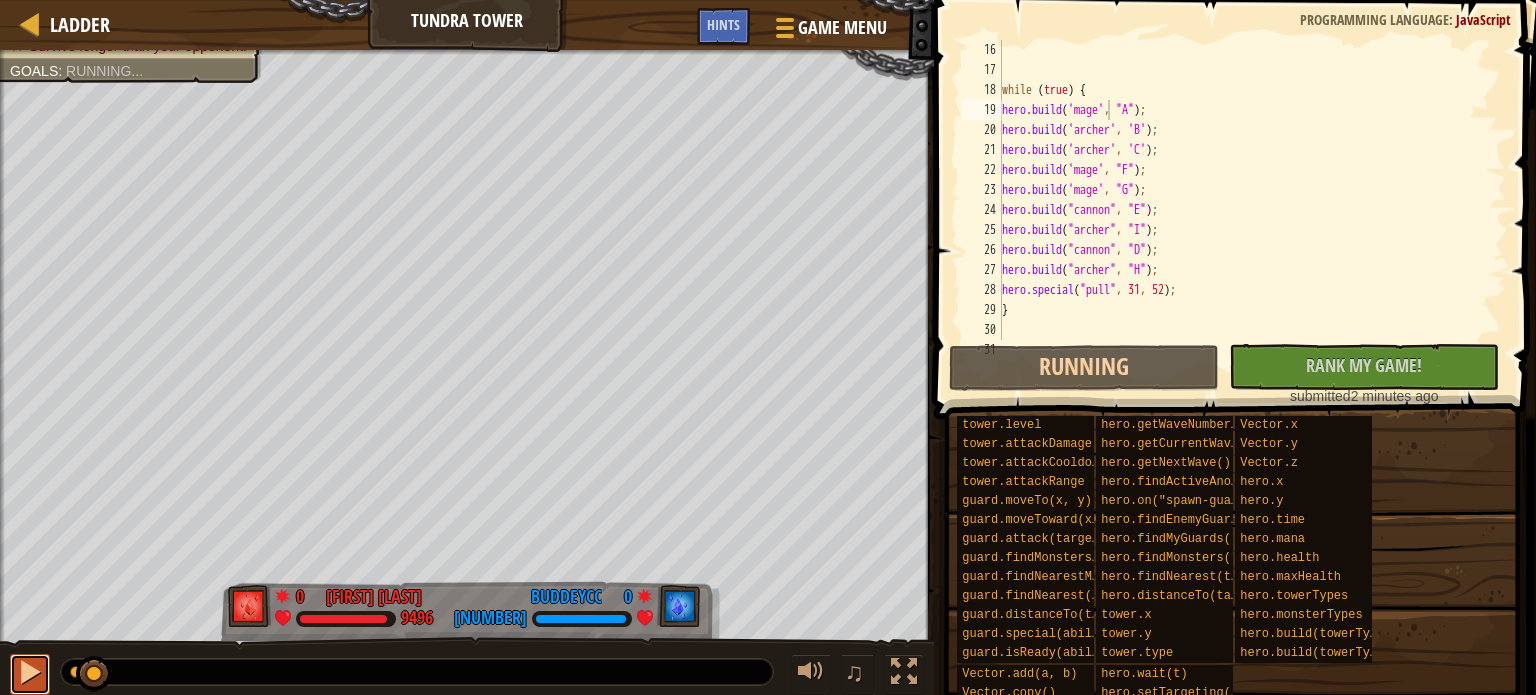 click at bounding box center [30, 672] 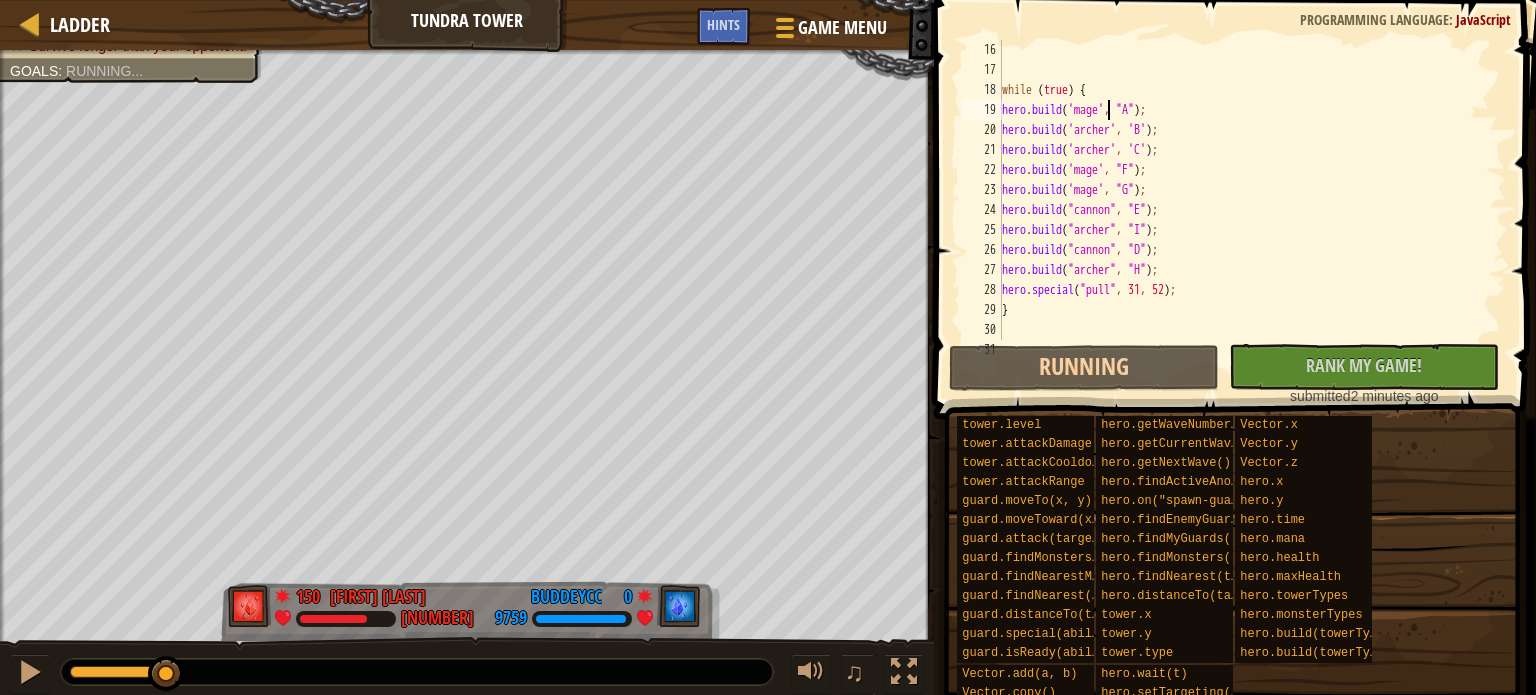drag, startPoint x: 156, startPoint y: 679, endPoint x: 356, endPoint y: 685, distance: 200.08998 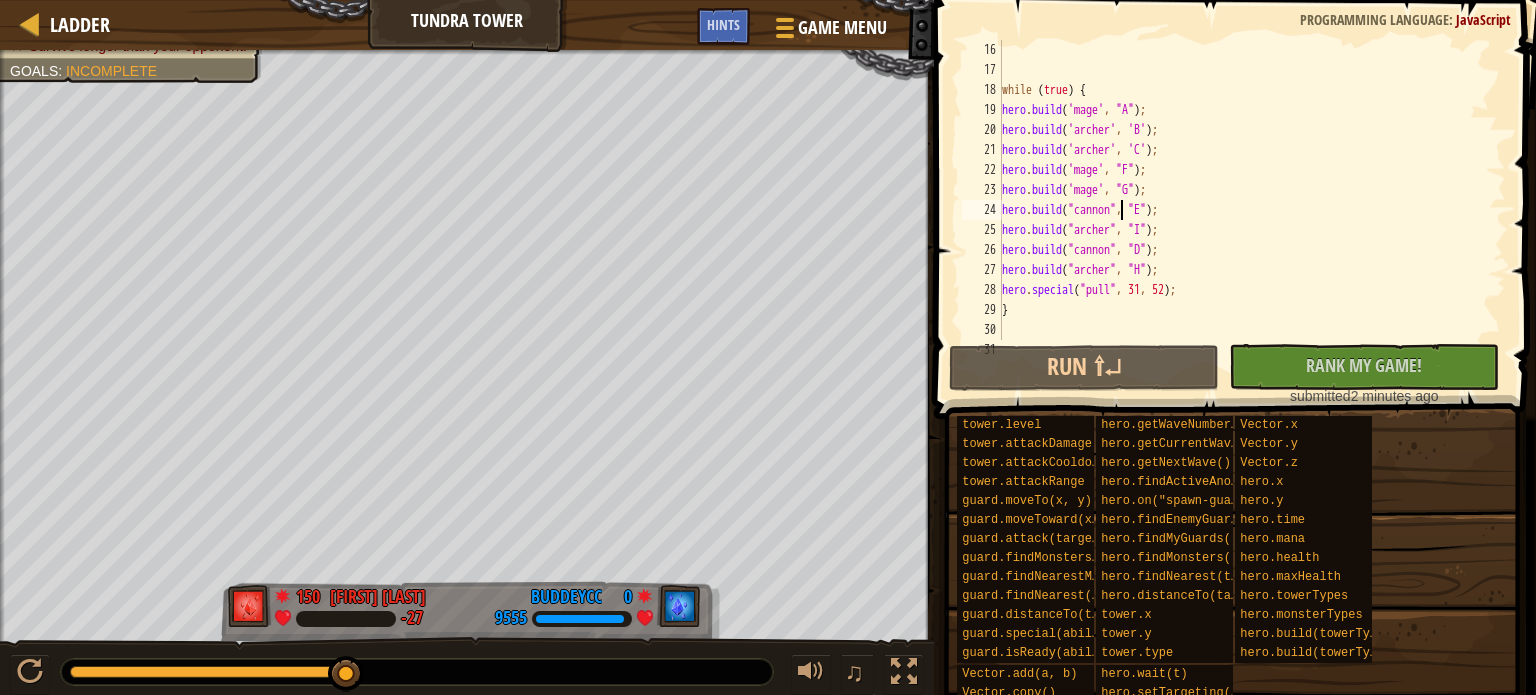 click on "while   ( true )   { hero . build ( 'mage' ,   "A" ) ; hero . build ( 'archer' ,   'B' ) ; hero . build ( 'archer' ,   'C' ) ; hero . build ( 'mage' ,   "F" ) ; hero . build ( 'mage' ,   "G" ) ; hero . build ( "cannon" ,   "E" ) ; hero . build ( "archer" ,   "I" ) ; hero . build ( "cannon" ,   "D" ) ; hero . build ( "archer" ,   "H" ) ; hero . special ( "pull" ,   31 ,   52 ) ; }" at bounding box center (1244, 210) 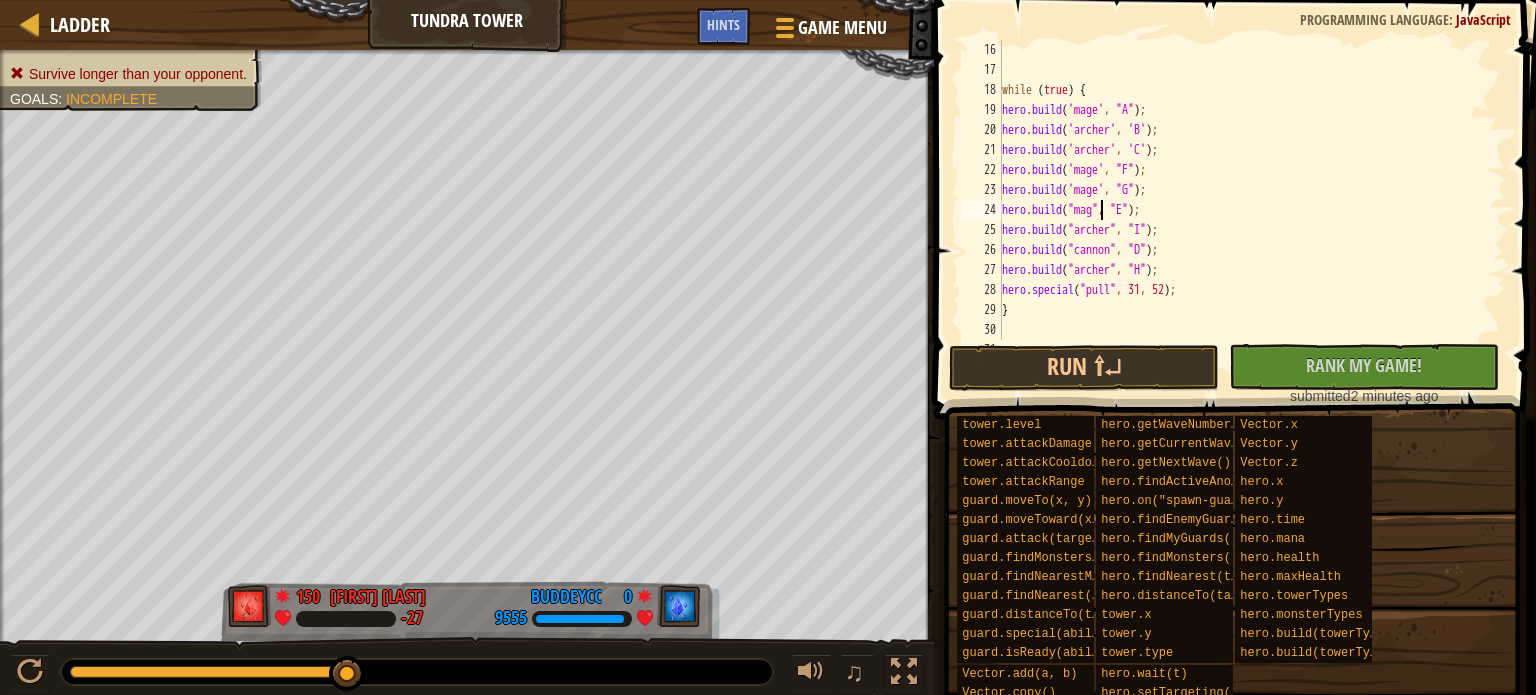 scroll, scrollTop: 9, scrollLeft: 8, axis: both 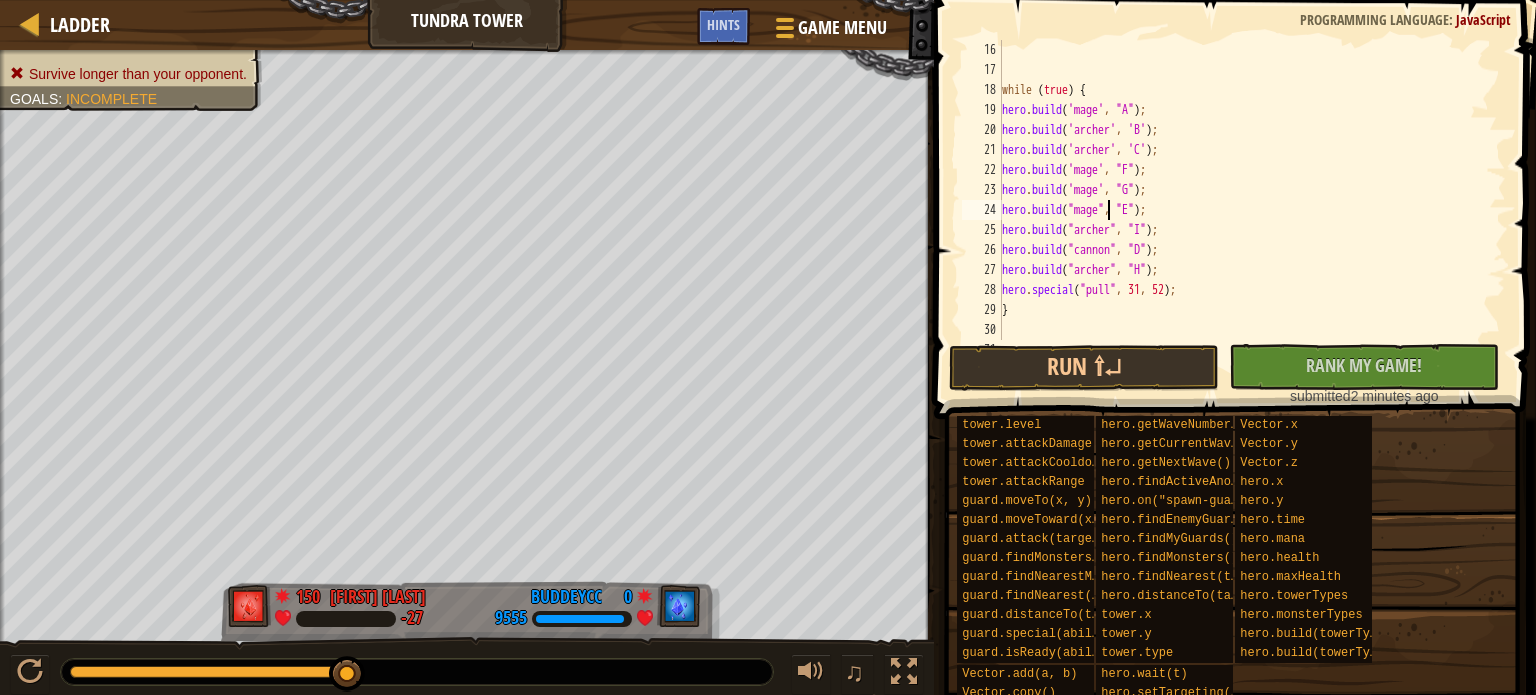 click on "while   ( true )   { hero . build ( 'mage' ,   "A" ) ; hero . build ( 'archer' ,   'B' ) ; hero . build ( 'archer' ,   'C' ) ; hero . build ( 'mage' ,   "F" ) ; hero . build ( 'mage' ,   "G" ) ; hero . build ( "mage" ,   "E" ) ; hero . build ( "archer" ,   "I" ) ; hero . build ( "cannon" ,   "D" ) ; hero . build ( "archer" ,   "H" ) ; hero . special ( "pull" ,   31 ,   52 ) ; }" at bounding box center [1244, 210] 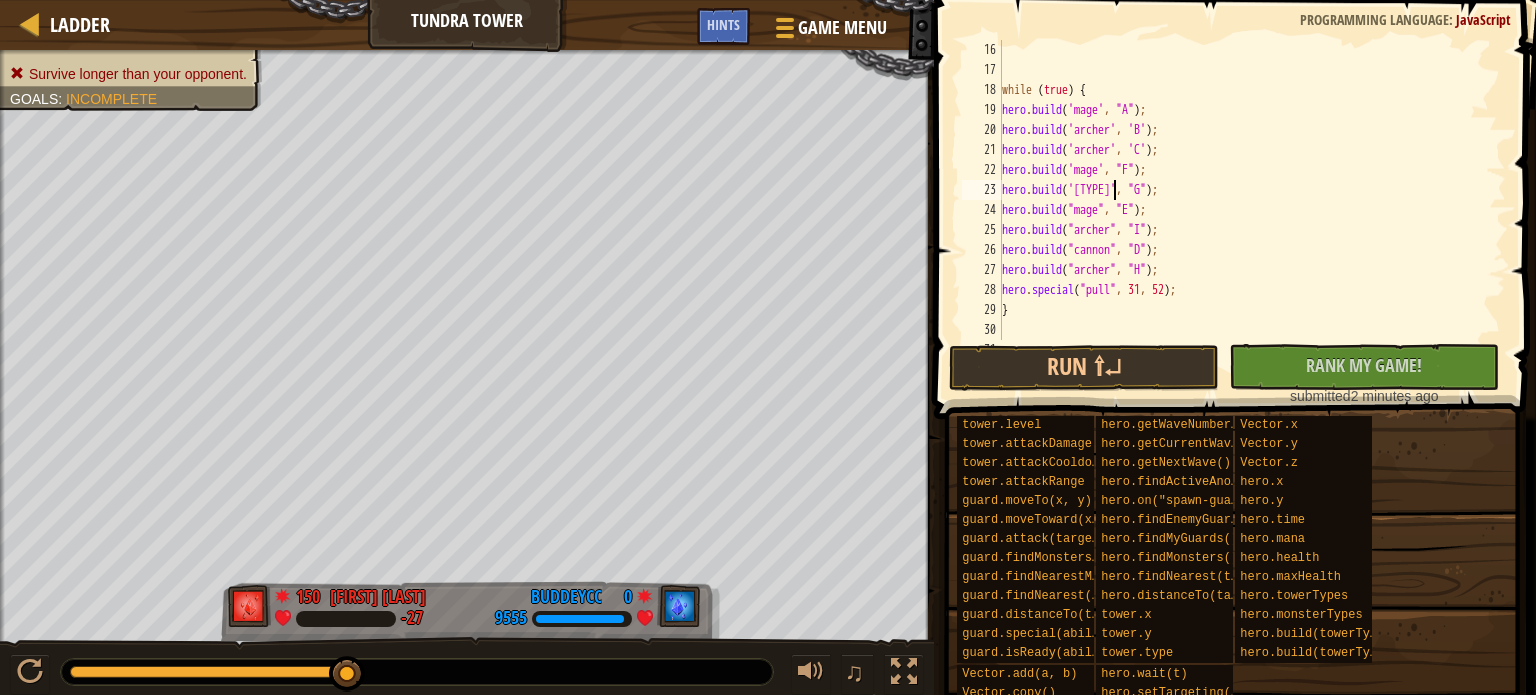 scroll, scrollTop: 9, scrollLeft: 9, axis: both 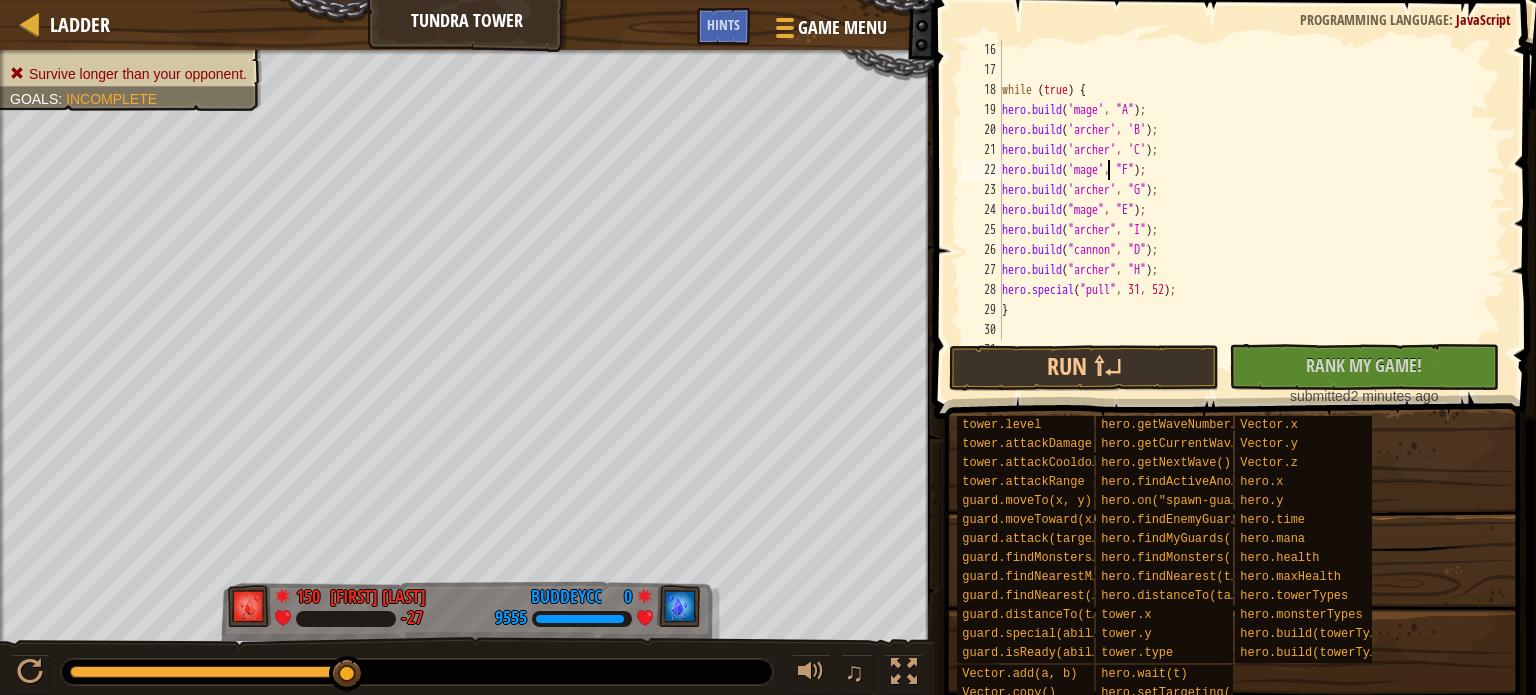 click on "while   ( true )   { hero . build ( 'mage' ,   "A" ) ; hero . build ( 'archer' ,   'B' ) ; hero . build ( 'archer' ,   'C' ) ; hero . build ( 'mage' ,   "F" ) ; hero . build ( 'archer' ,   "G" ) ; hero . build ( "mage" ,   "E" ) ; hero . build ( "archer" ,   "I" ) ; hero . build ( "cannon" ,   "D" ) ; hero . build ( "archer" ,   "H" ) ; hero . special ( "pull" ,   31 ,   52 ) ; }" at bounding box center [1244, 210] 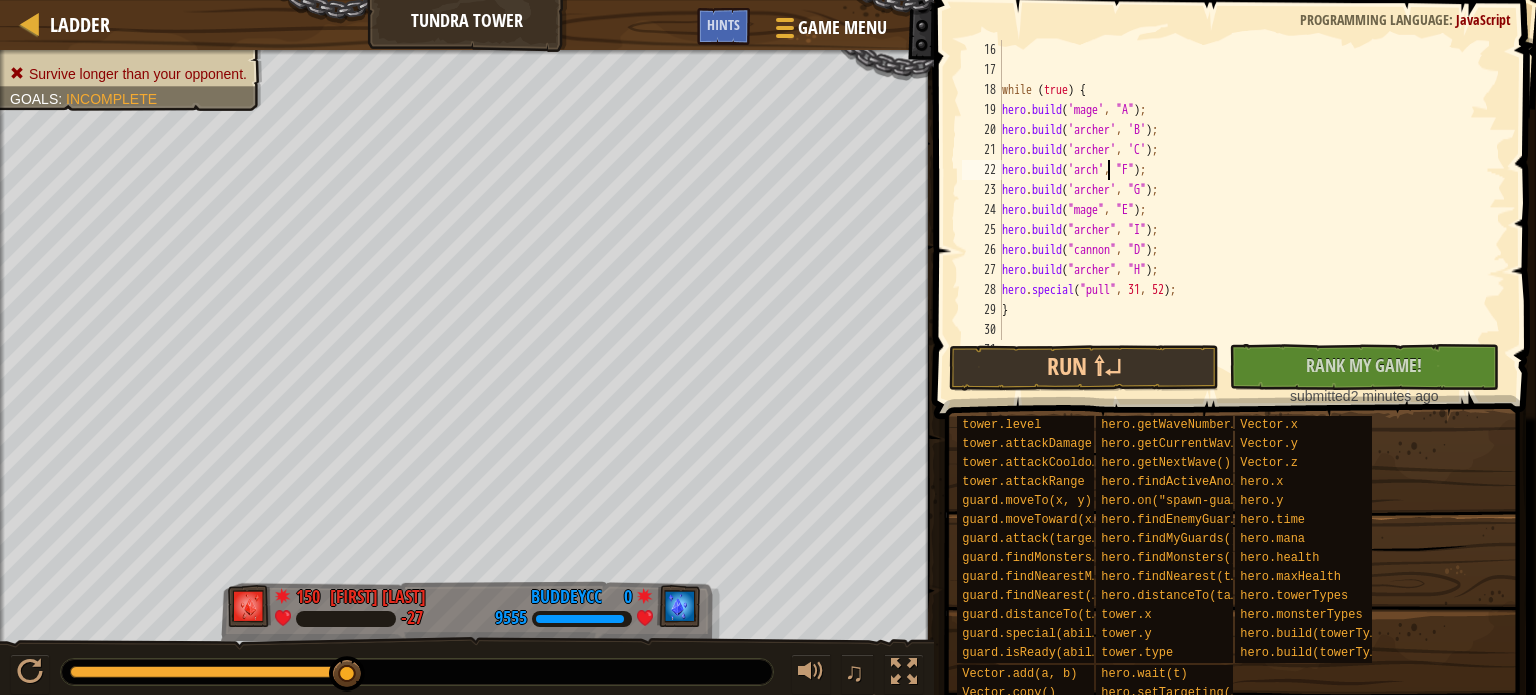 scroll, scrollTop: 9, scrollLeft: 9, axis: both 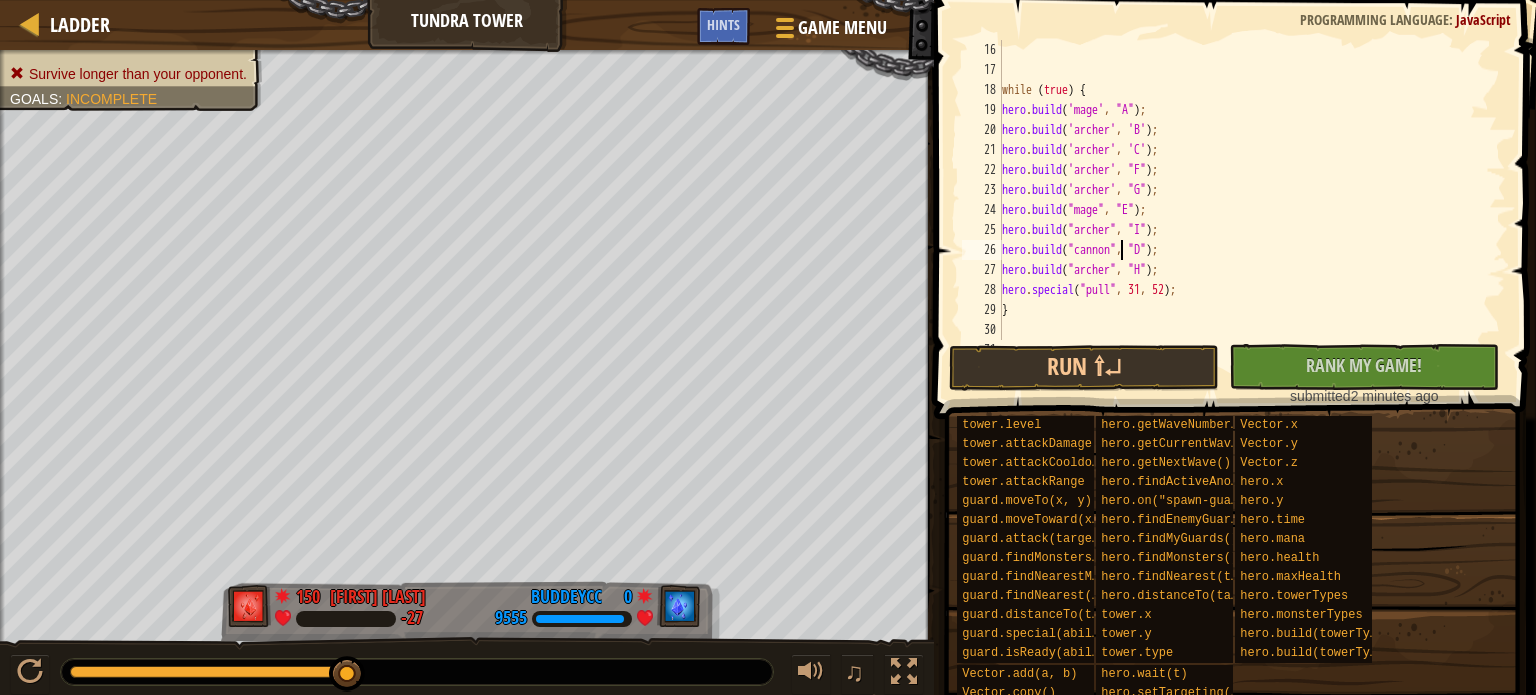click on "while   ( true )   { hero . build ( 'mage' ,   "A" ) ; hero . build ( 'archer' ,   'B' ) ; hero . build ( 'archer' ,   'C' ) ; hero . build ( 'archer' ,   "F" ) ; hero . build ( 'archer' ,   "G" ) ; hero . build ( "mage" ,   "E" ) ; hero . build ( "archer" ,   "I" ) ; hero . build ( "cannon" ,   "D" ) ; hero . build ( "archer" ,   "H" ) ; hero . special ( "pull" ,   31 ,   52 ) ; }" at bounding box center (1244, 210) 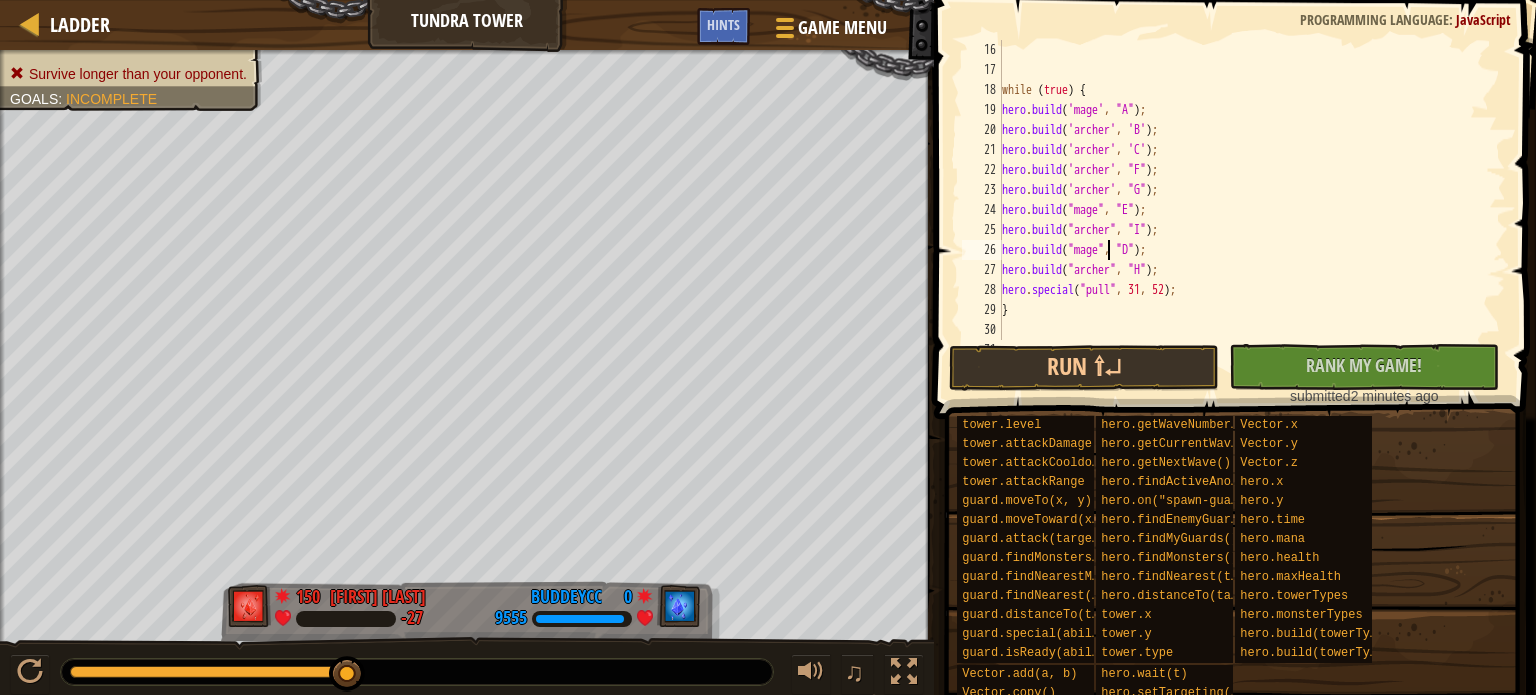 scroll, scrollTop: 9, scrollLeft: 8, axis: both 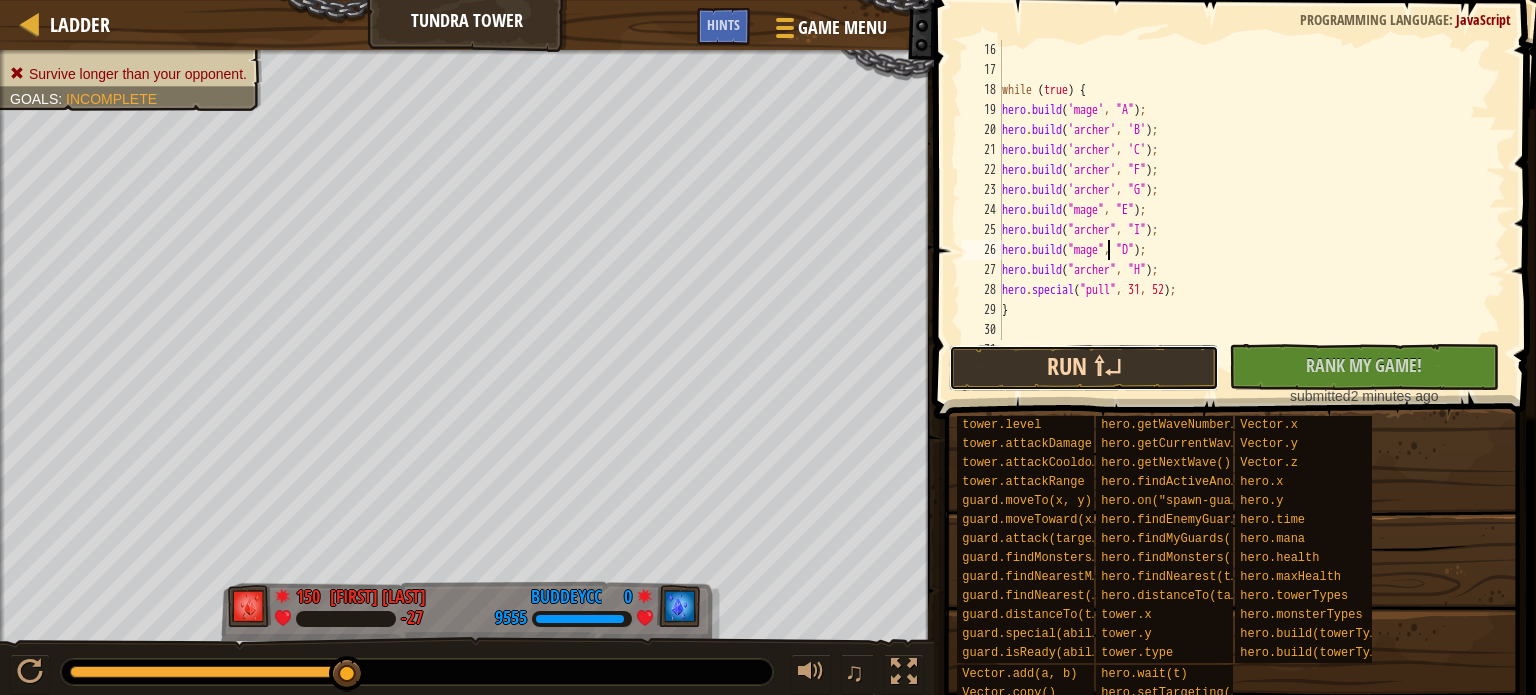 click on "Run ⇧↵" at bounding box center [1084, 368] 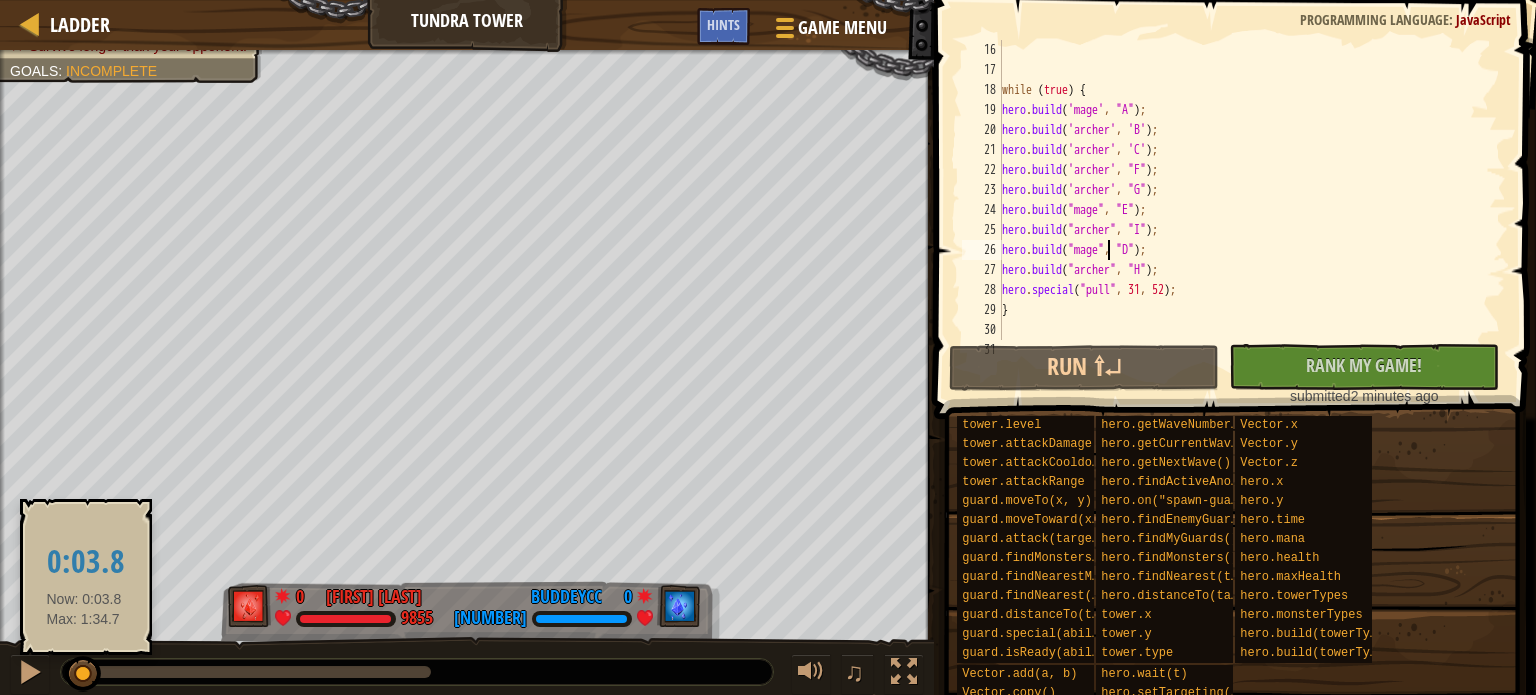 drag, startPoint x: 344, startPoint y: 672, endPoint x: 256, endPoint y: 645, distance: 92.0489 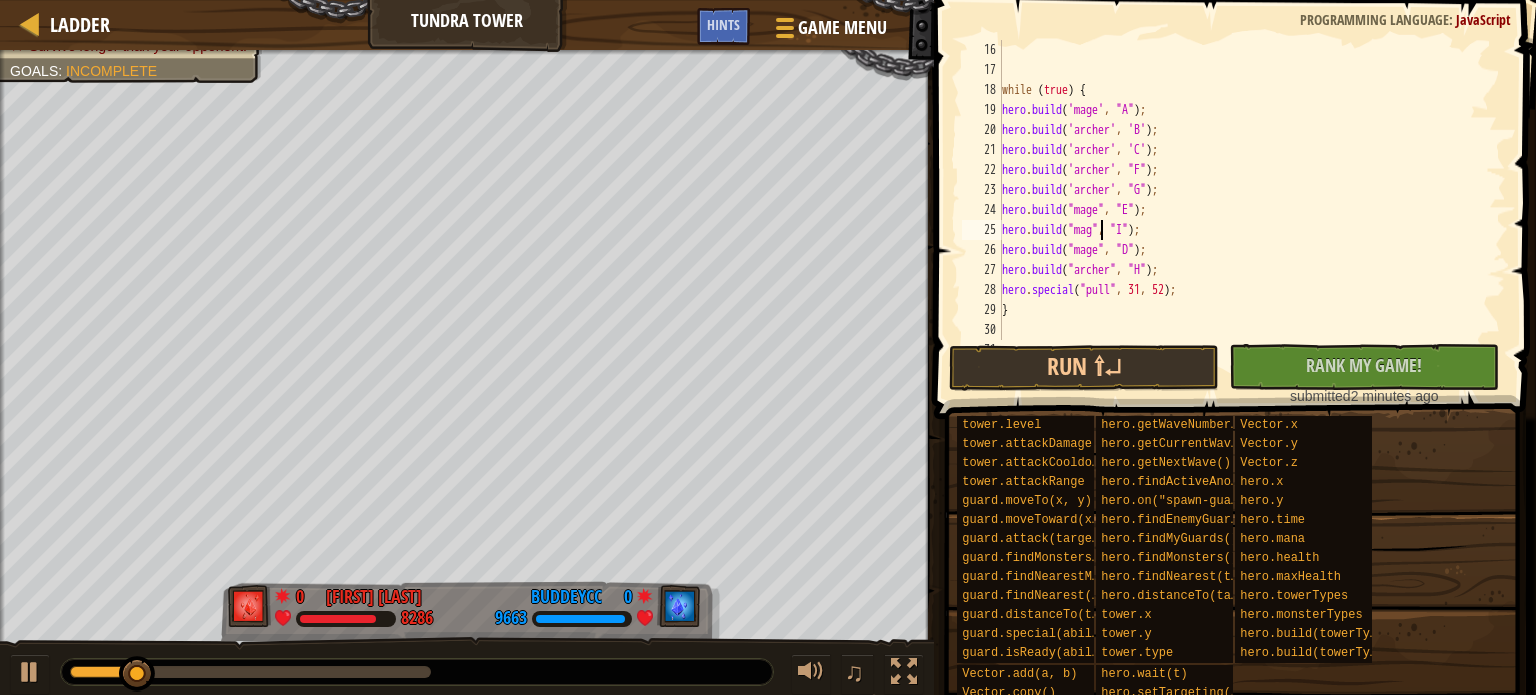 scroll, scrollTop: 9, scrollLeft: 8, axis: both 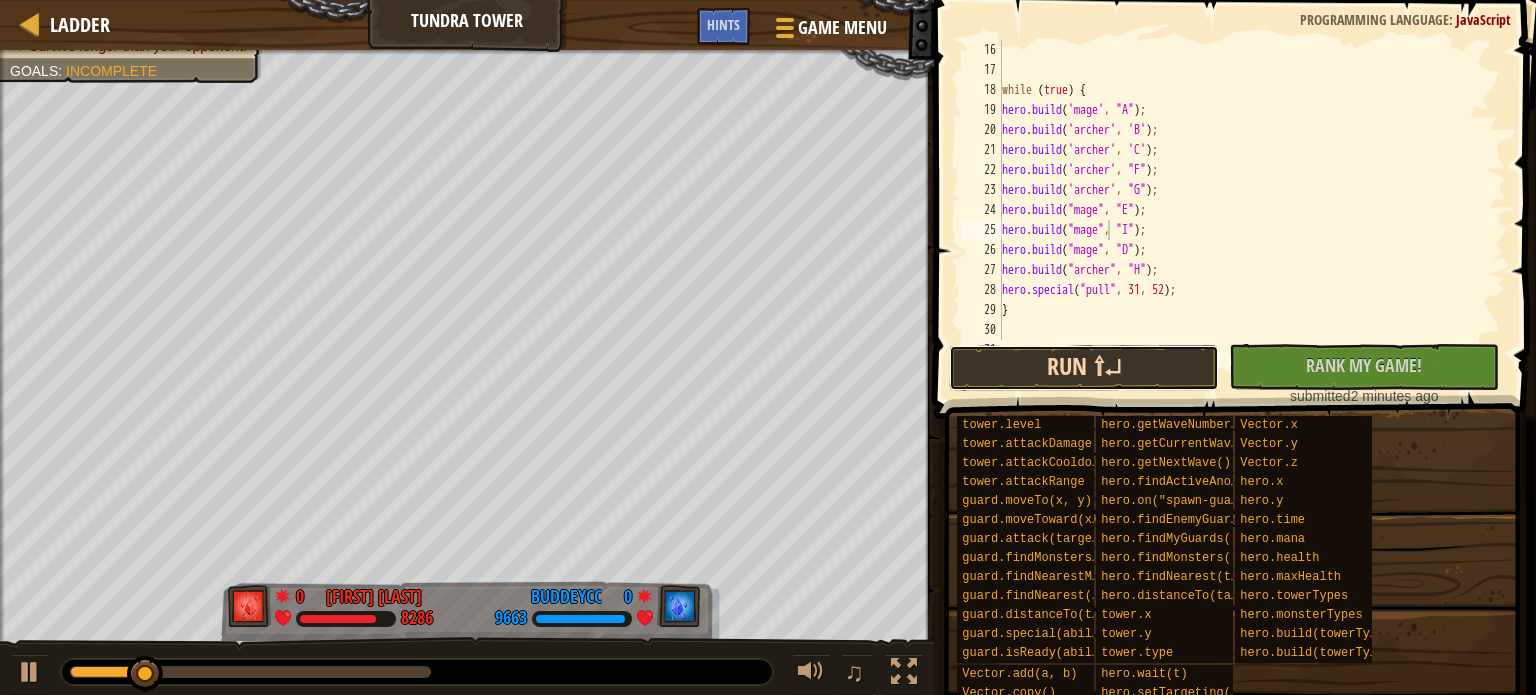 click on "Run ⇧↵" at bounding box center (1084, 368) 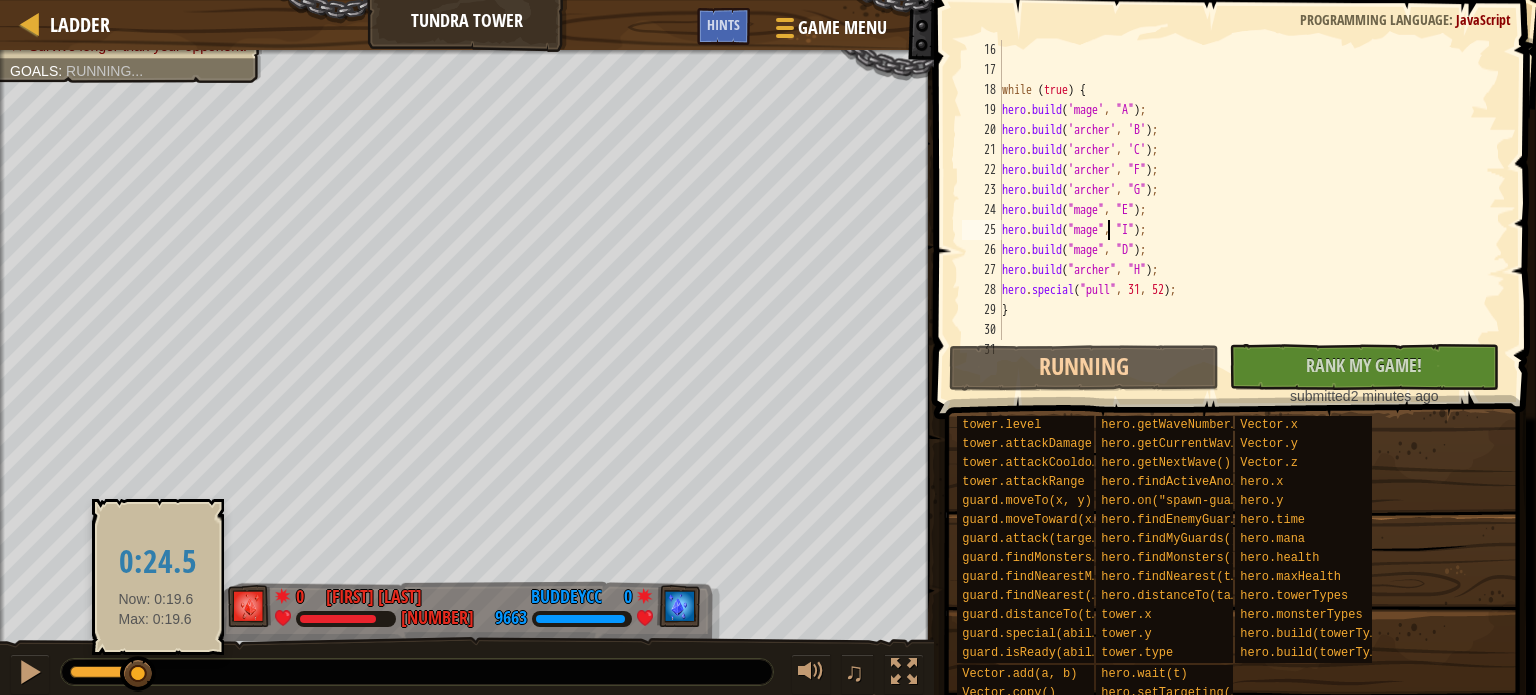 drag, startPoint x: 119, startPoint y: 668, endPoint x: 156, endPoint y: 677, distance: 38.078865 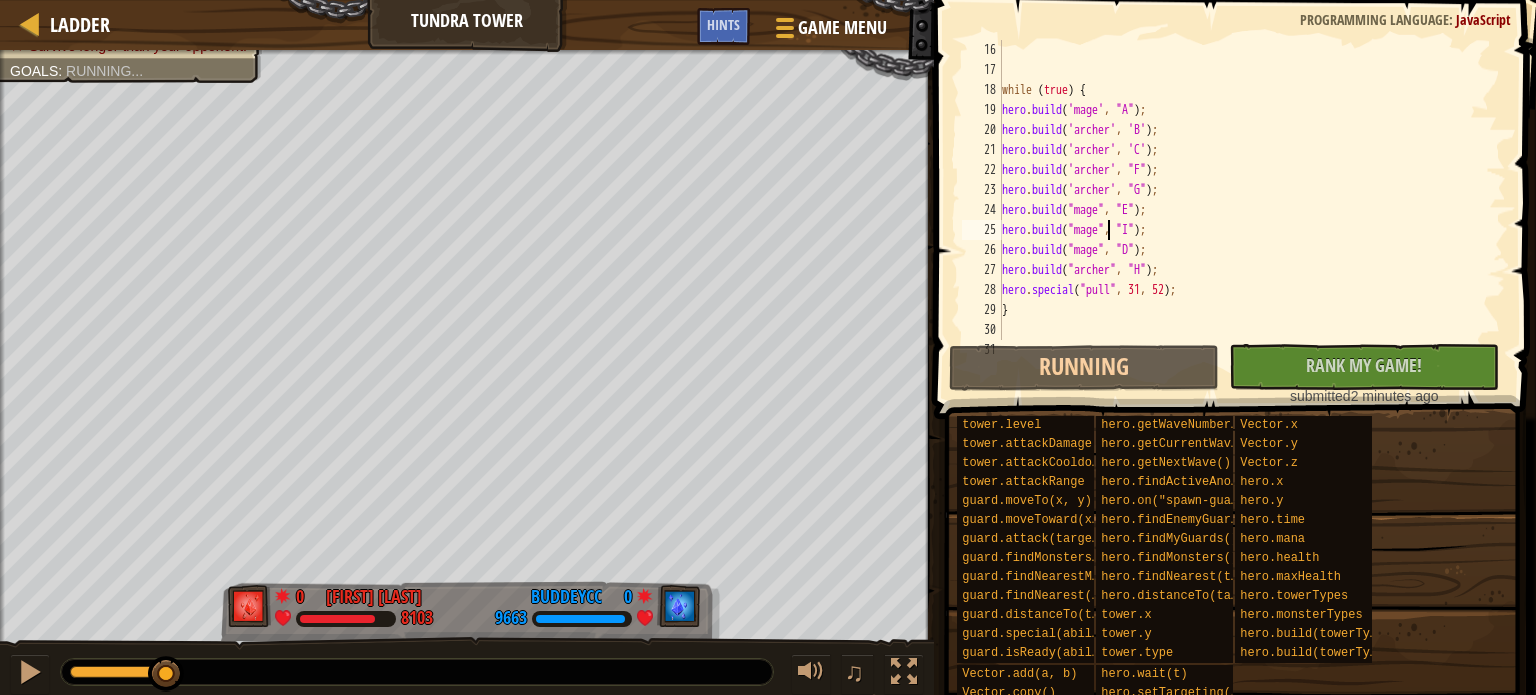 drag, startPoint x: 172, startPoint y: 684, endPoint x: 280, endPoint y: 691, distance: 108.226616 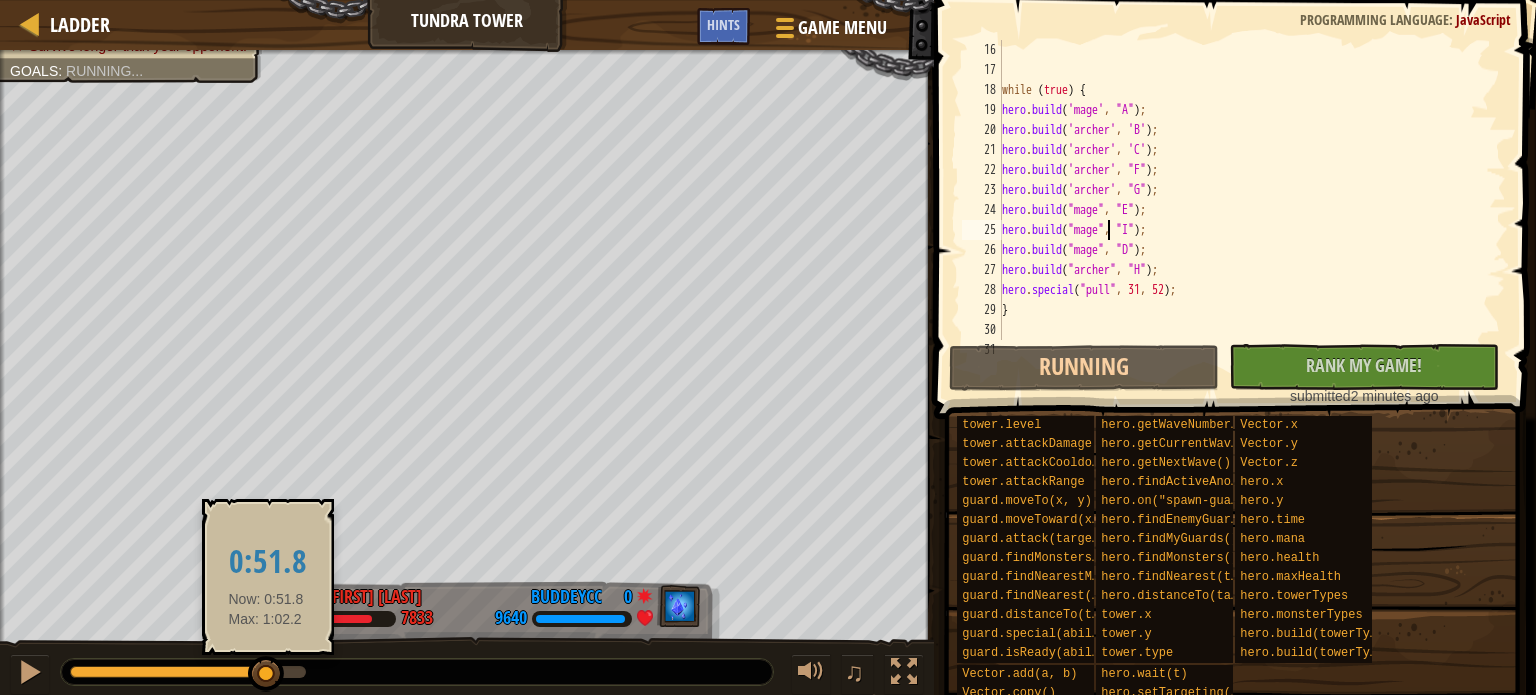 drag, startPoint x: 249, startPoint y: 679, endPoint x: 278, endPoint y: 679, distance: 29 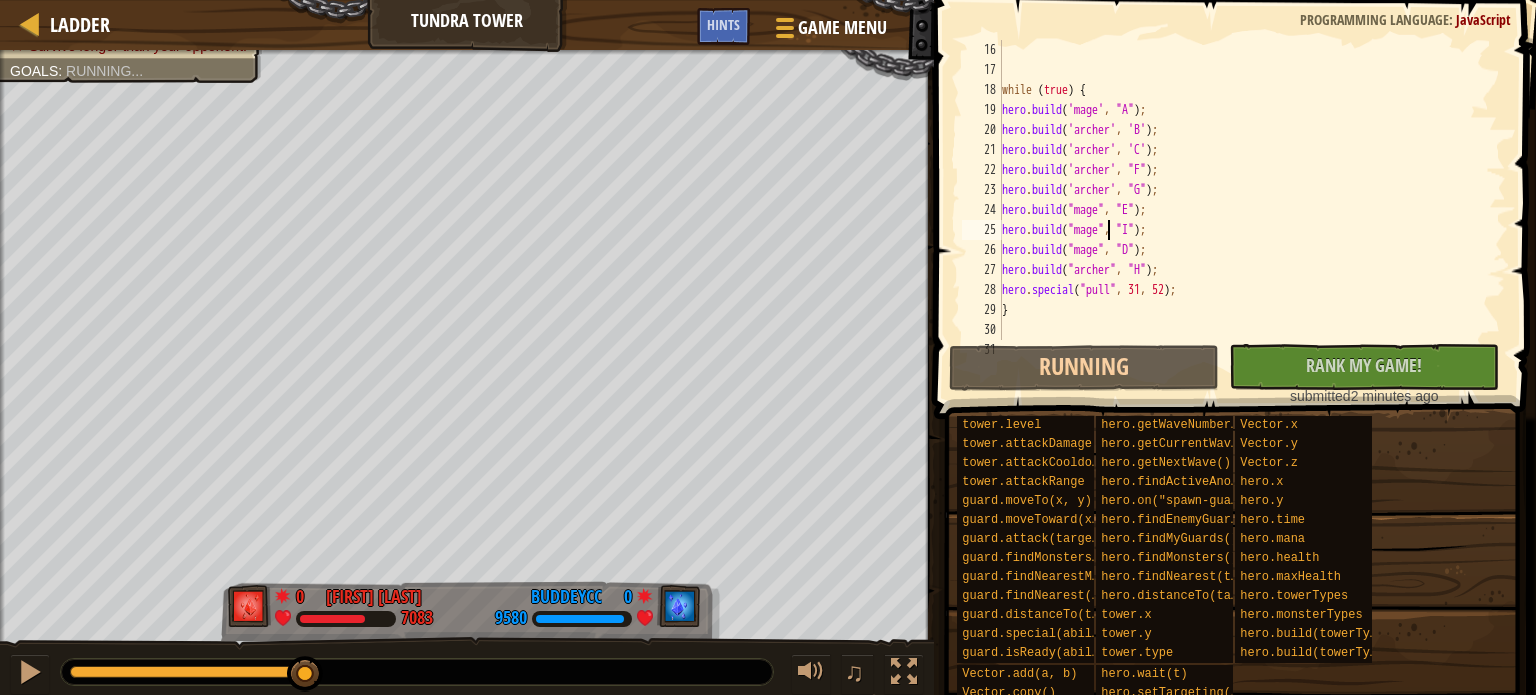 drag, startPoint x: 283, startPoint y: 676, endPoint x: 360, endPoint y: 677, distance: 77.00649 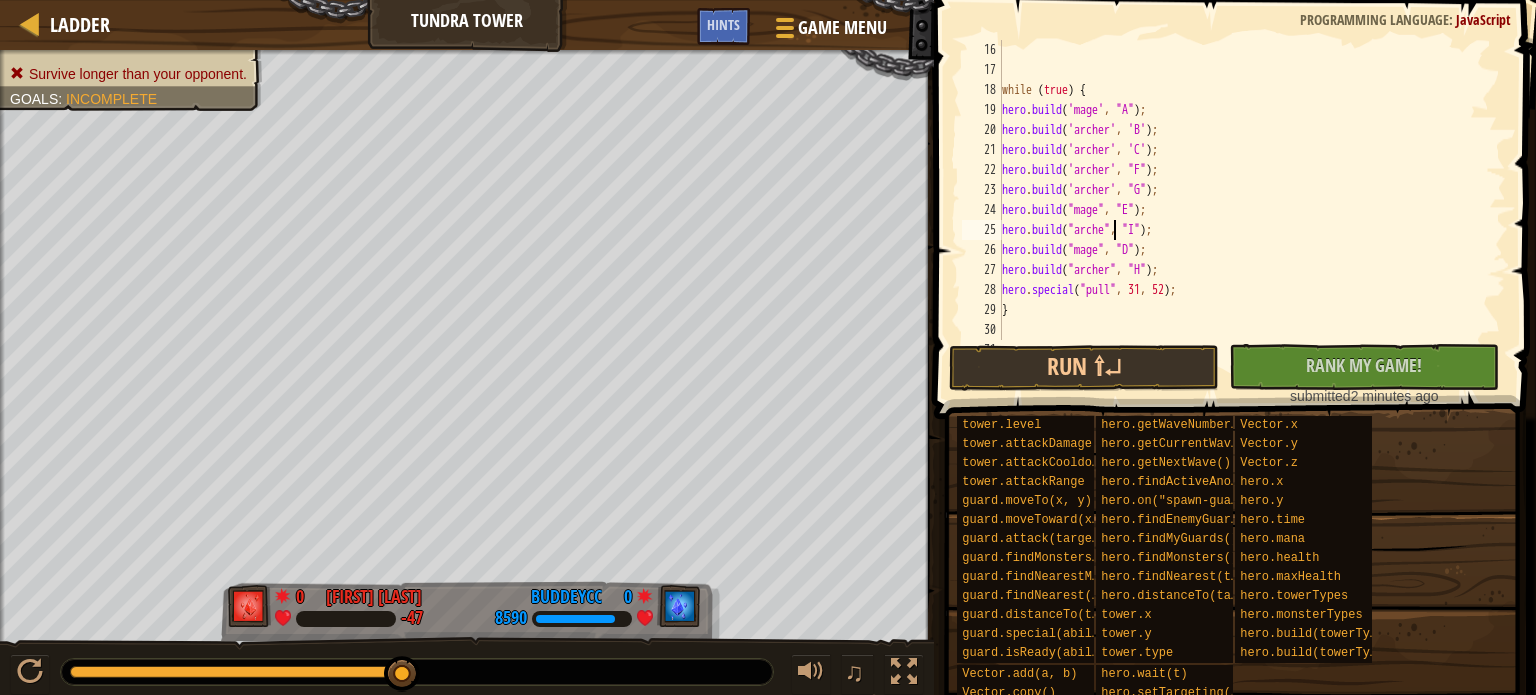 scroll, scrollTop: 9, scrollLeft: 9, axis: both 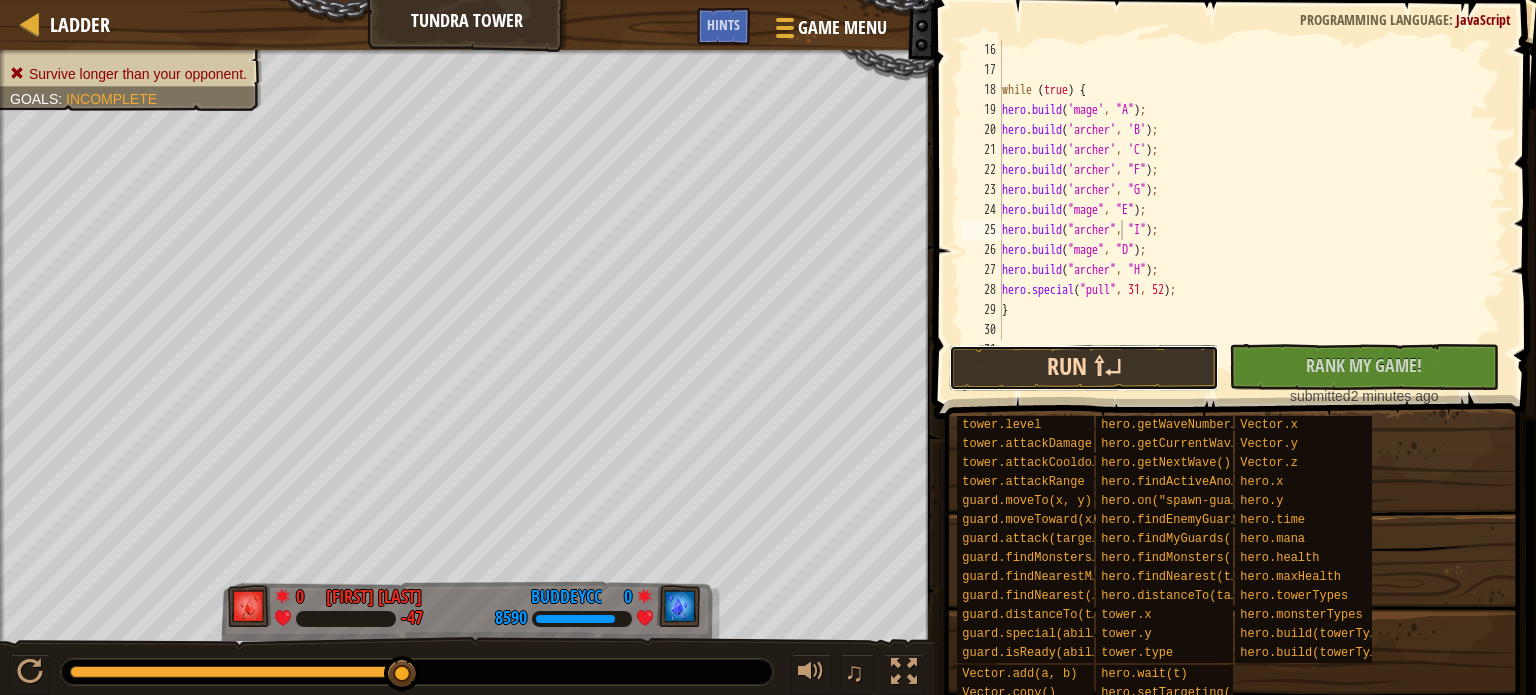 click on "Run ⇧↵" at bounding box center [1084, 368] 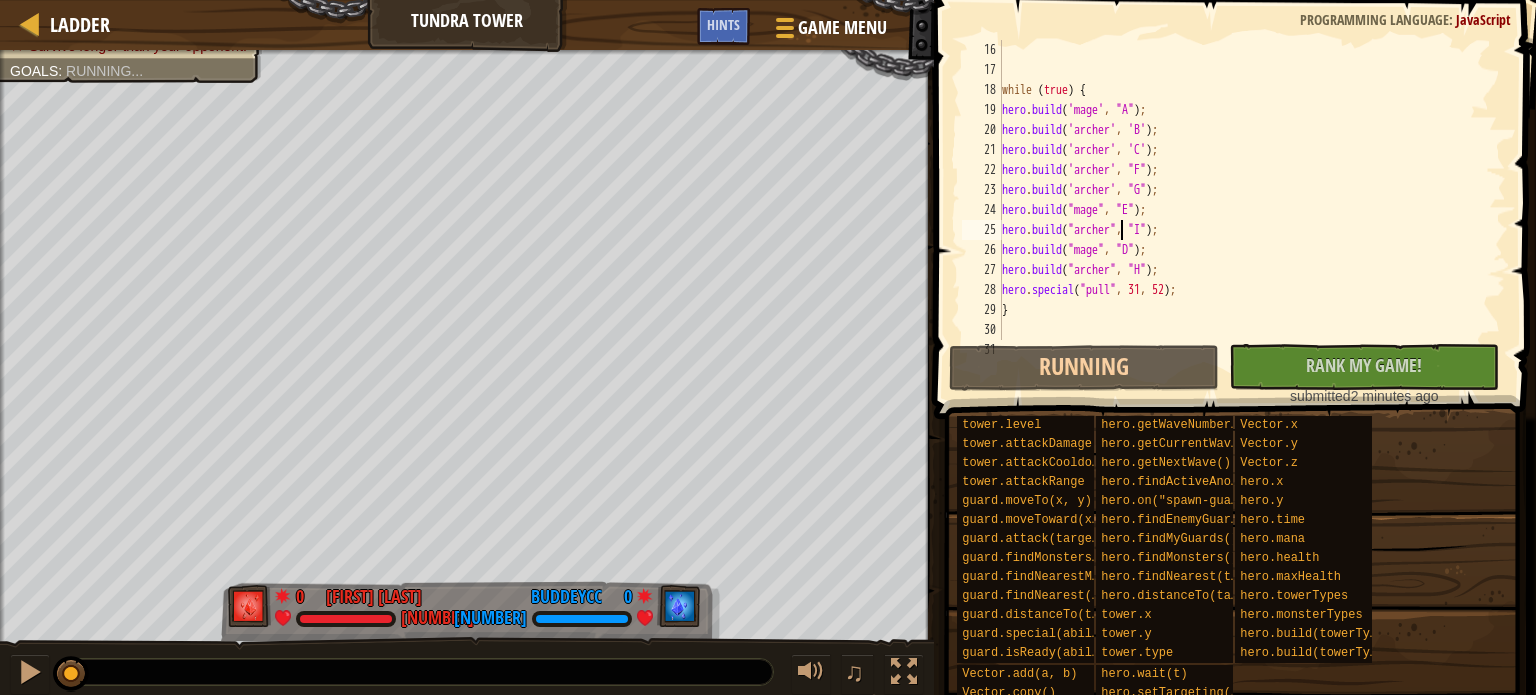 drag, startPoint x: 119, startPoint y: 675, endPoint x: 448, endPoint y: 719, distance: 331.9292 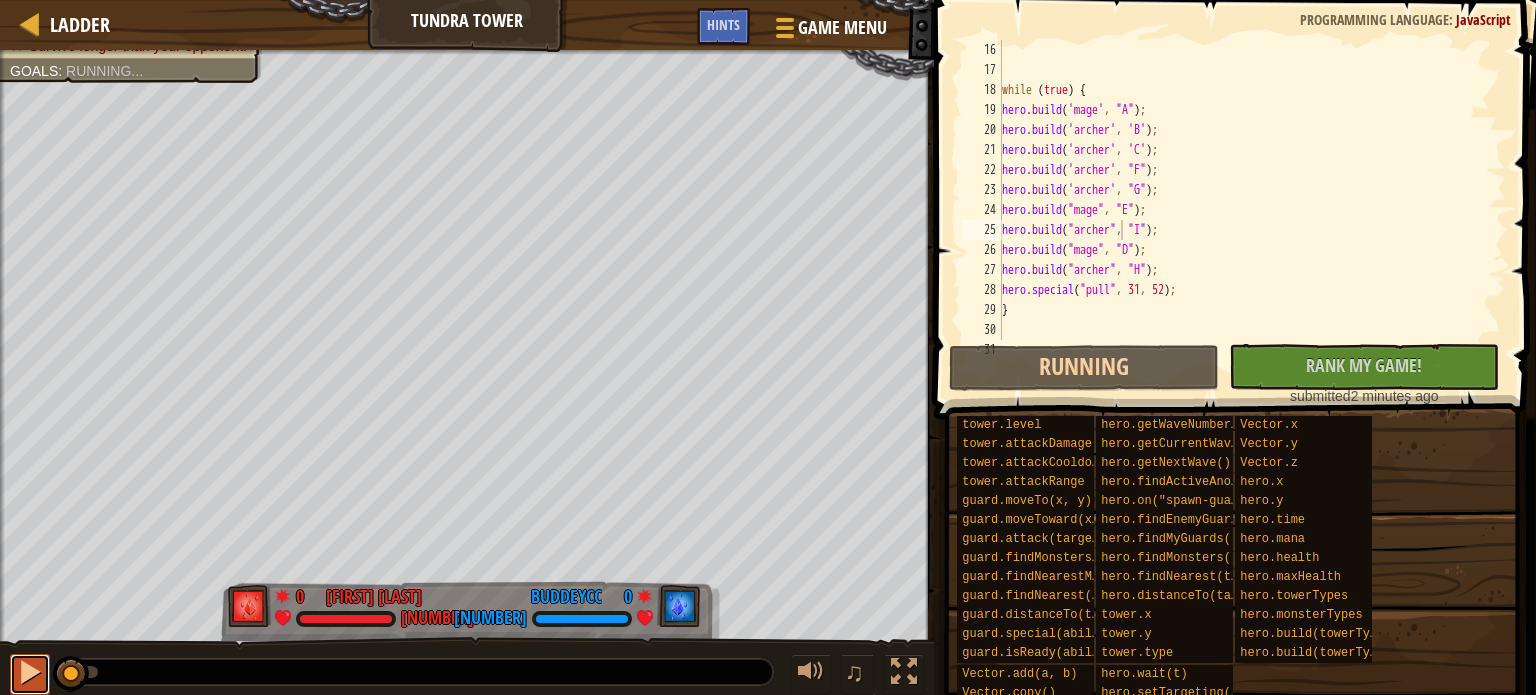 click at bounding box center (30, 672) 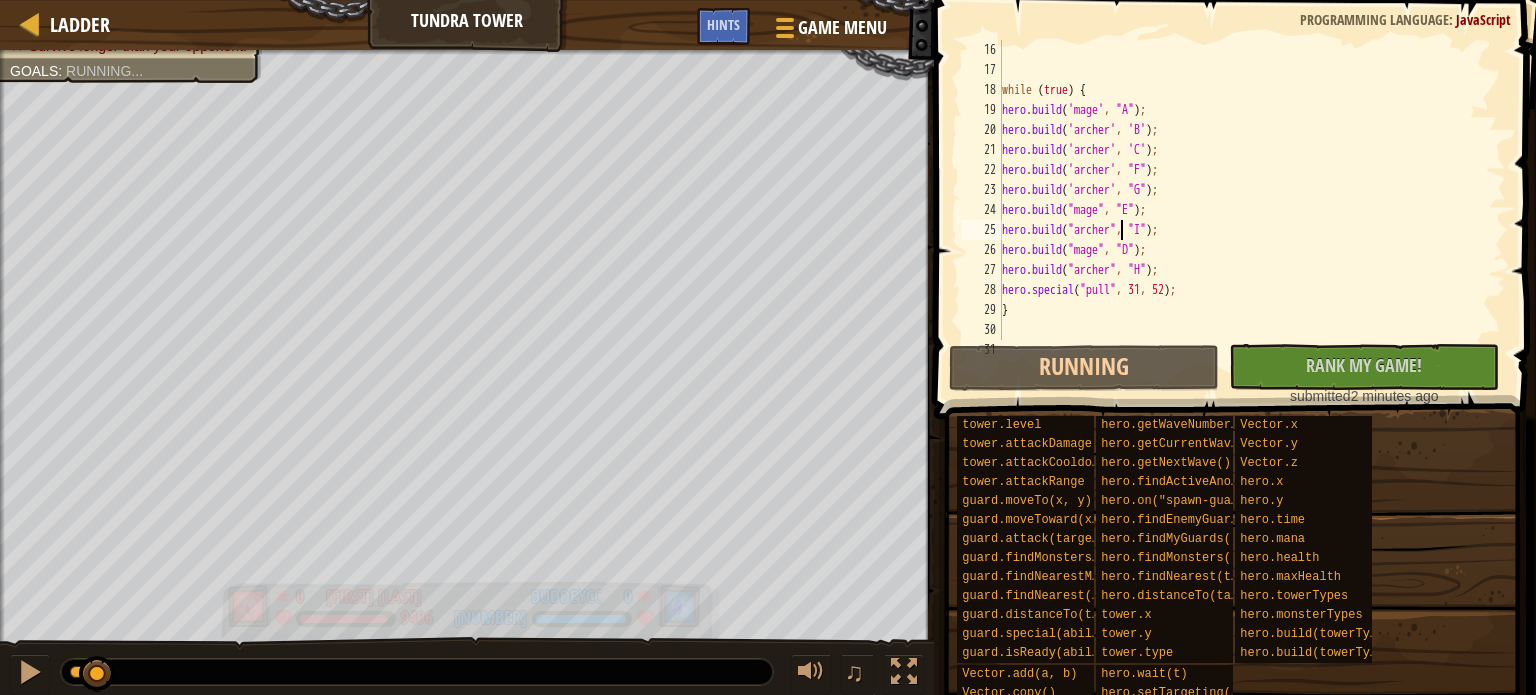 drag, startPoint x: 72, startPoint y: 681, endPoint x: 520, endPoint y: 620, distance: 452.13382 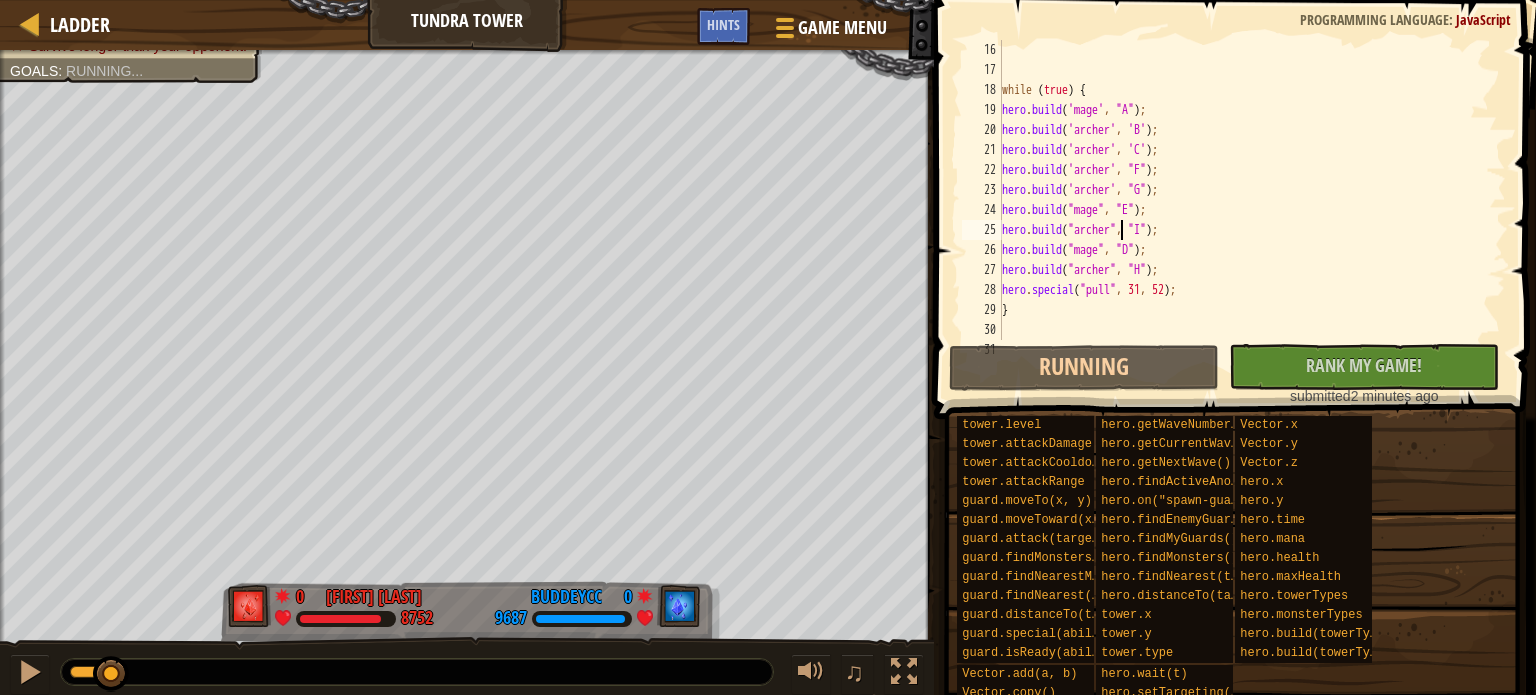 drag, startPoint x: 112, startPoint y: 675, endPoint x: 201, endPoint y: 668, distance: 89.27486 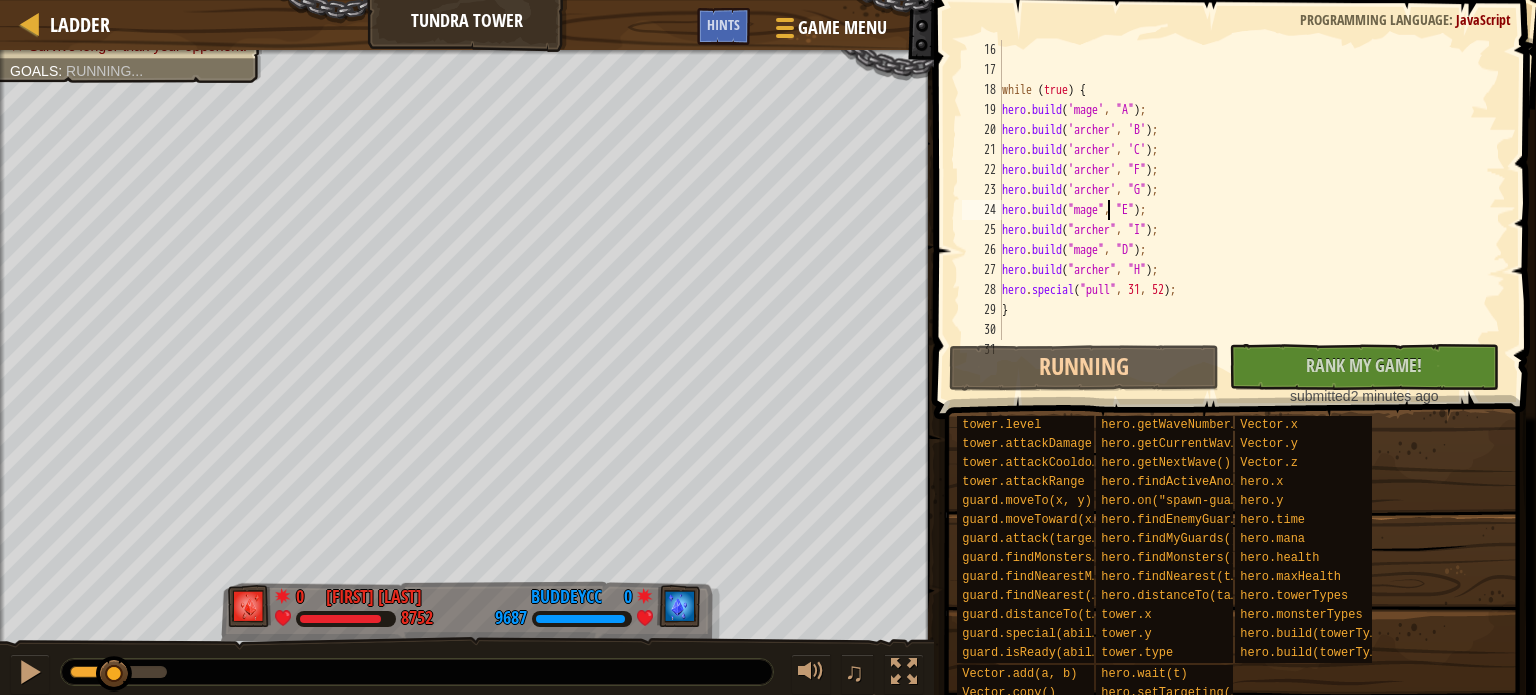 click on "while   ( true )   { hero . build ( 'mage' ,   "A" ) ; hero . build ( 'archer' ,   'B' ) ; hero . build ( 'archer' ,   'C' ) ; hero . build ( 'archer' ,   "F" ) ; hero . build ( 'archer' ,   "G" ) ; hero . build ( "mage" ,   "E" ) ; hero . build ( "archer" ,   "I" ) ; hero . build ( "mage" ,   "D" ) ; hero . build ( "archer" ,   "H" ) ; hero . special ( "pull" ,   31 ,   52 ) ; }" at bounding box center (1244, 210) 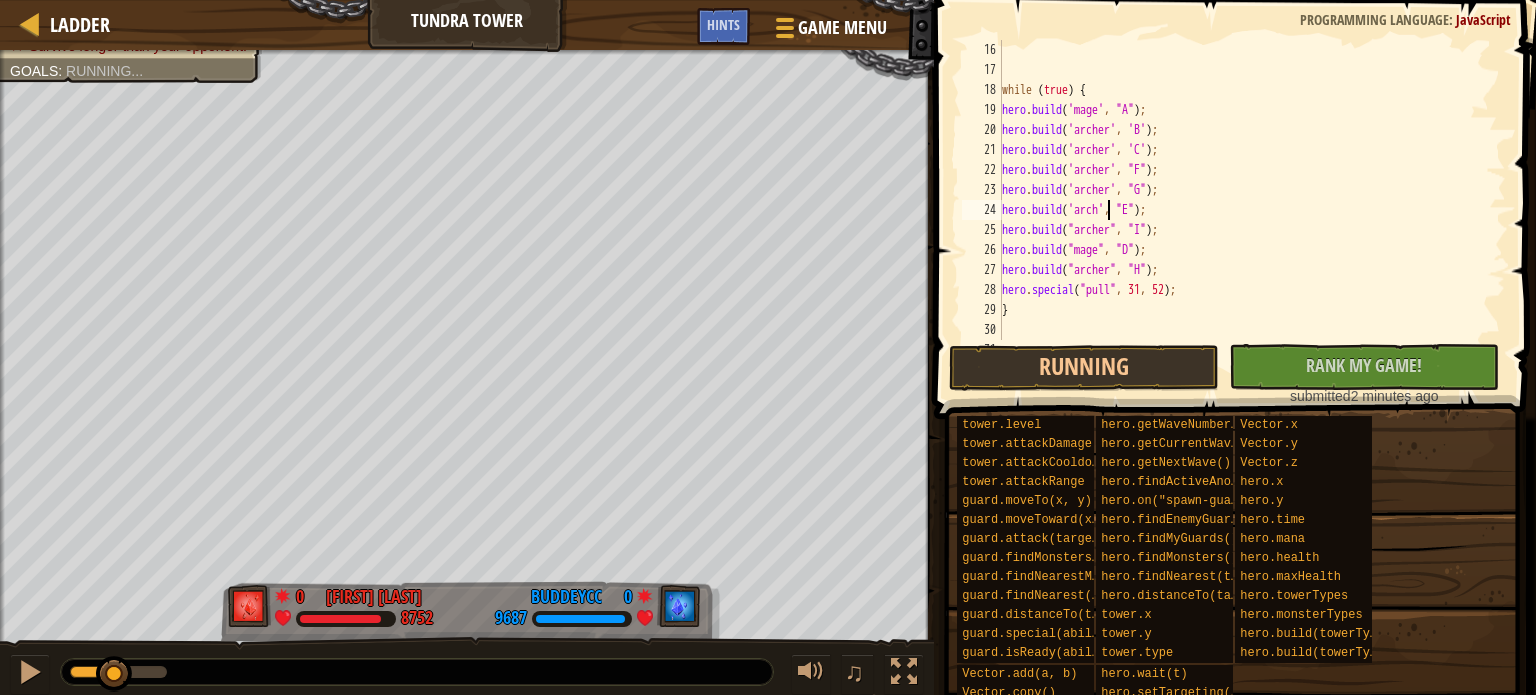 scroll, scrollTop: 9, scrollLeft: 9, axis: both 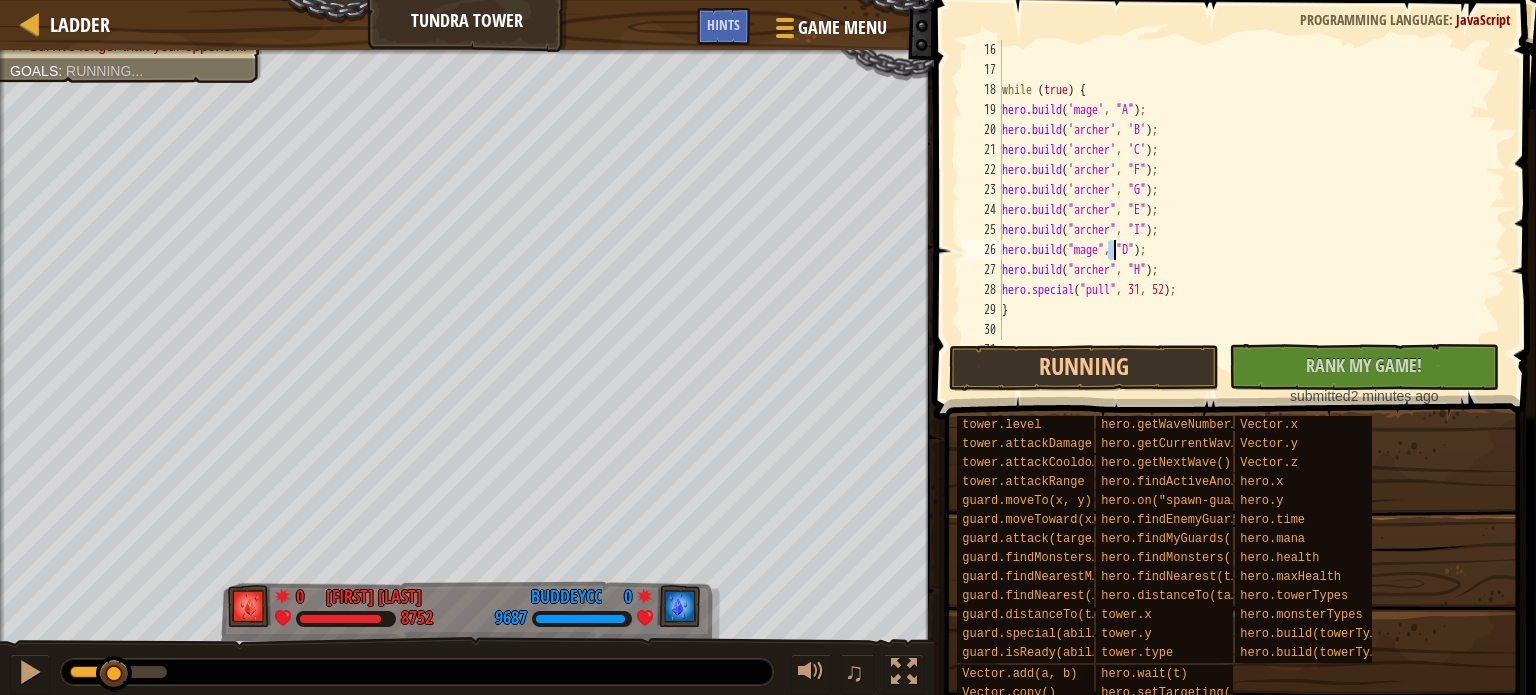click on "while   ( true )   { hero . build ( 'mage' ,   "A" ) ; hero . build ( 'archer' ,   'B' ) ; hero . build ( 'archer' ,   'C' ) ; hero . build ( 'archer' ,   "F" ) ; hero . build ( 'archer' ,   "G" ) ; hero . build ( "archer" ,   "E" ) ; hero . build ( "archer" ,   "I" ) ; hero . build ( "mage" ,   "D" ) ; hero . build ( "archer" ,   "H" ) ; hero . special ( "pull" ,   31 ,   52 ) ; }" at bounding box center (1244, 210) 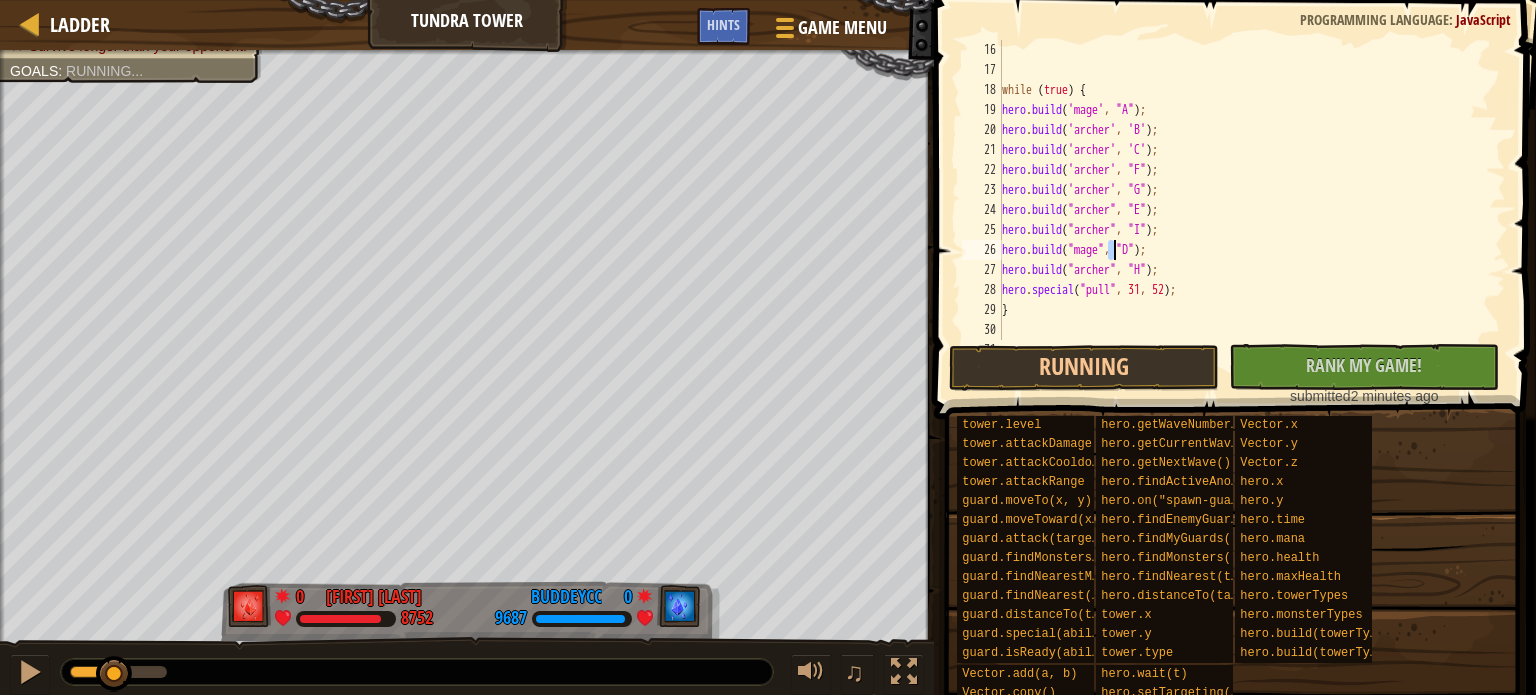 click on "while   ( true )   { hero . build ( 'mage' ,   "A" ) ; hero . build ( 'archer' ,   'B' ) ; hero . build ( 'archer' ,   'C' ) ; hero . build ( 'archer' ,   "F" ) ; hero . build ( 'archer' ,   "G" ) ; hero . build ( "archer" ,   "E" ) ; hero . build ( "archer" ,   "I" ) ; hero . build ( "mage" ,   "D" ) ; hero . build ( "archer" ,   "H" ) ; hero . special ( "pull" ,   31 ,   52 ) ; }" at bounding box center (1244, 190) 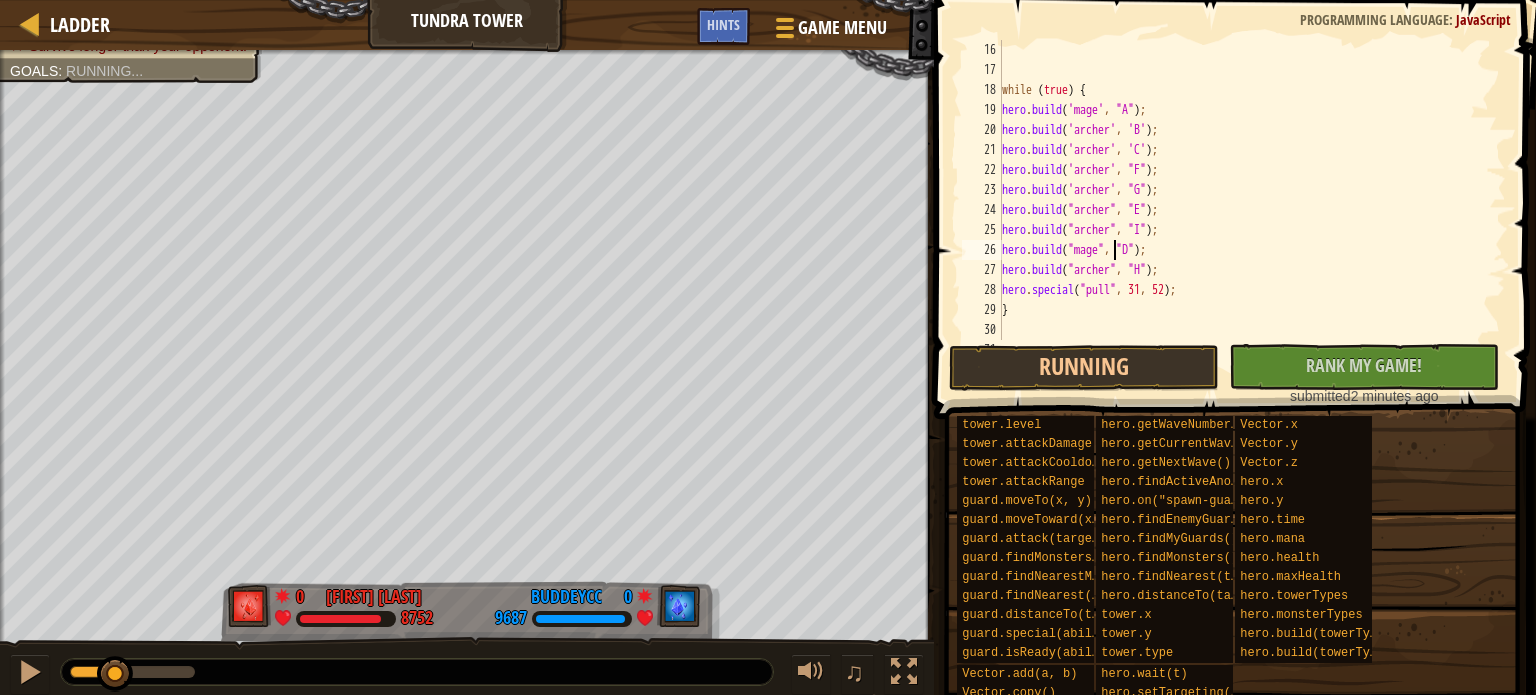 click on "while   ( true )   { hero . build ( 'mage' ,   "A" ) ; hero . build ( 'archer' ,   'B' ) ; hero . build ( 'archer' ,   'C' ) ; hero . build ( 'archer' ,   "F" ) ; hero . build ( 'archer' ,   "G" ) ; hero . build ( "archer" ,   "E" ) ; hero . build ( "archer" ,   "I" ) ; hero . build ( "mage" ,   "D" ) ; hero . build ( "archer" ,   "H" ) ; hero . special ( "pull" ,   31 ,   52 ) ; }" at bounding box center (1244, 210) 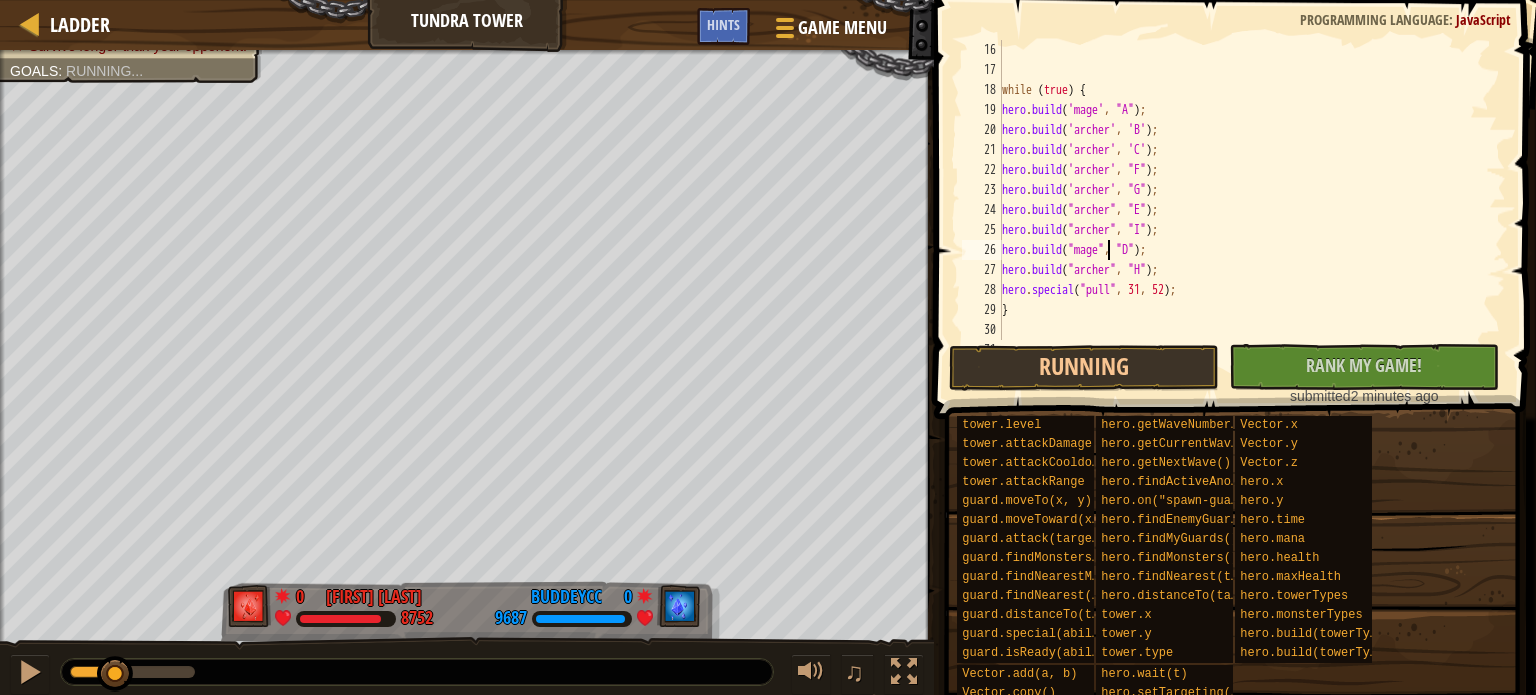 click on "while   ( true )   { hero . build ( 'mage' ,   "A" ) ; hero . build ( 'archer' ,   'B' ) ; hero . build ( 'archer' ,   'C' ) ; hero . build ( 'archer' ,   "F" ) ; hero . build ( 'archer' ,   "G" ) ; hero . build ( "archer" ,   "E" ) ; hero . build ( "archer" ,   "I" ) ; hero . build ( "mage" ,   "D" ) ; hero . build ( "archer" ,   "H" ) ; hero . special ( "pull" ,   31 ,   52 ) ; }" at bounding box center (1244, 210) 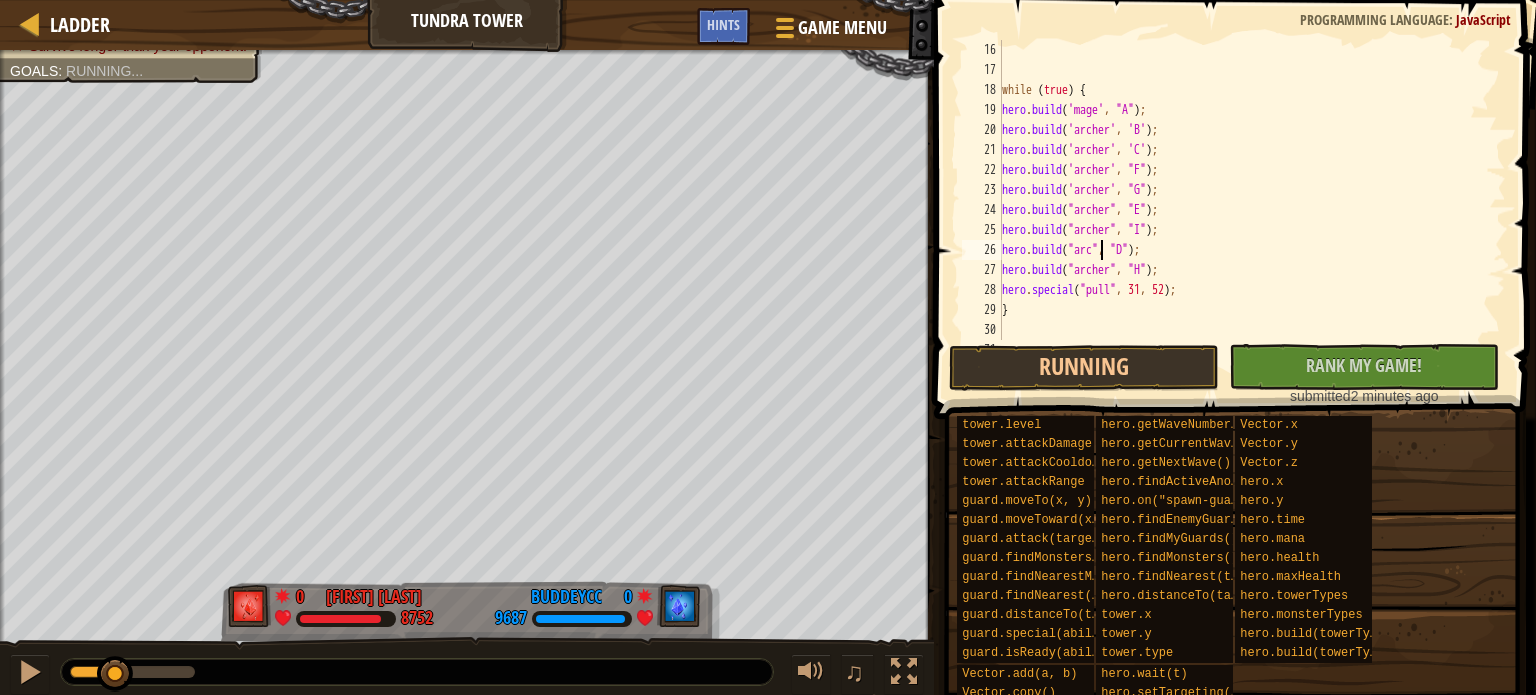 scroll, scrollTop: 9, scrollLeft: 9, axis: both 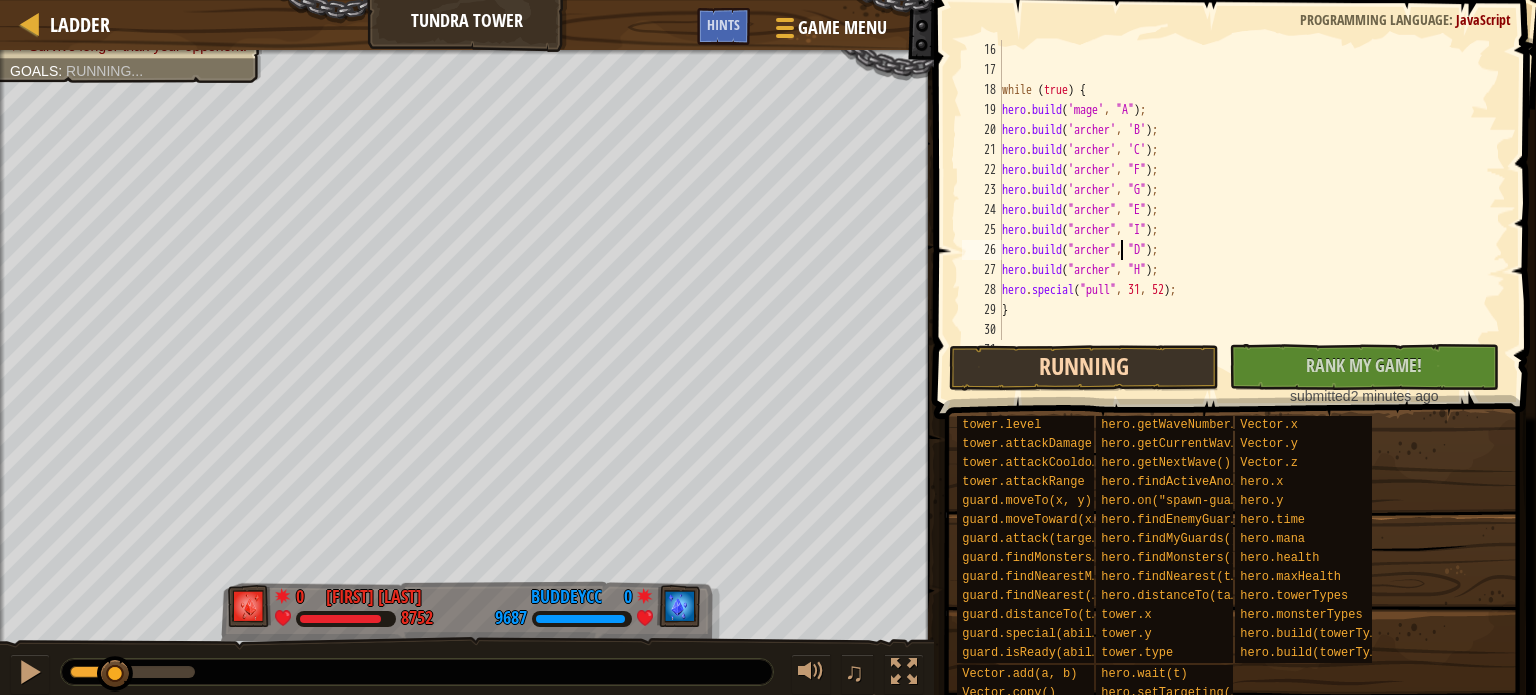 type on "hero.build("archer", "D");" 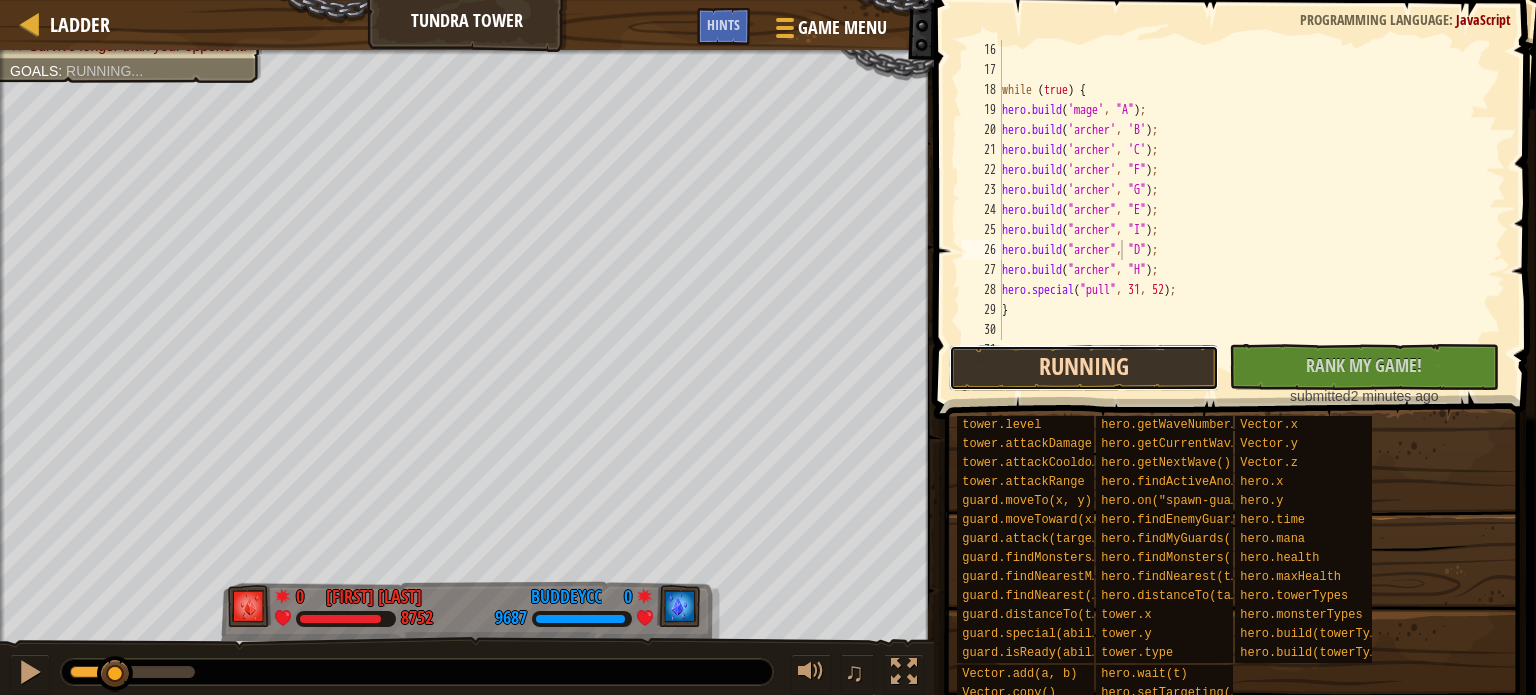 click on "Running" at bounding box center [1084, 368] 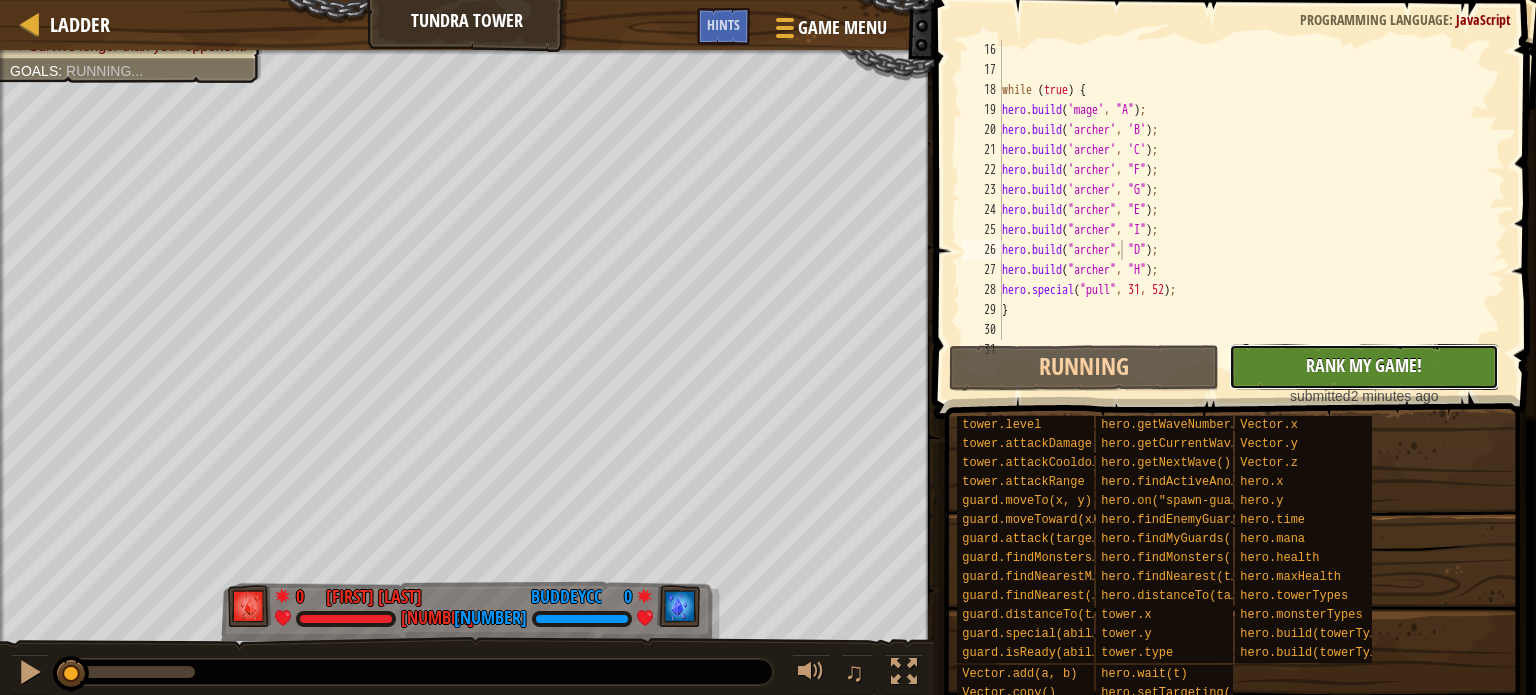 click on "Rank My Game!" at bounding box center (1364, 365) 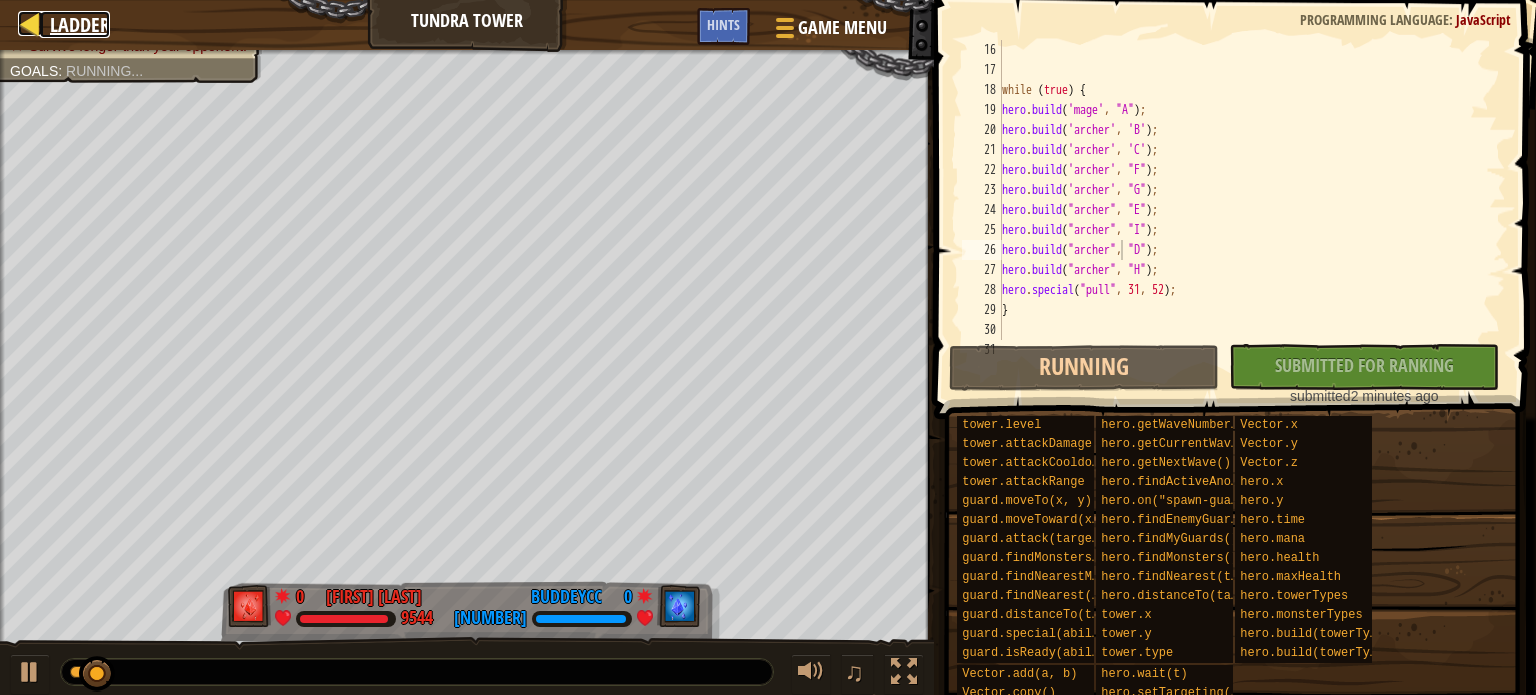 click on "Ladder" at bounding box center (80, 24) 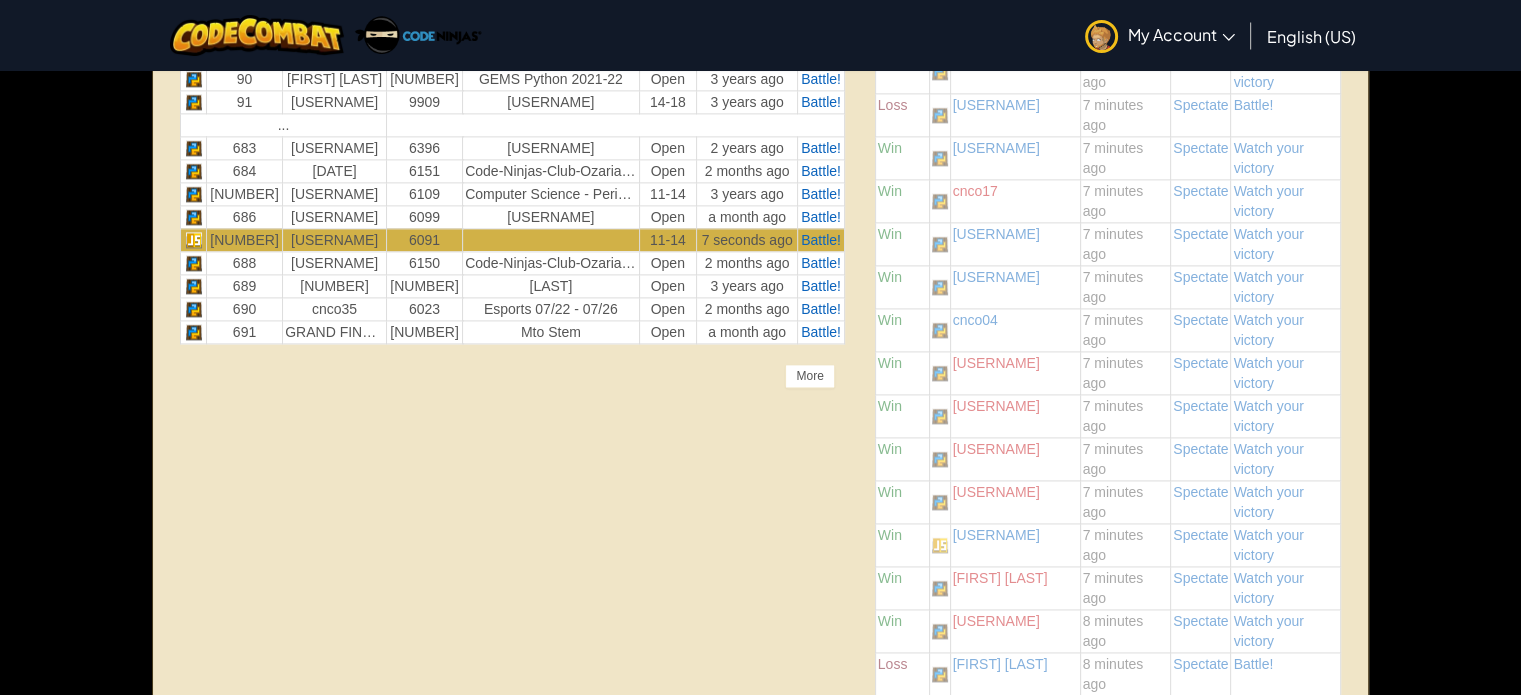 scroll, scrollTop: 2700, scrollLeft: 0, axis: vertical 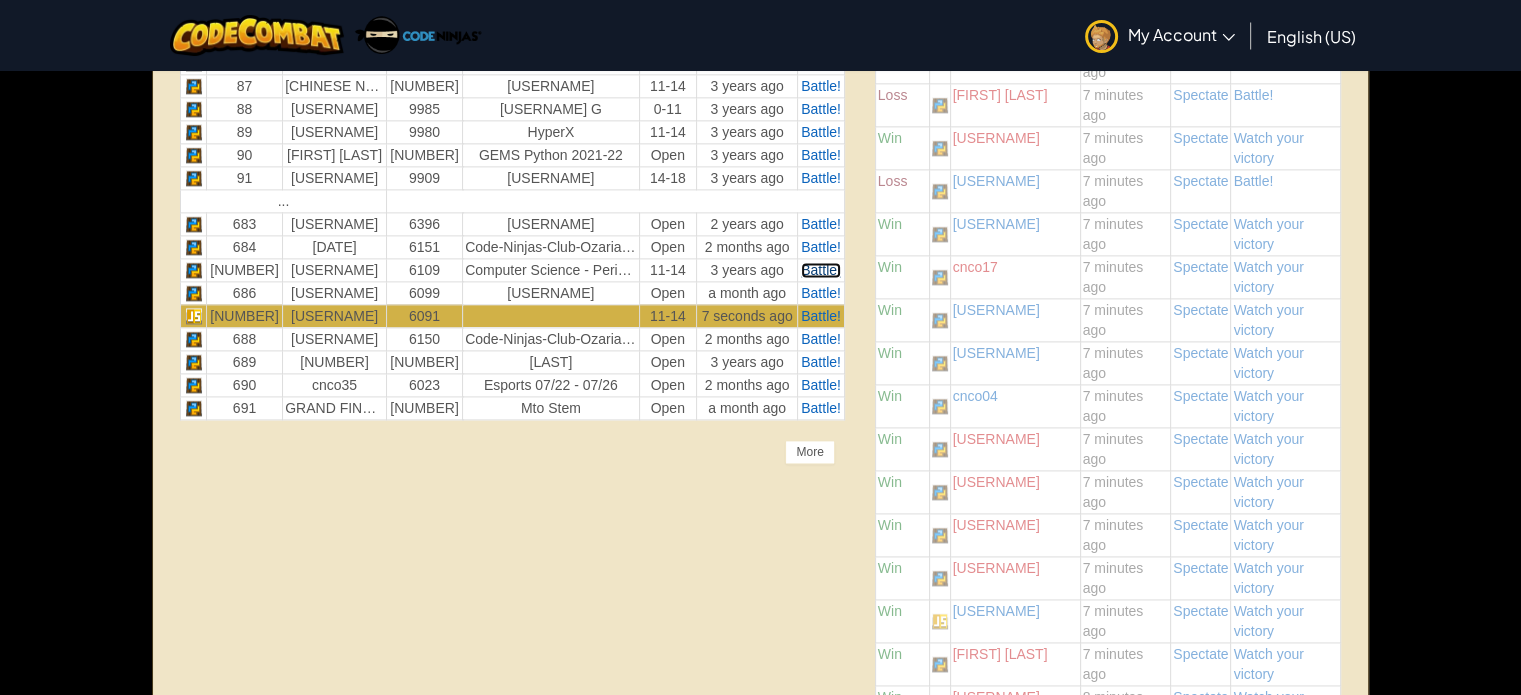 click on "Battle!" at bounding box center [821, 270] 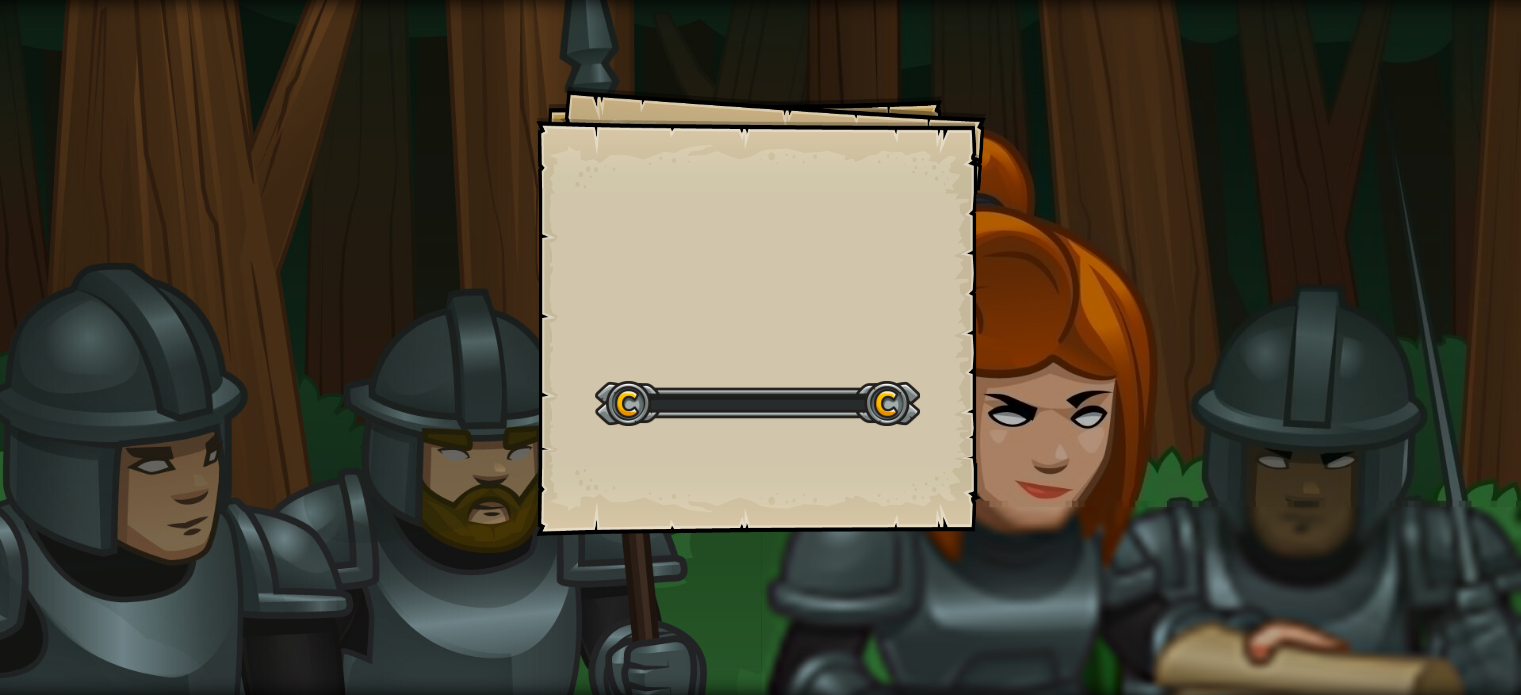 scroll, scrollTop: 0, scrollLeft: 0, axis: both 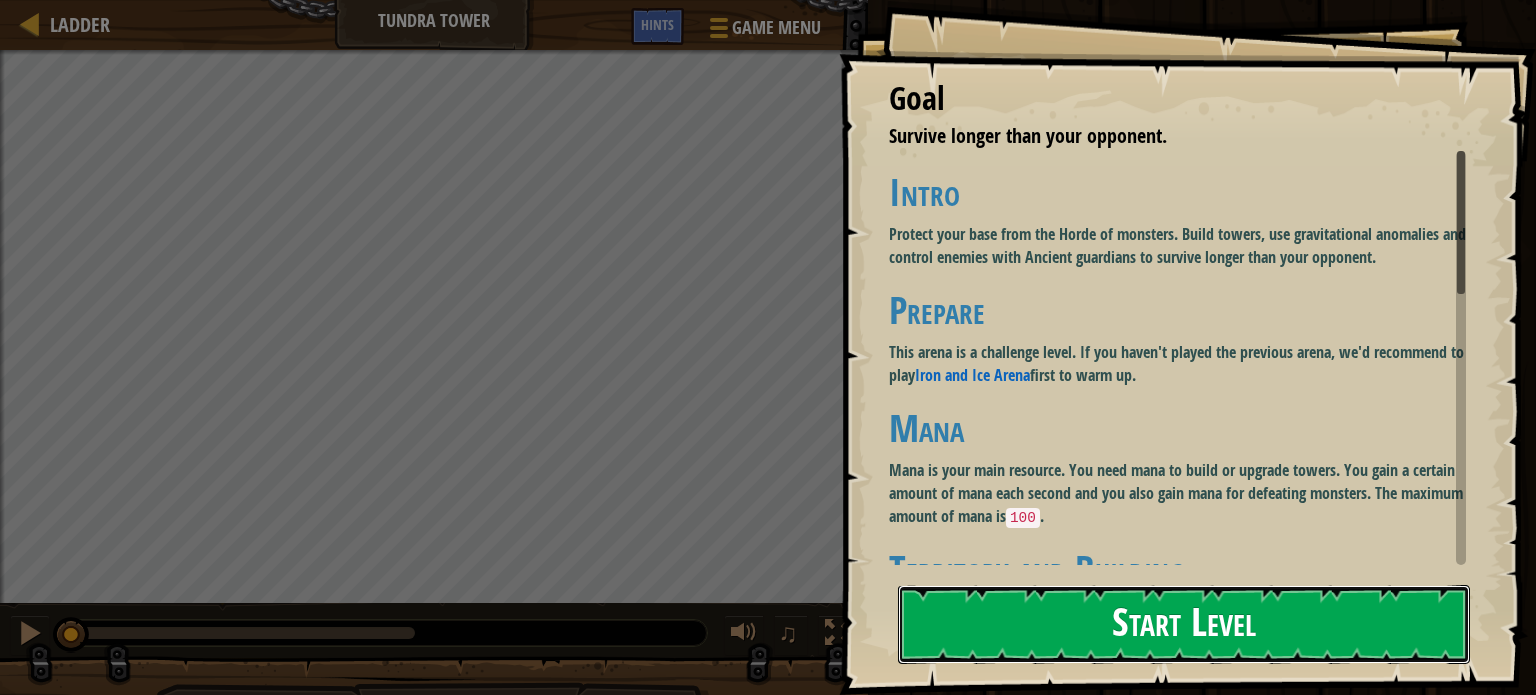 drag, startPoint x: 1130, startPoint y: 651, endPoint x: 1096, endPoint y: 627, distance: 41.617306 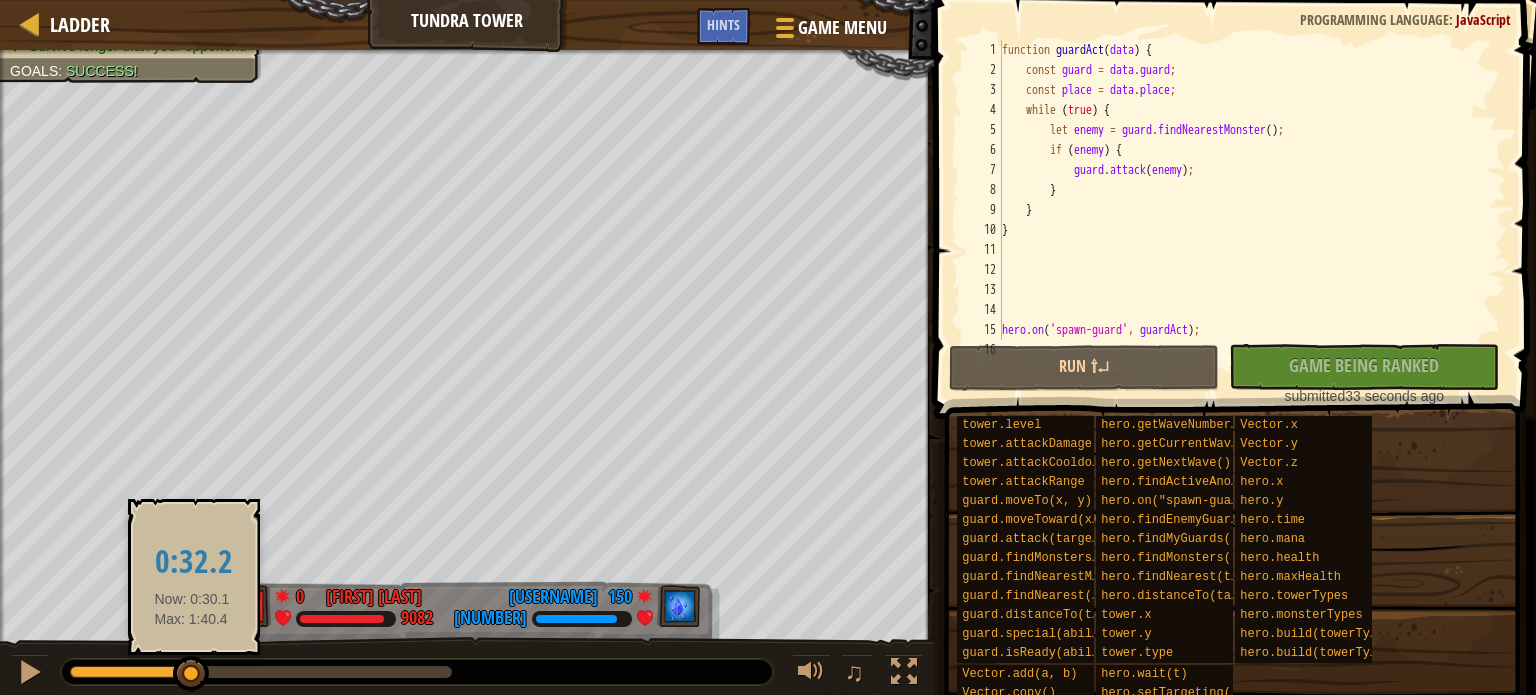 drag, startPoint x: 192, startPoint y: 687, endPoint x: 212, endPoint y: 677, distance: 22.36068 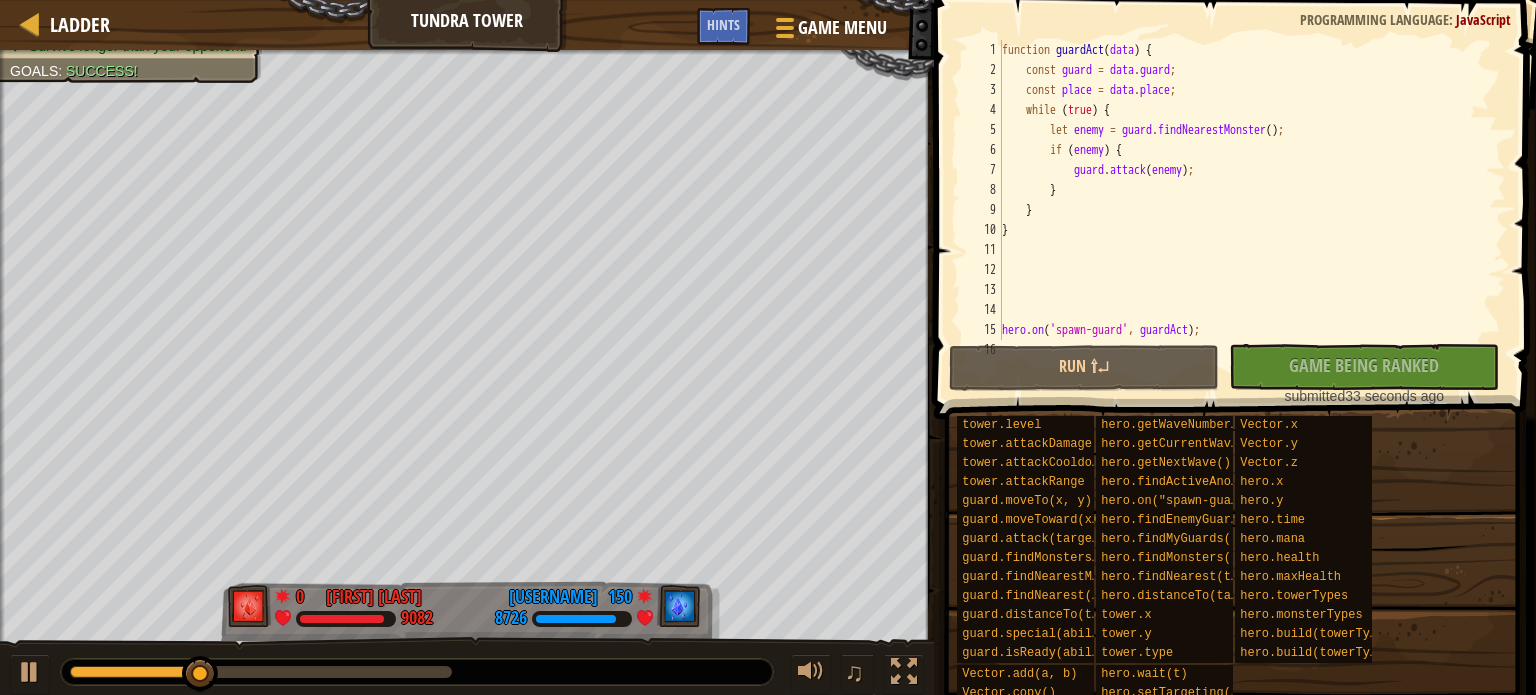 click at bounding box center (261, 672) 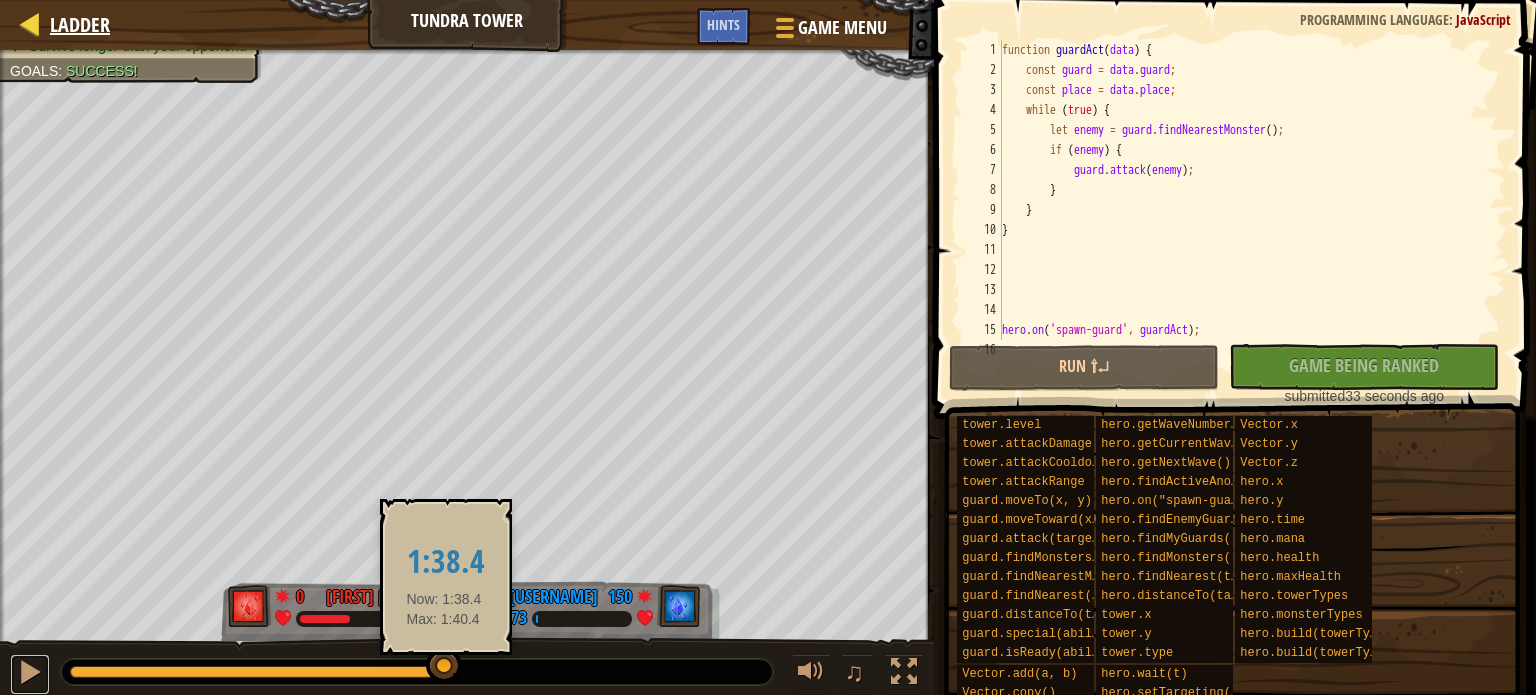 click at bounding box center (30, 672) 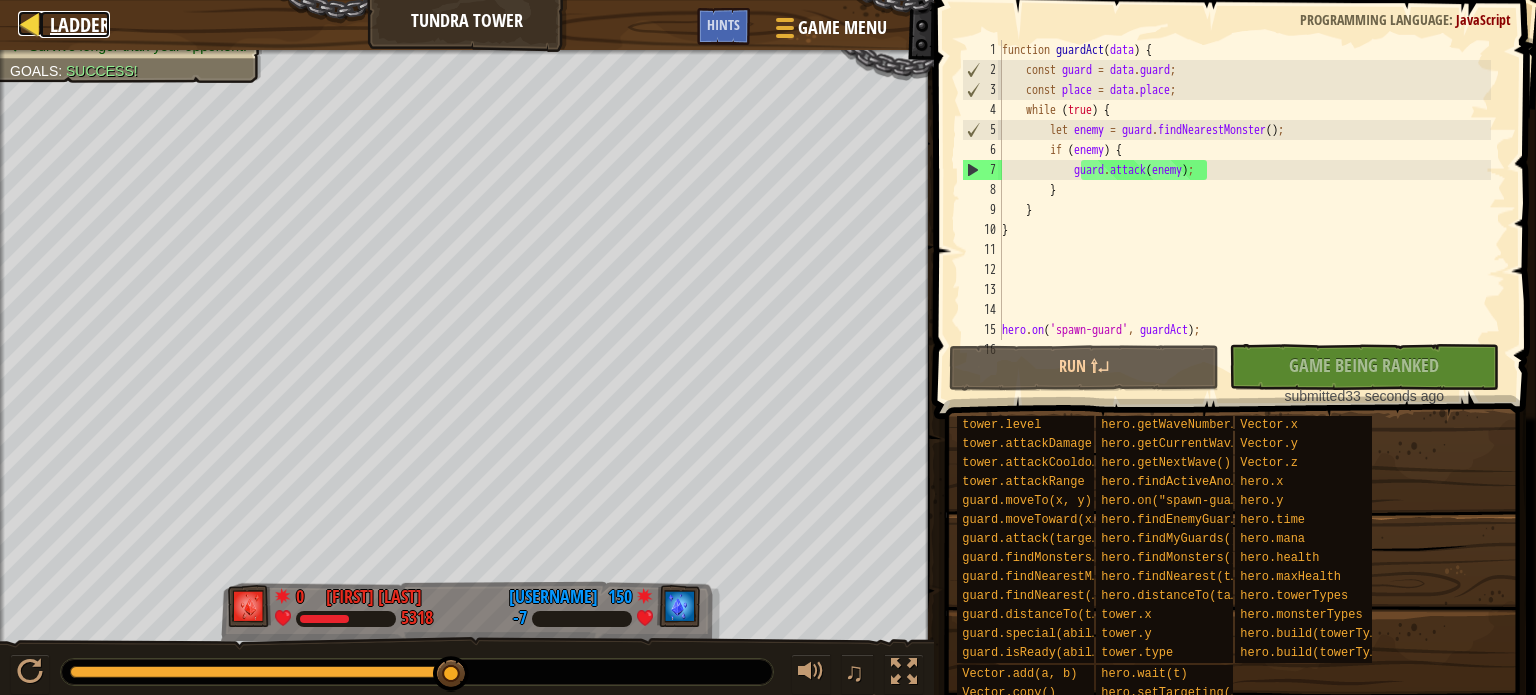 click on "Ladder" at bounding box center (80, 24) 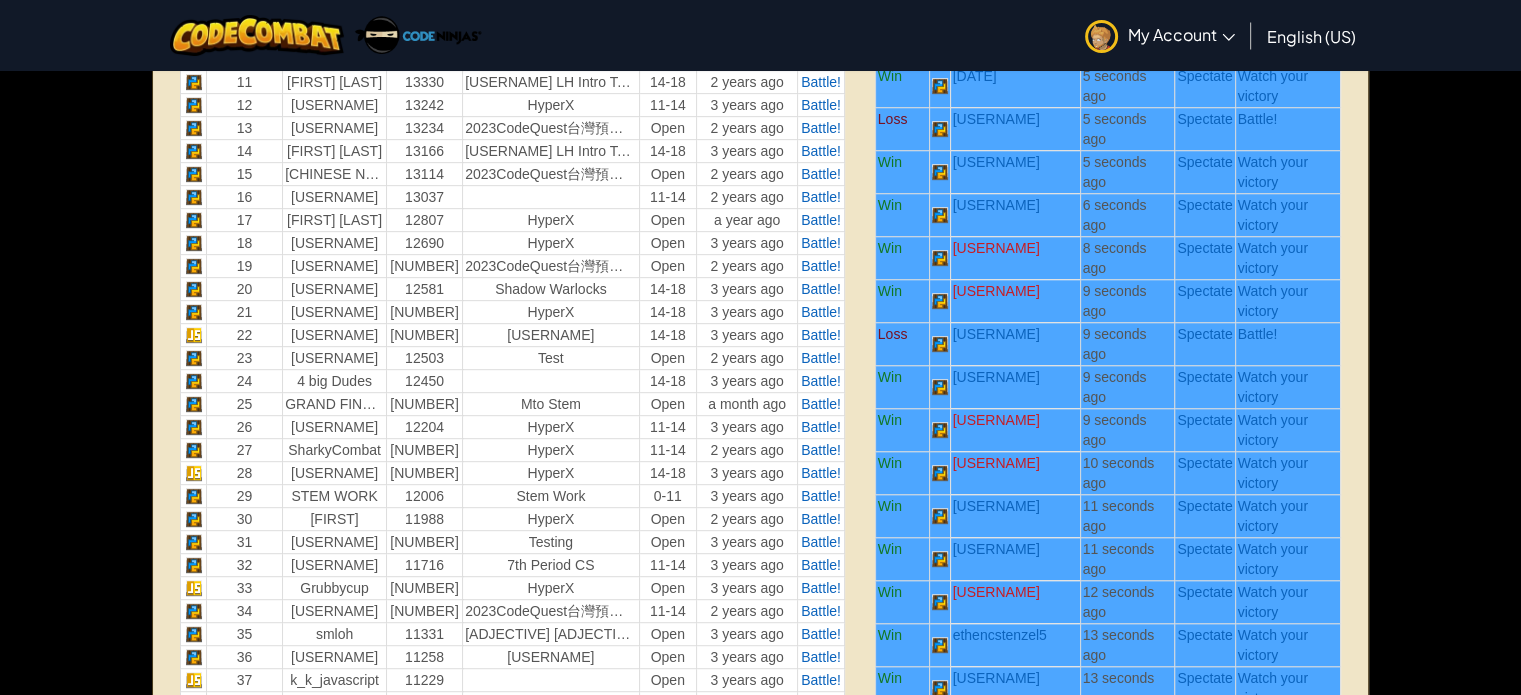 scroll, scrollTop: 1000, scrollLeft: 0, axis: vertical 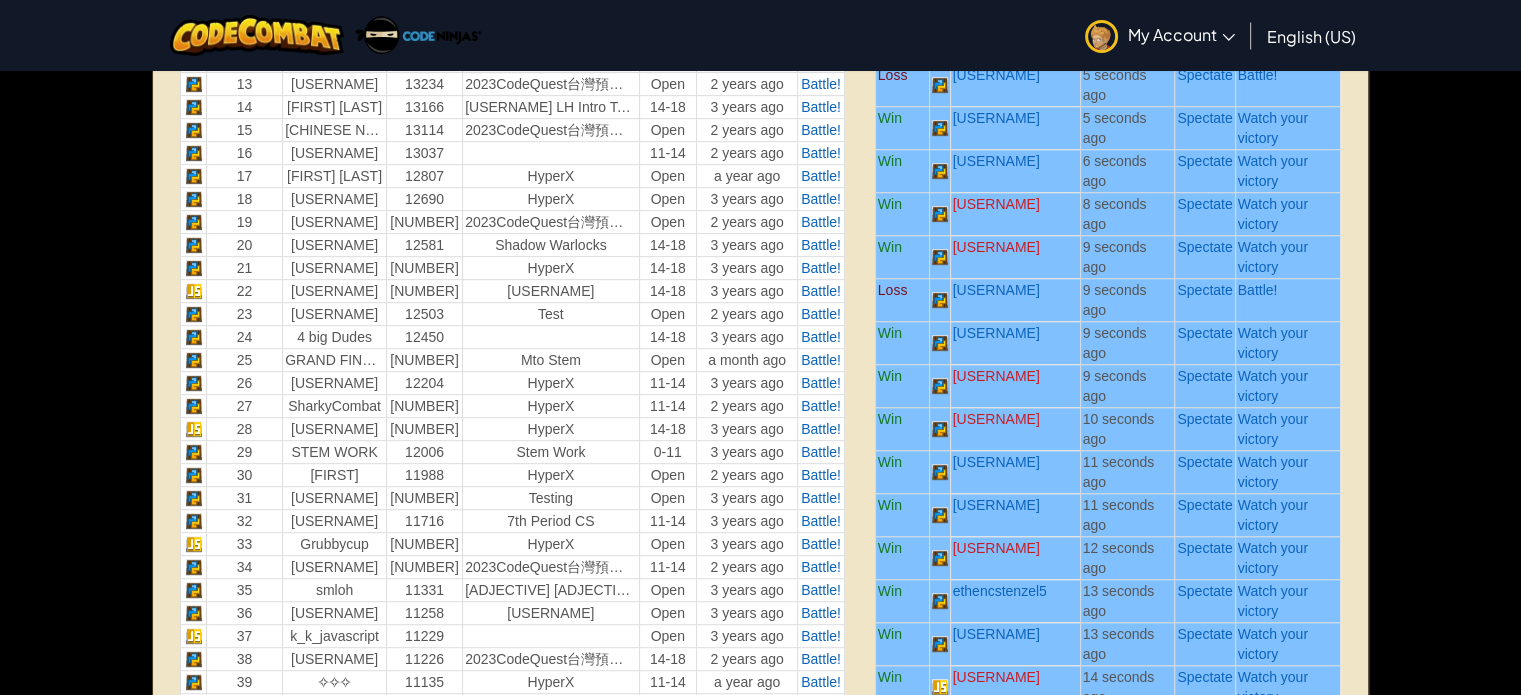 click on "Your  Matches -  53  Wins,  12  Losses Share Multiplayer Link No New Code to Rank Rank My Game! Submitting... Submitted for Ranking Failed to Rank Game Being Ranked submitted  a minute ago 0 2,000 4,000 6,000 Score Result Opponent When Win [USERNAME] 5 seconds ago Spectate Watch your victory Win [USERNAME] 5 seconds ago Spectate Watch your victory Win [USERNAME] 5 seconds ago Spectate Watch your victory Win [USERNAME] 5 seconds ago Spectate Watch your victory Loss [USERNAME] 5 seconds ago Spectate Battle! Win [USERNAME] 5 seconds ago Spectate Watch your victory Win [USERNAME] 6 seconds ago Spectate Watch your victory Win [USERNAME] 8 seconds ago Spectate Watch your victory Win [USERNAME] 9 seconds ago Spectate Watch your victory Loss [USERNAME] 9 seconds ago Spectate Battle! Win [USERNAME] 9 seconds ago Spectate Watch your victory Win [USERNAME] 9 seconds ago Spectate Watch your victory Win [USERNAME] 10 seconds ago Spectate Watch your victory Win [USERNAME] 11 seconds ago" at bounding box center (1108, 1672) 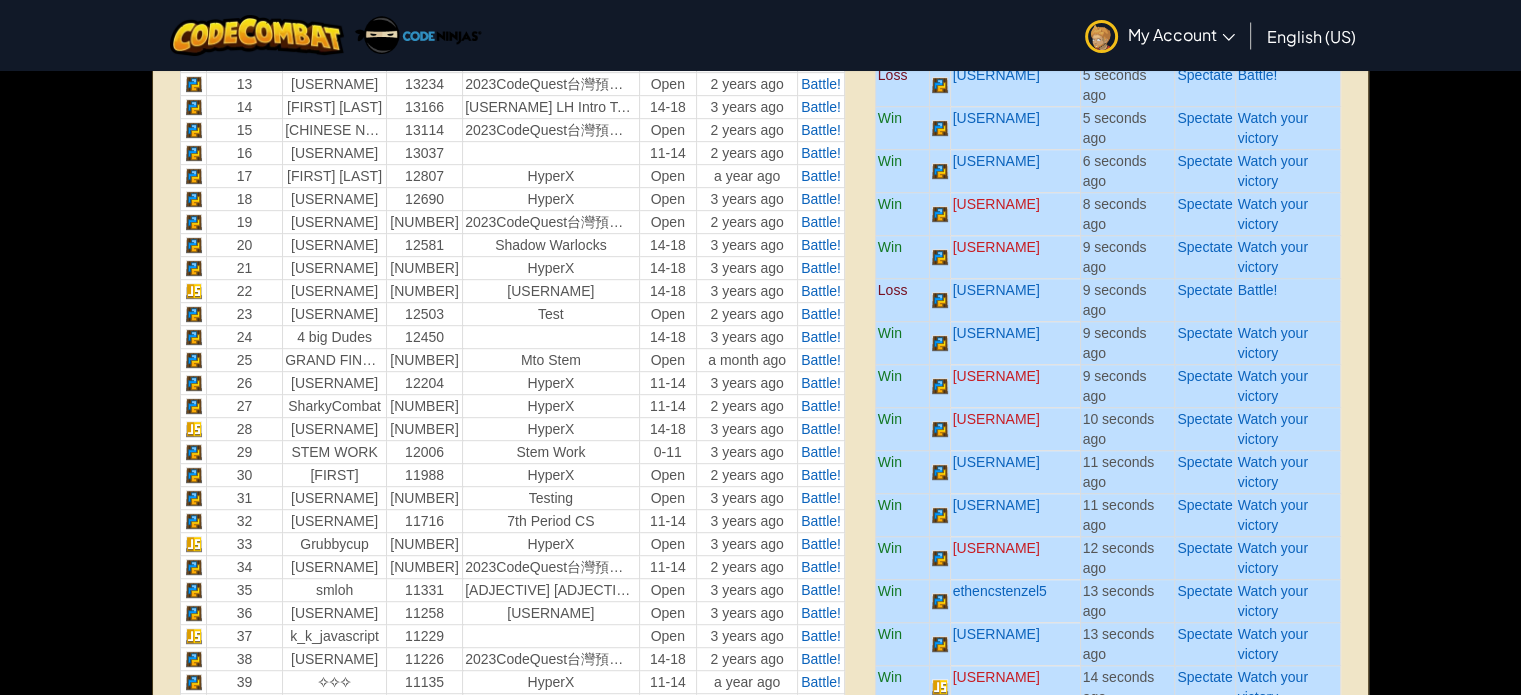 click on "Your  Matches -  53  Wins,  12  Losses Share Multiplayer Link No New Code to Rank Rank My Game! Submitting... Submitted for Ranking Failed to Rank Game Being Ranked submitted  a minute ago 0 2,000 4,000 6,000 Score Result Opponent When Win [USERNAME] 5 seconds ago Spectate Watch your victory Win [USERNAME] 5 seconds ago Spectate Watch your victory Win [USERNAME] 5 seconds ago Spectate Watch your victory Win [USERNAME] 5 seconds ago Spectate Watch your victory Loss [USERNAME] 5 seconds ago Spectate Battle! Win [USERNAME] 5 seconds ago Spectate Watch your victory Win [USERNAME] 6 seconds ago Spectate Watch your victory Win [USERNAME] 8 seconds ago Spectate Watch your victory Win [USERNAME] 9 seconds ago Spectate Watch your victory Loss [USERNAME] 9 seconds ago Spectate Battle! Win [USERNAME] 9 seconds ago Spectate Watch your victory Win [USERNAME] 9 seconds ago Spectate Watch your victory Win [USERNAME] 10 seconds ago Spectate Watch your victory Win [USERNAME] 11 seconds ago" at bounding box center [1108, 1672] 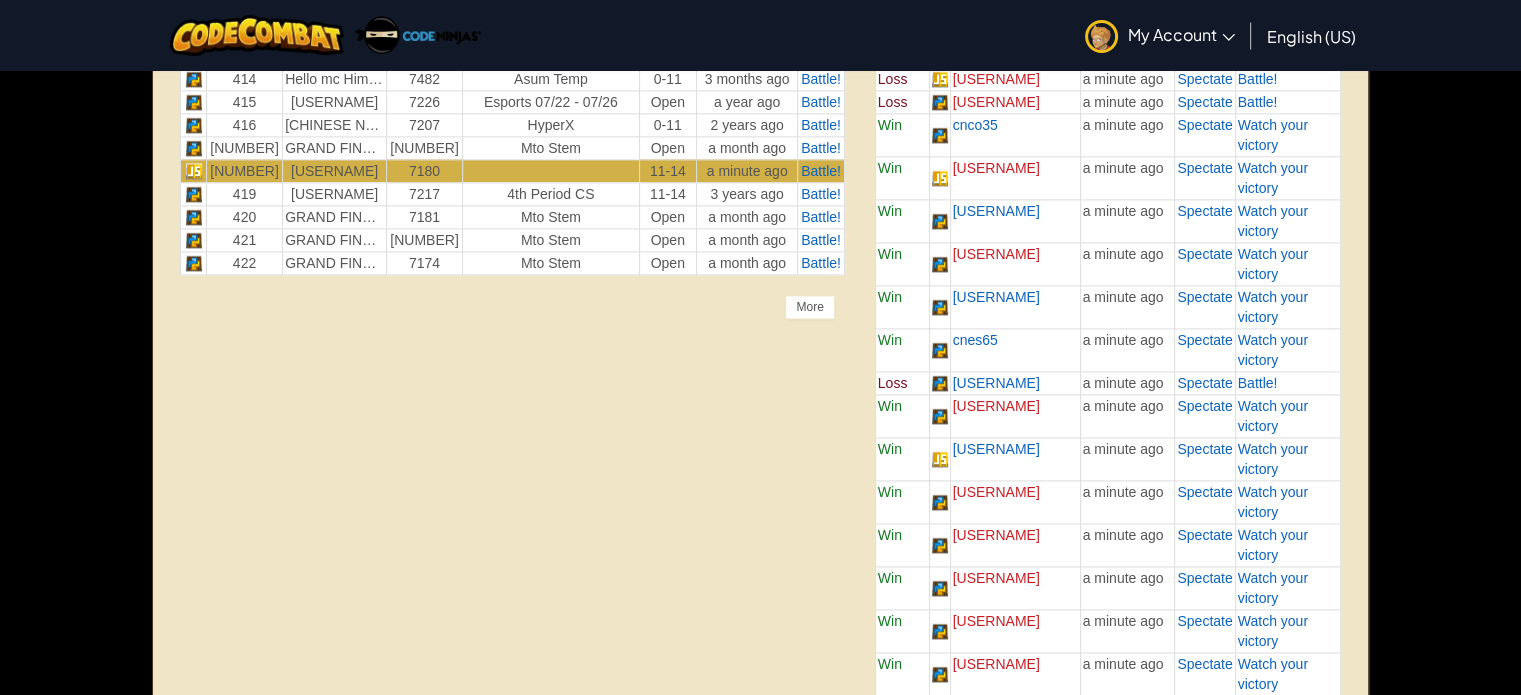 scroll, scrollTop: 2700, scrollLeft: 0, axis: vertical 